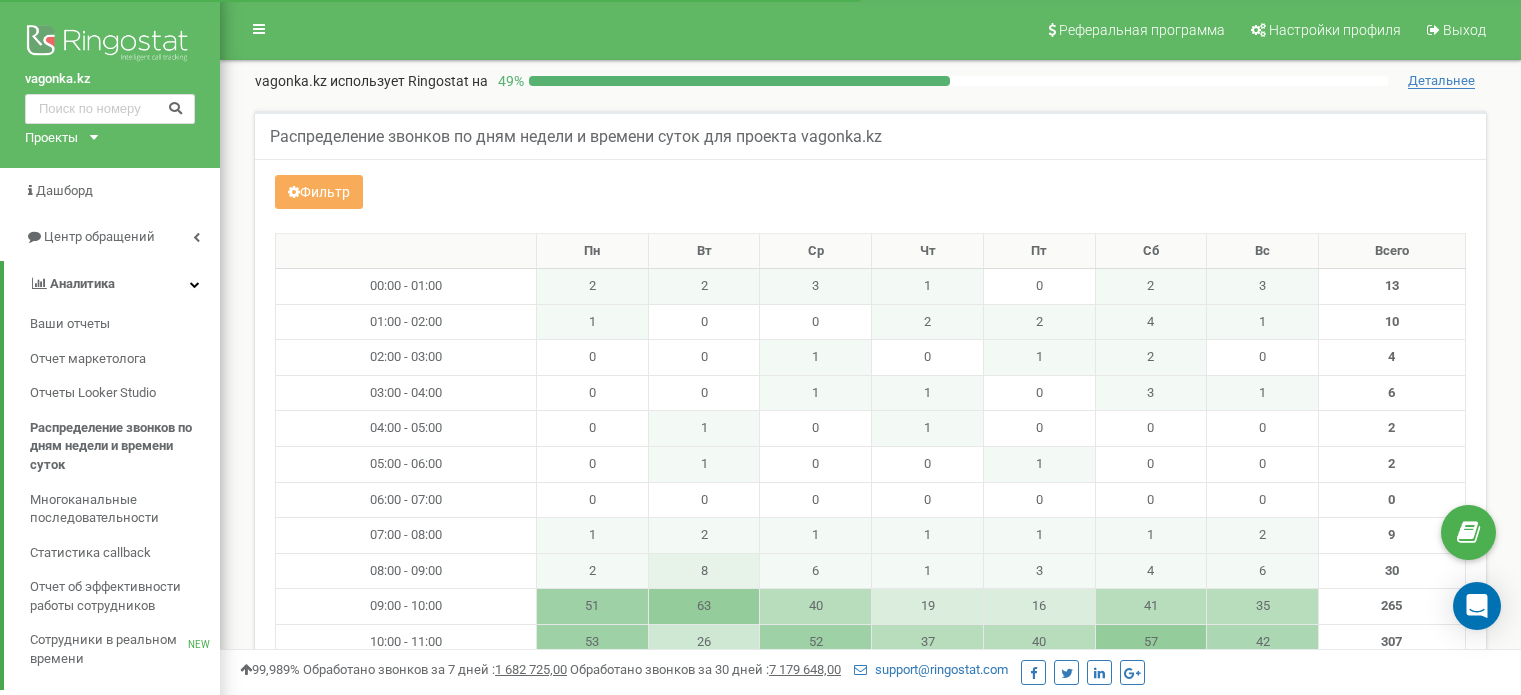 scroll, scrollTop: 0, scrollLeft: 0, axis: both 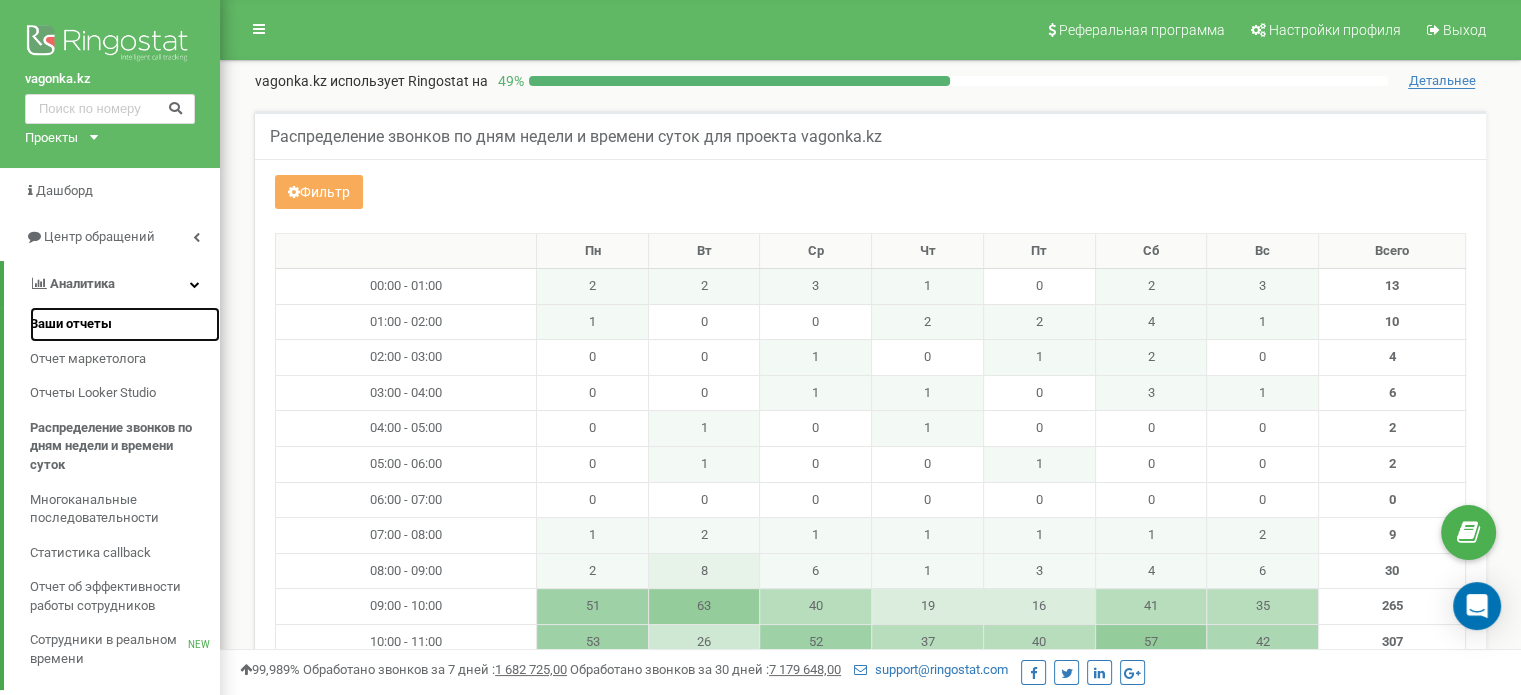 click on "Ваши отчеты" at bounding box center (125, 324) 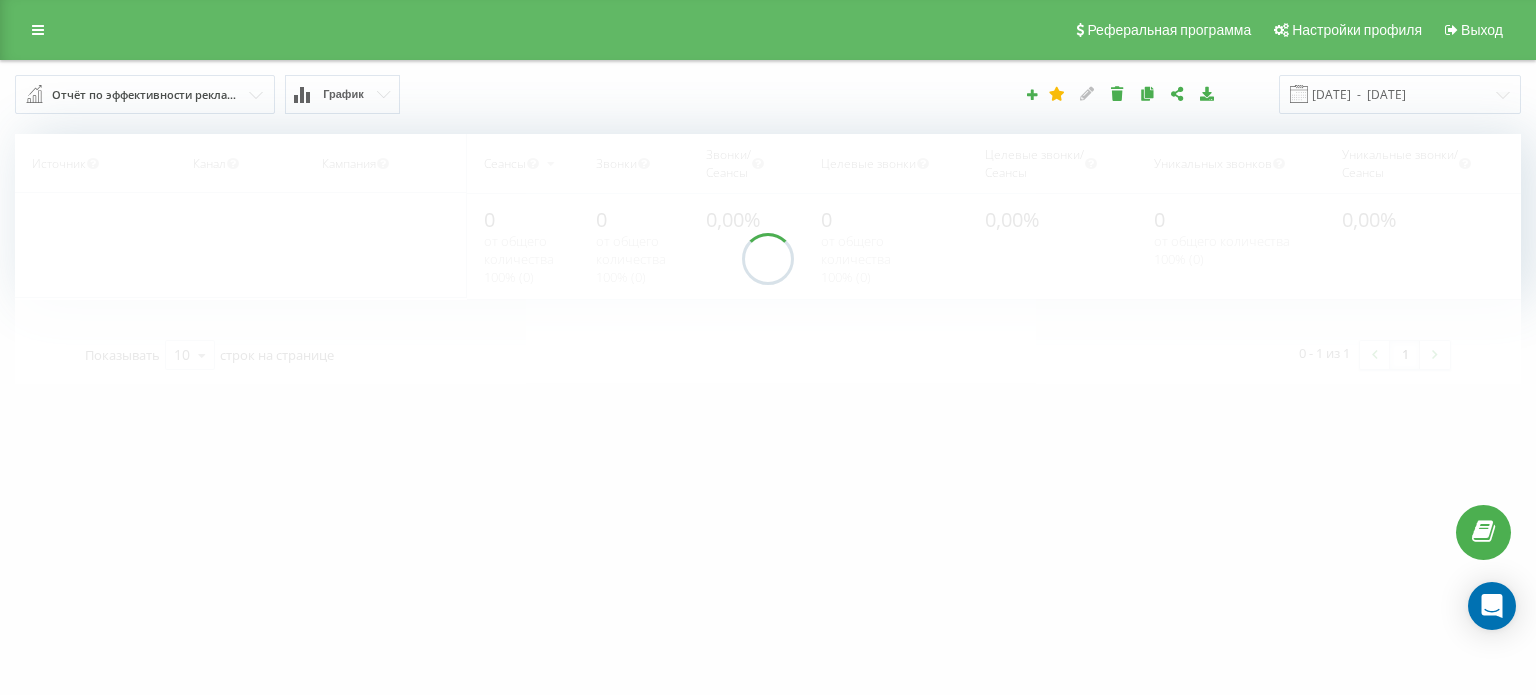 scroll, scrollTop: 0, scrollLeft: 0, axis: both 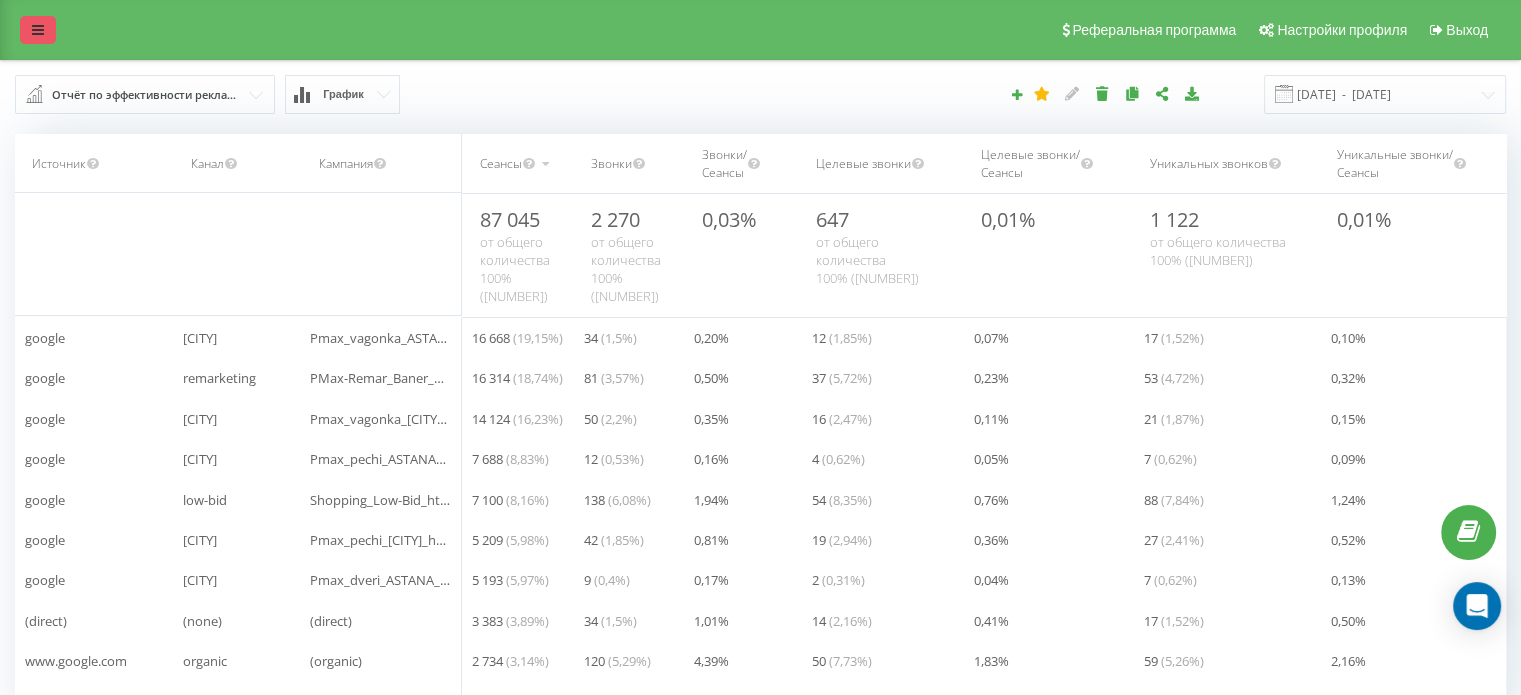 click at bounding box center [38, 30] 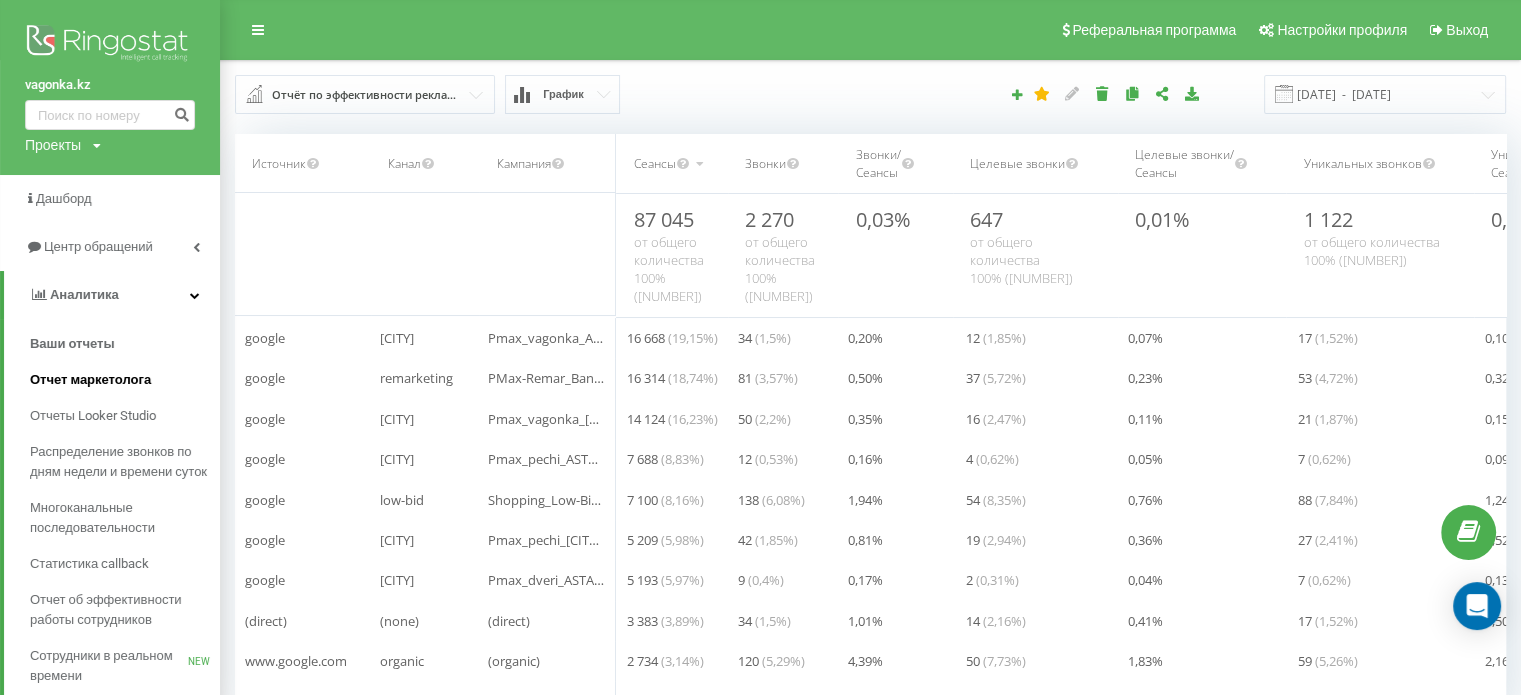 click on "Отчет маркетолога" at bounding box center (90, 380) 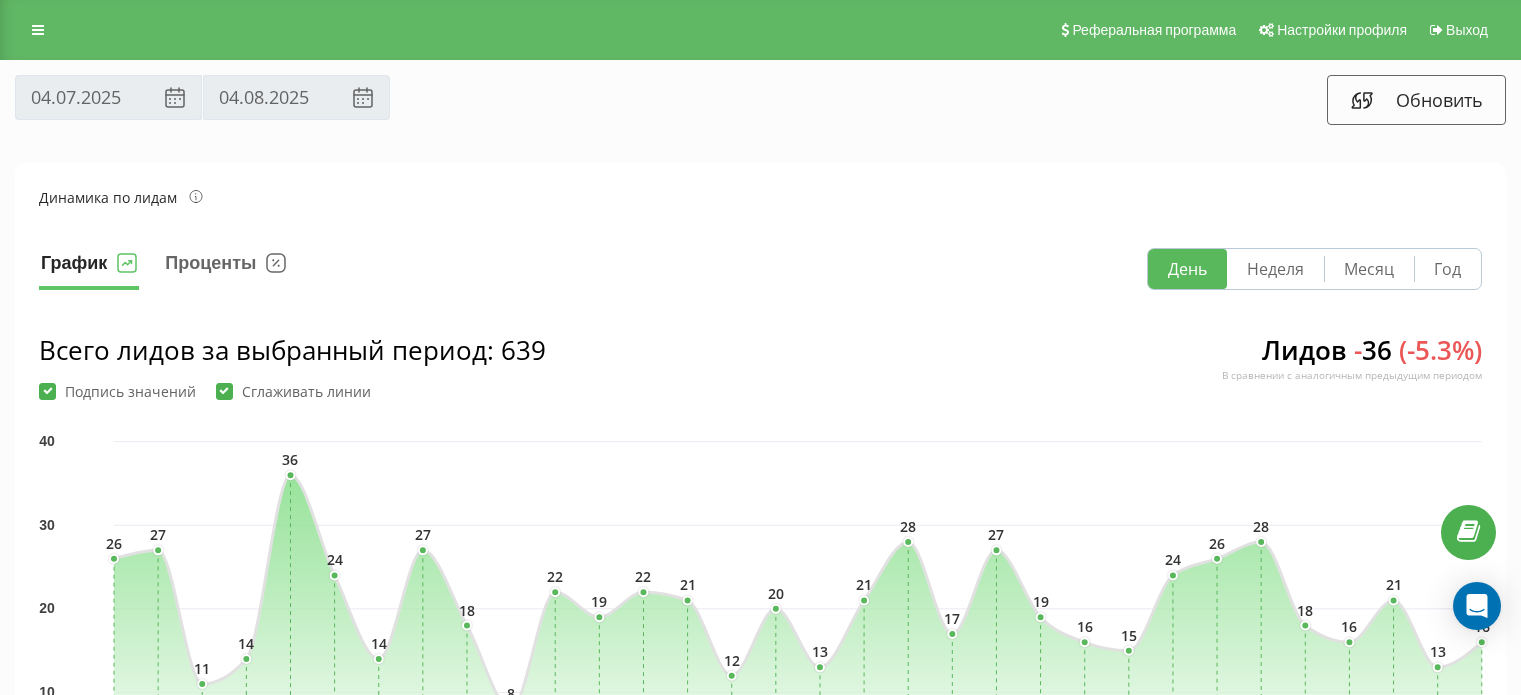 scroll, scrollTop: 0, scrollLeft: 0, axis: both 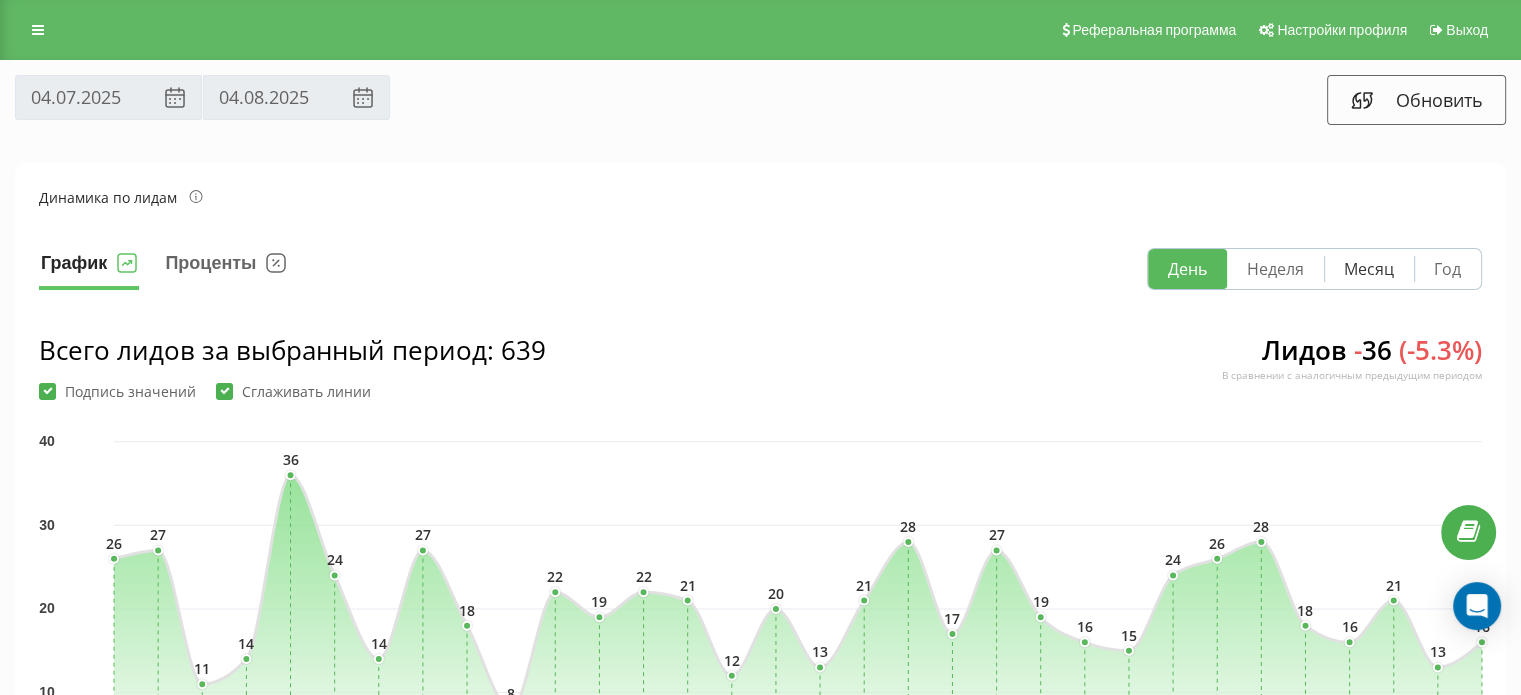 click on "Месяц" at bounding box center (1369, 269) 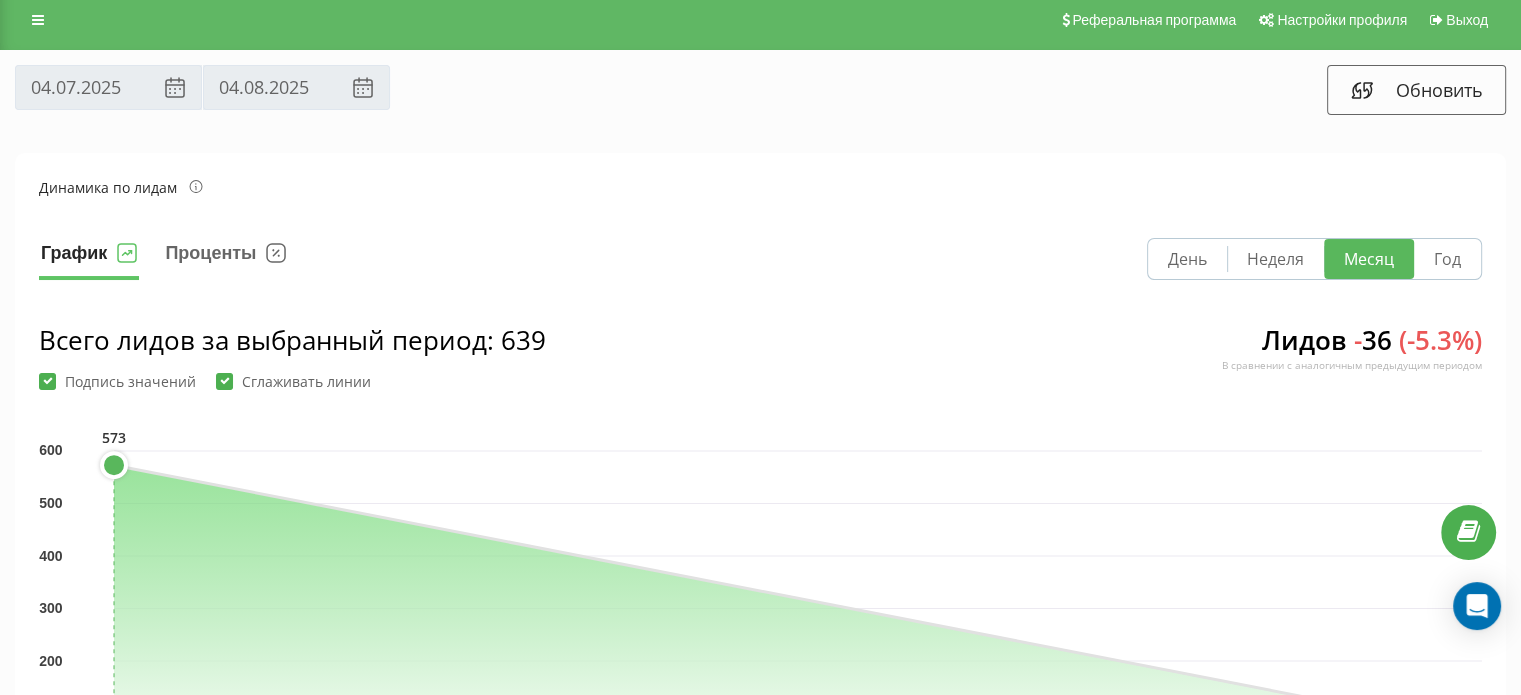 scroll, scrollTop: 0, scrollLeft: 0, axis: both 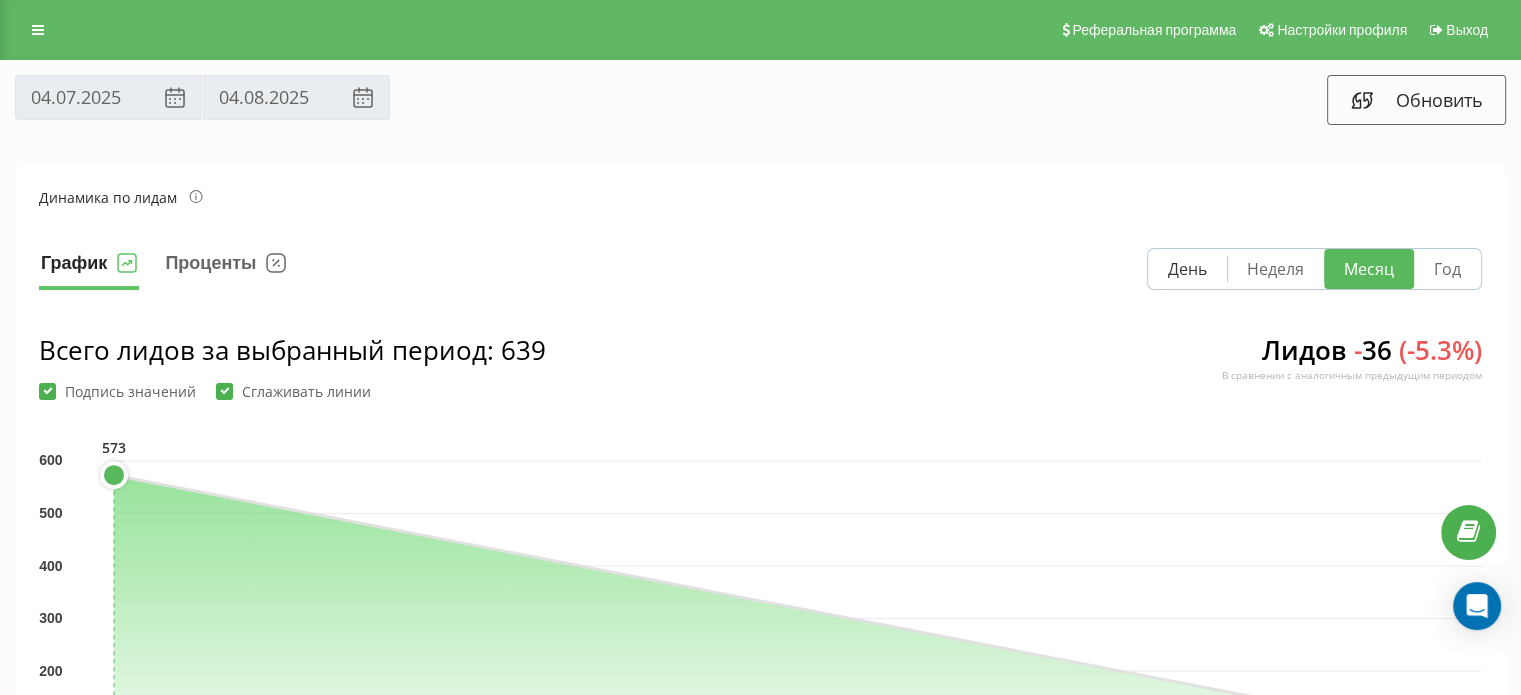 click on "День" at bounding box center (1187, 269) 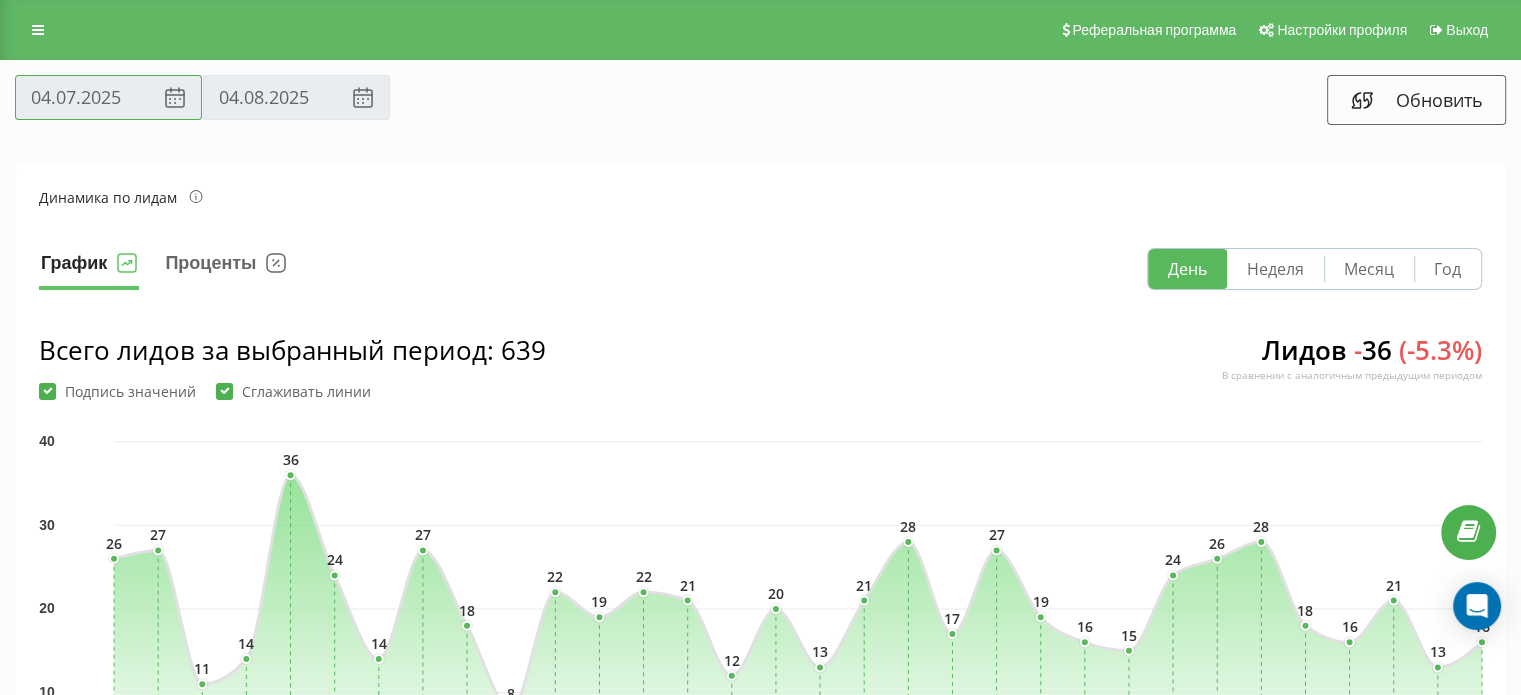click on "04.07.2025" at bounding box center [108, 97] 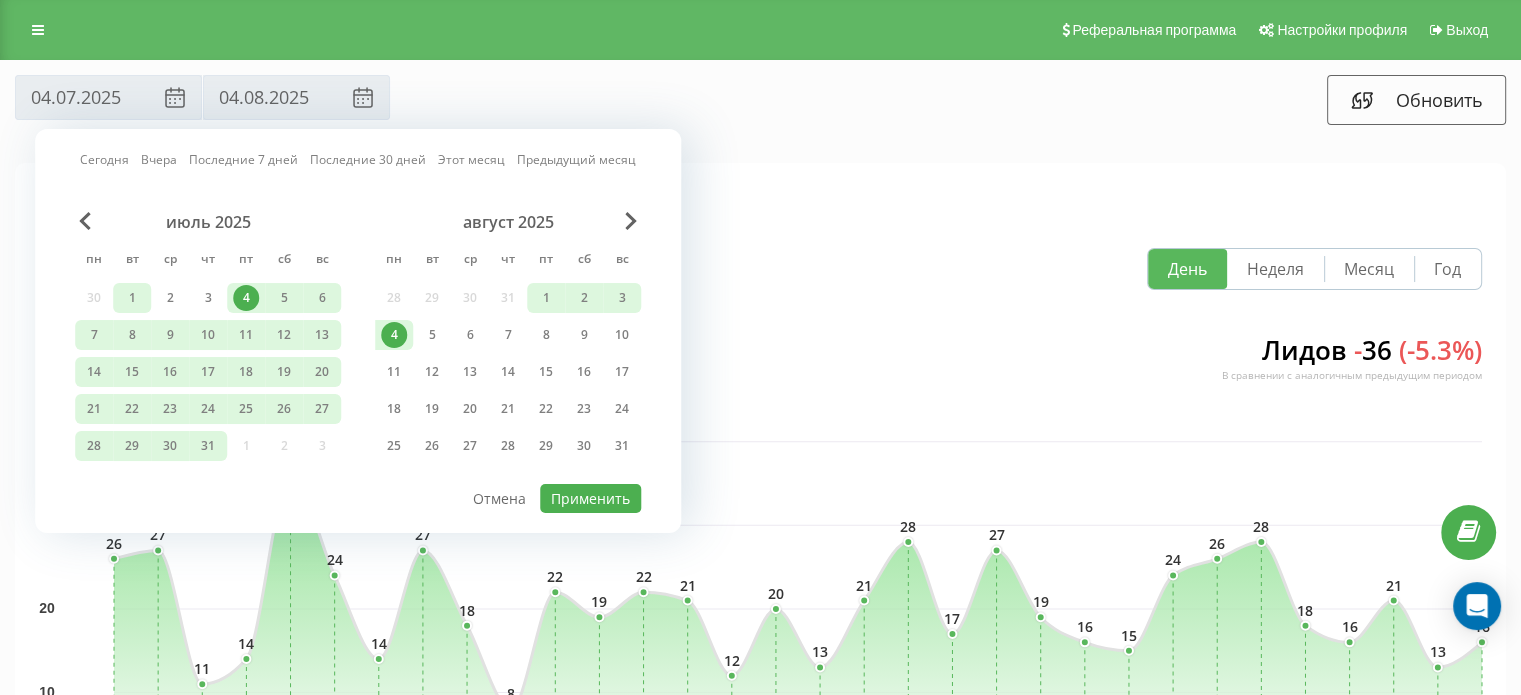 click on "1" at bounding box center (132, 298) 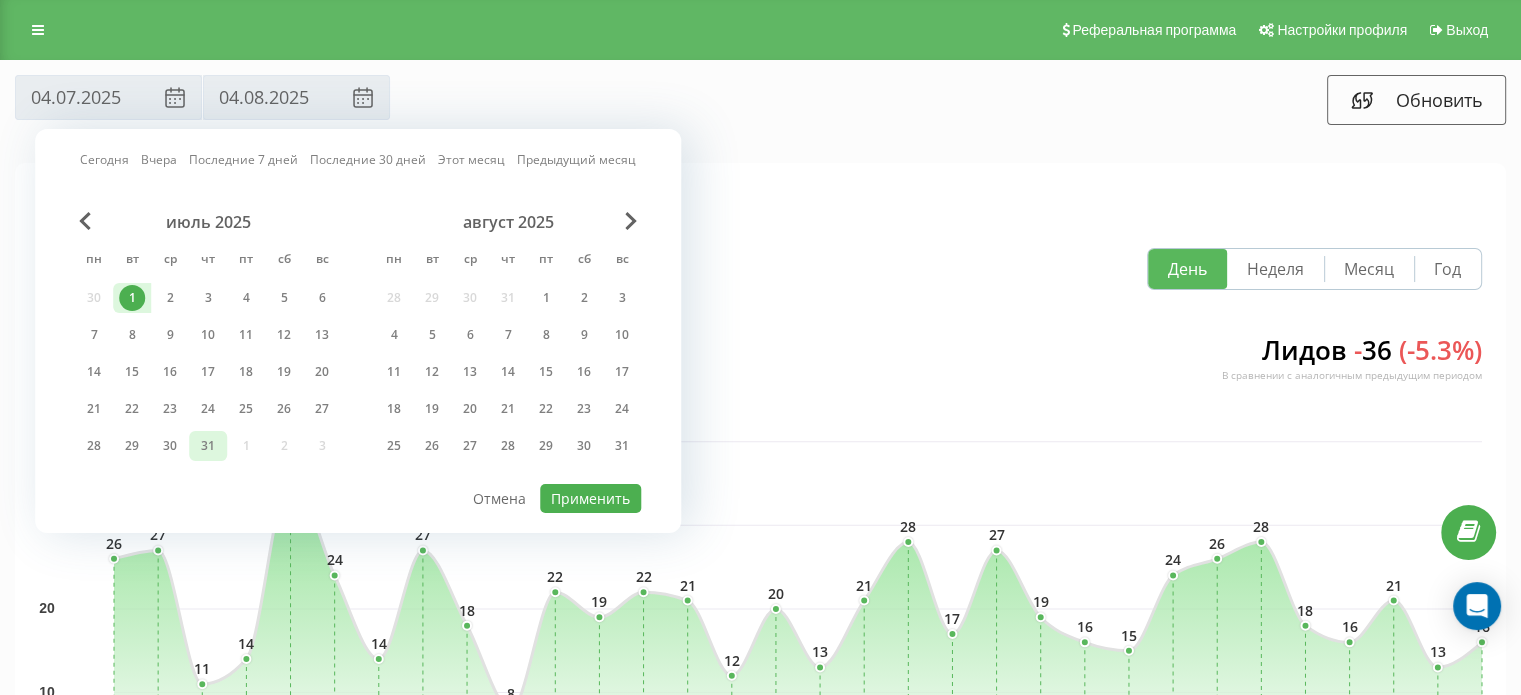 click on "31" at bounding box center (208, 446) 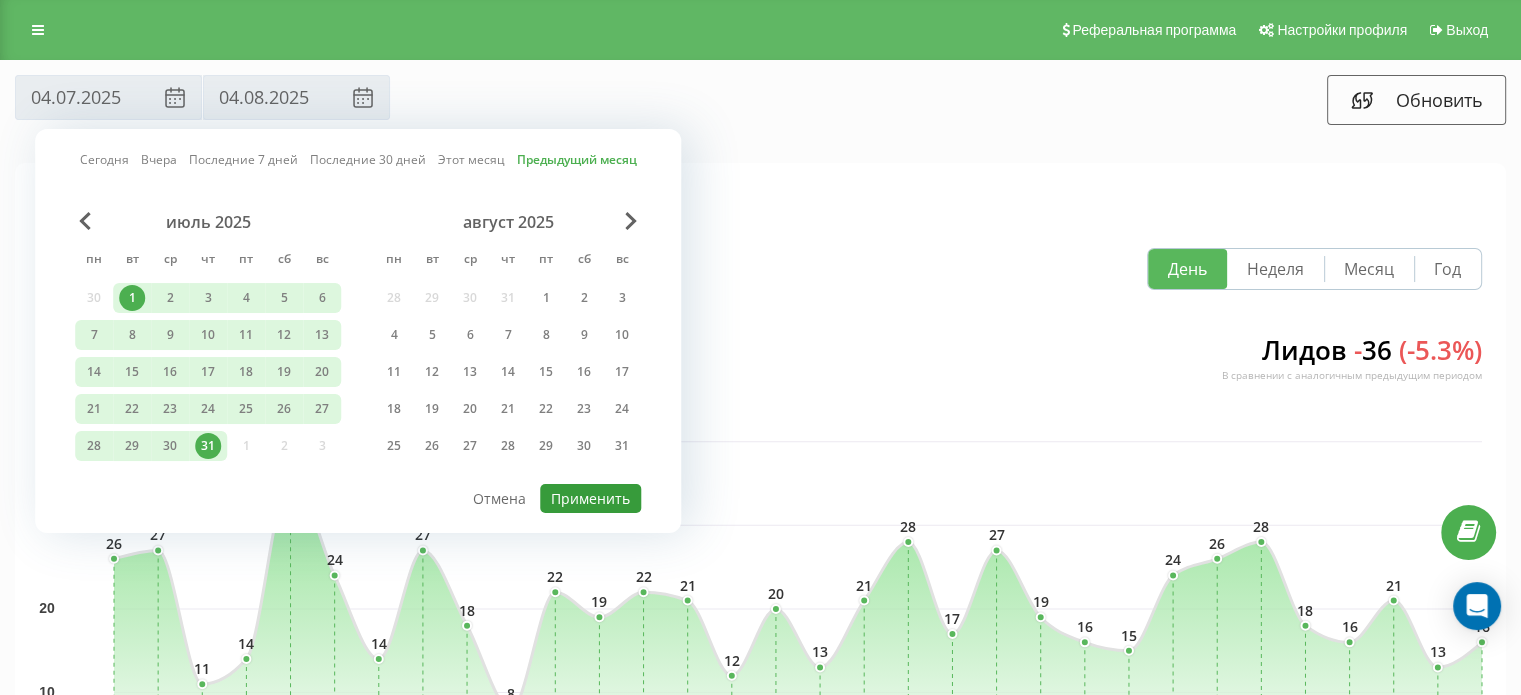click on "Применить" at bounding box center [590, 498] 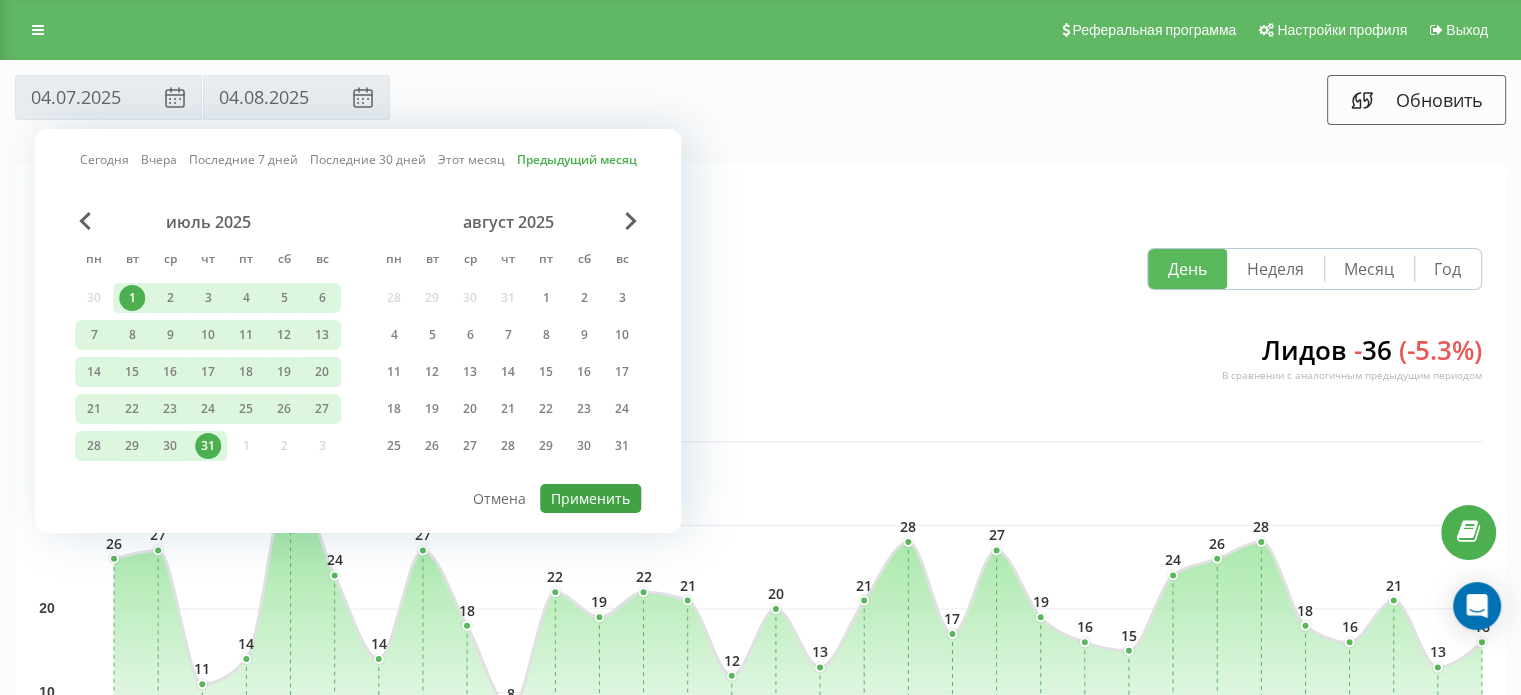 type on "01.07.2025" 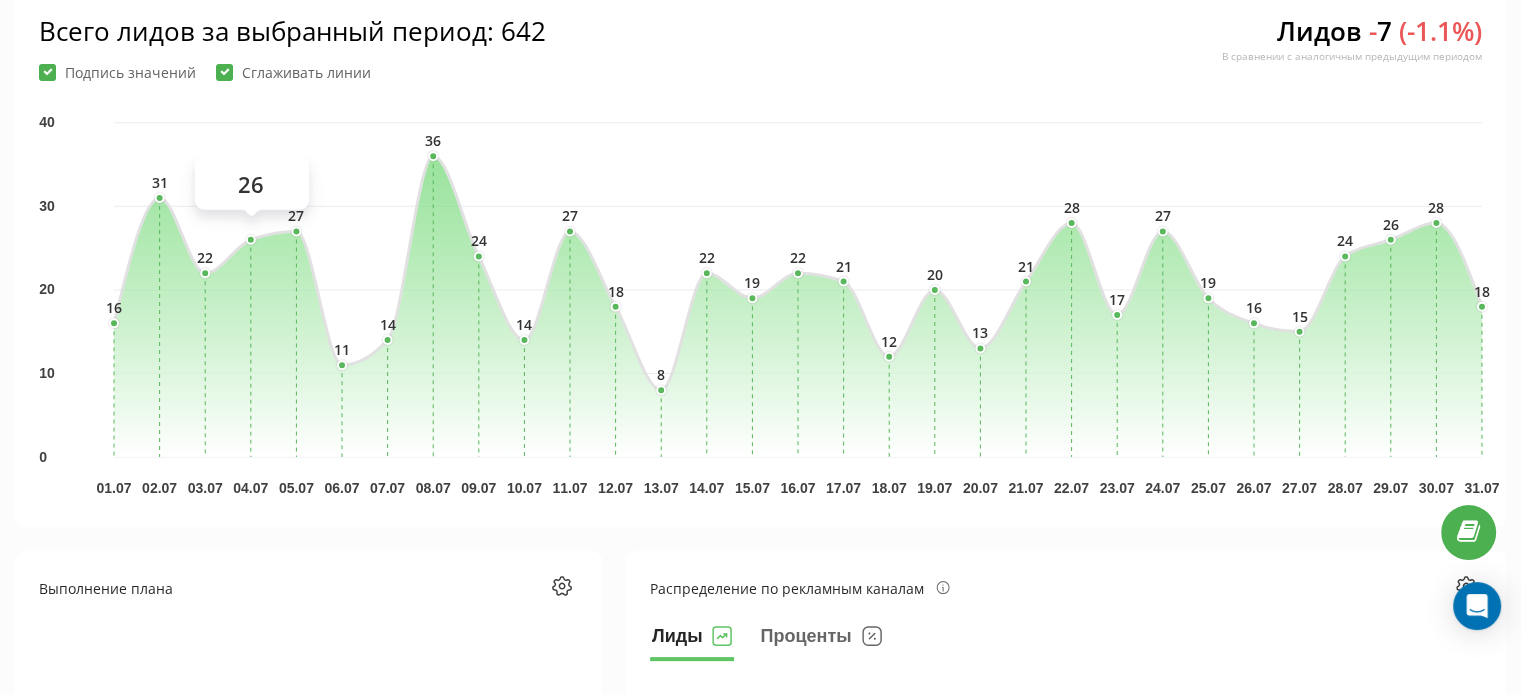 scroll, scrollTop: 0, scrollLeft: 0, axis: both 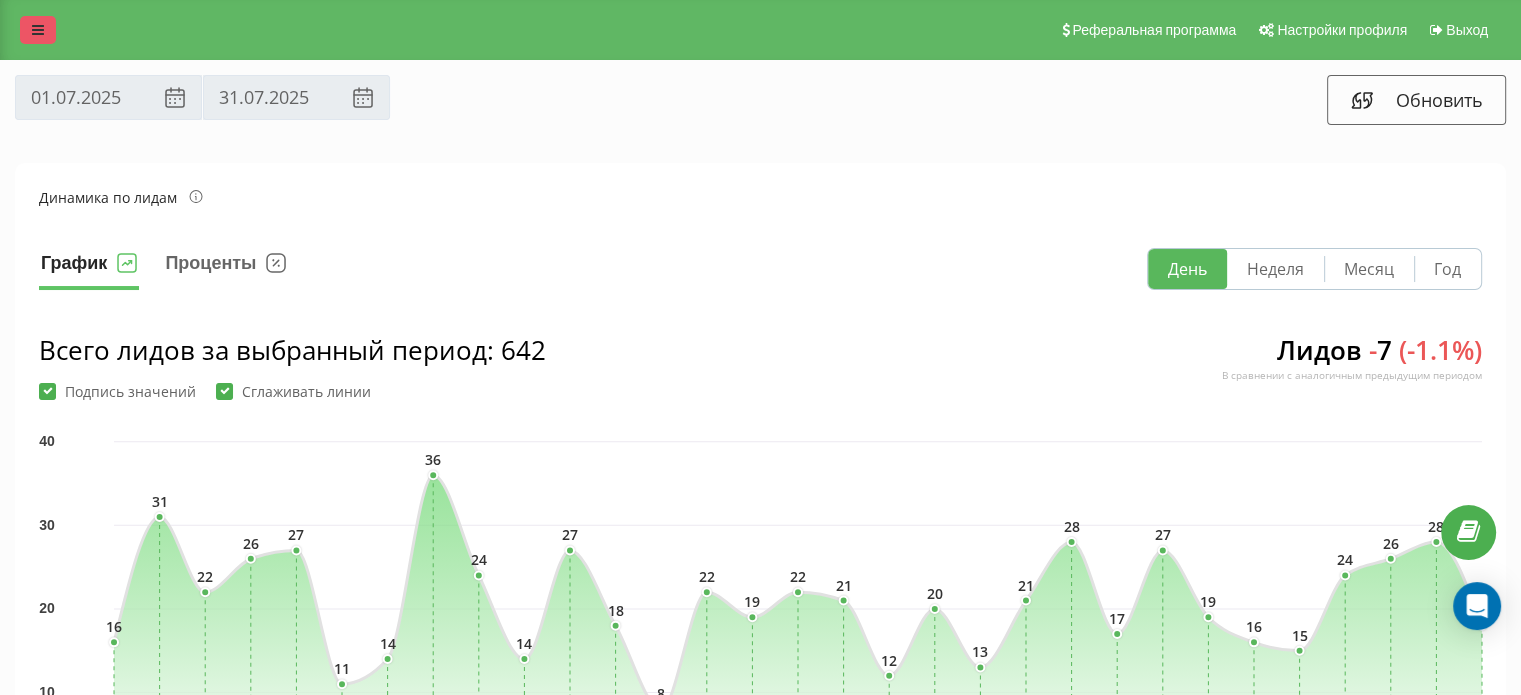 click at bounding box center [38, 30] 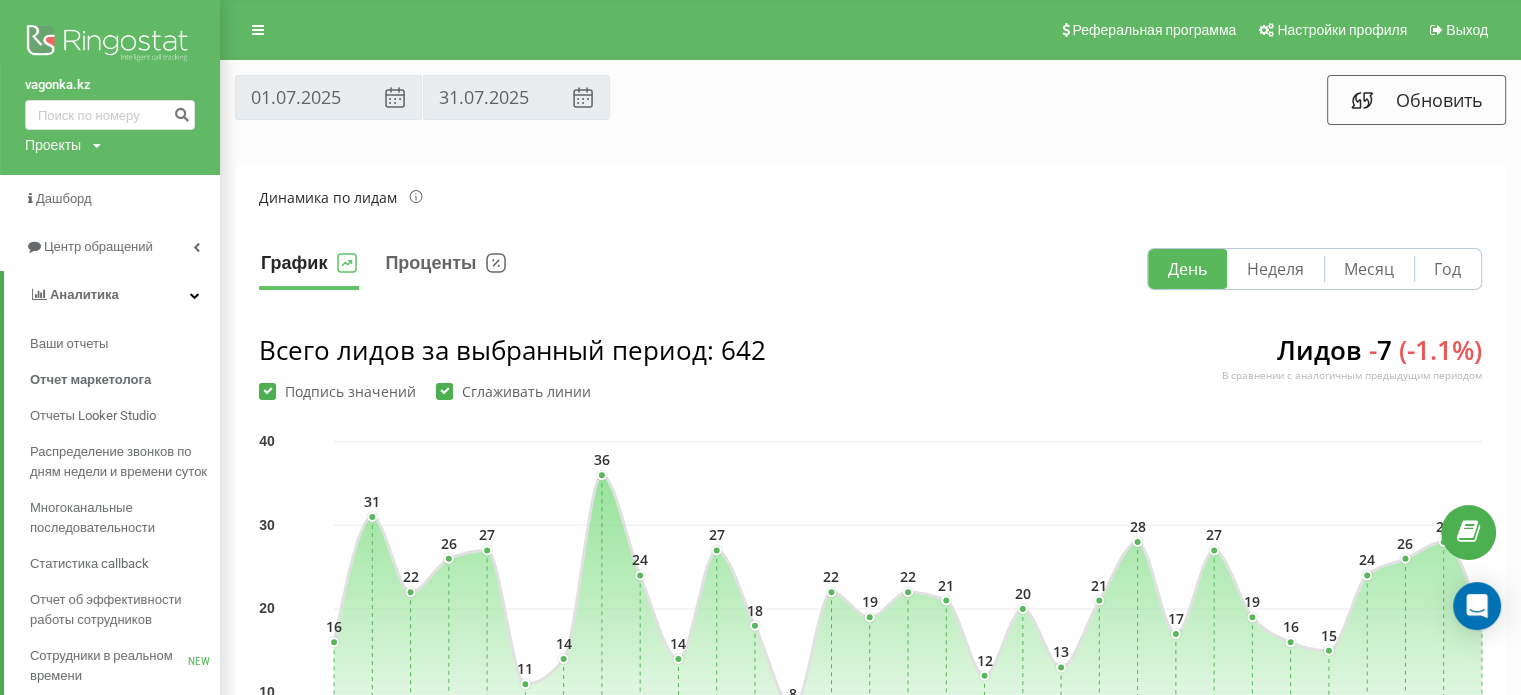 click on "Динамика по лидам График Проценты День Неделя Месяц Год Всего лидов за выбранный период :   642 Подпись значений Сглаживать линии Лидов   - 7   ( - 1.1 %) В сравнении с аналогичным предыдущим периодом 0 10 20 30 40 01.07 02.07 03.07 04.07 05.07 06.07 07.07 08.07 09.07 10.07 11.07 12.07 13.07 14.07 15.07 16.07 17.07 18.07 19.07 20.07 21.07 22.07 23.07 24.07 25.07 26.07 27.07 28.07 29.07 30.07 31.07 16 31 22 26 27 11 14 36 24 14 27 18 8 22 19 22 21 12 20 13 21 28 17 27 19 16 15 24 26 28 18 16 31 22 26 27 11 14 36 24 14 27 18 8 22 19 22 21 12 20 13 21 28 17 27 19 16 15 24 26 28 18" at bounding box center [870, 504] 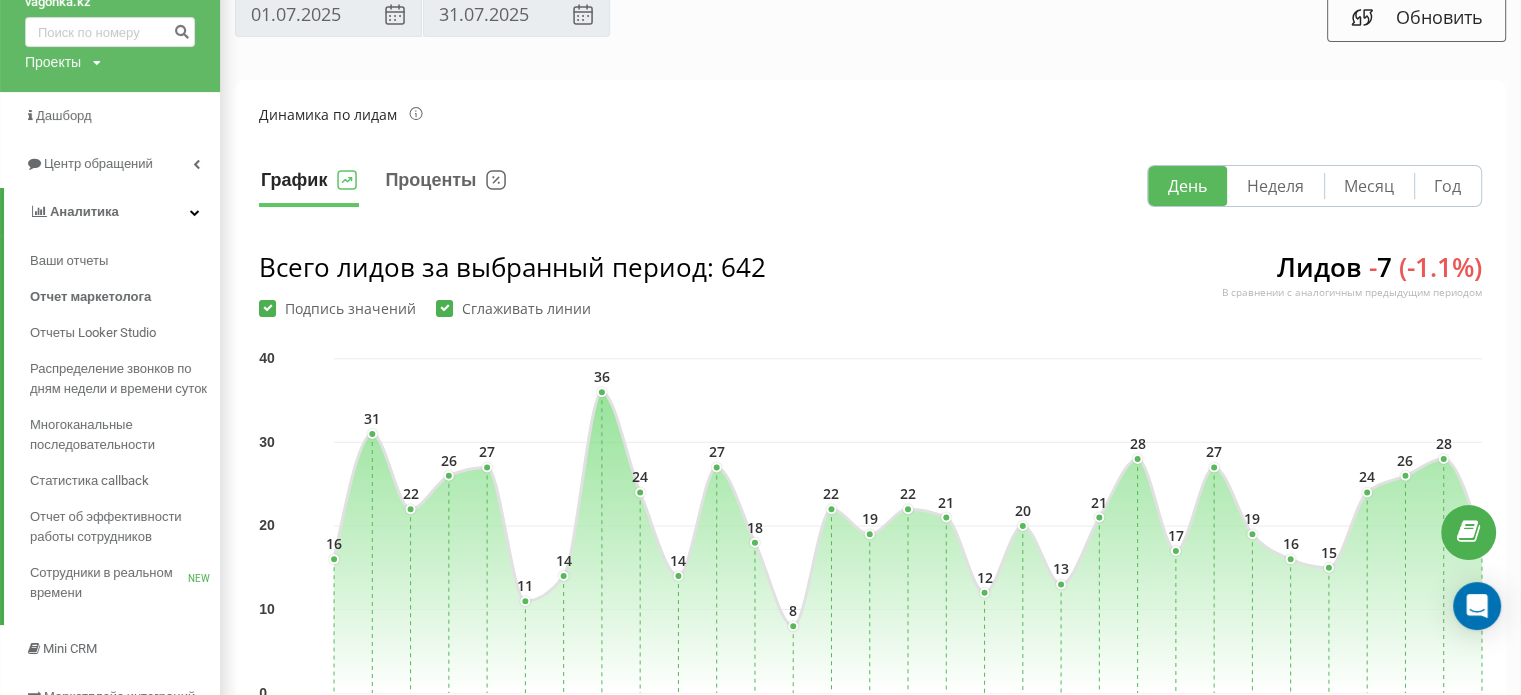 scroll, scrollTop: 95, scrollLeft: 0, axis: vertical 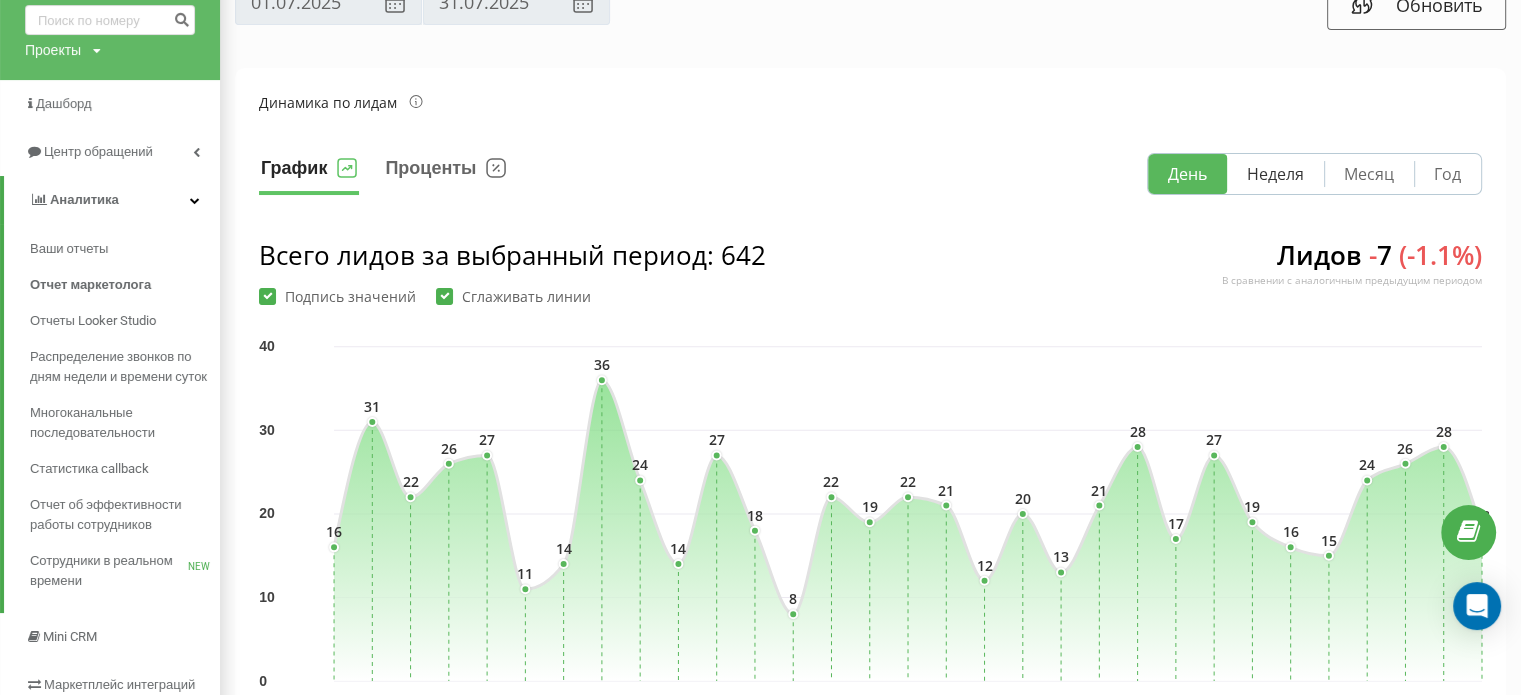 click on "Неделя" at bounding box center (1275, 174) 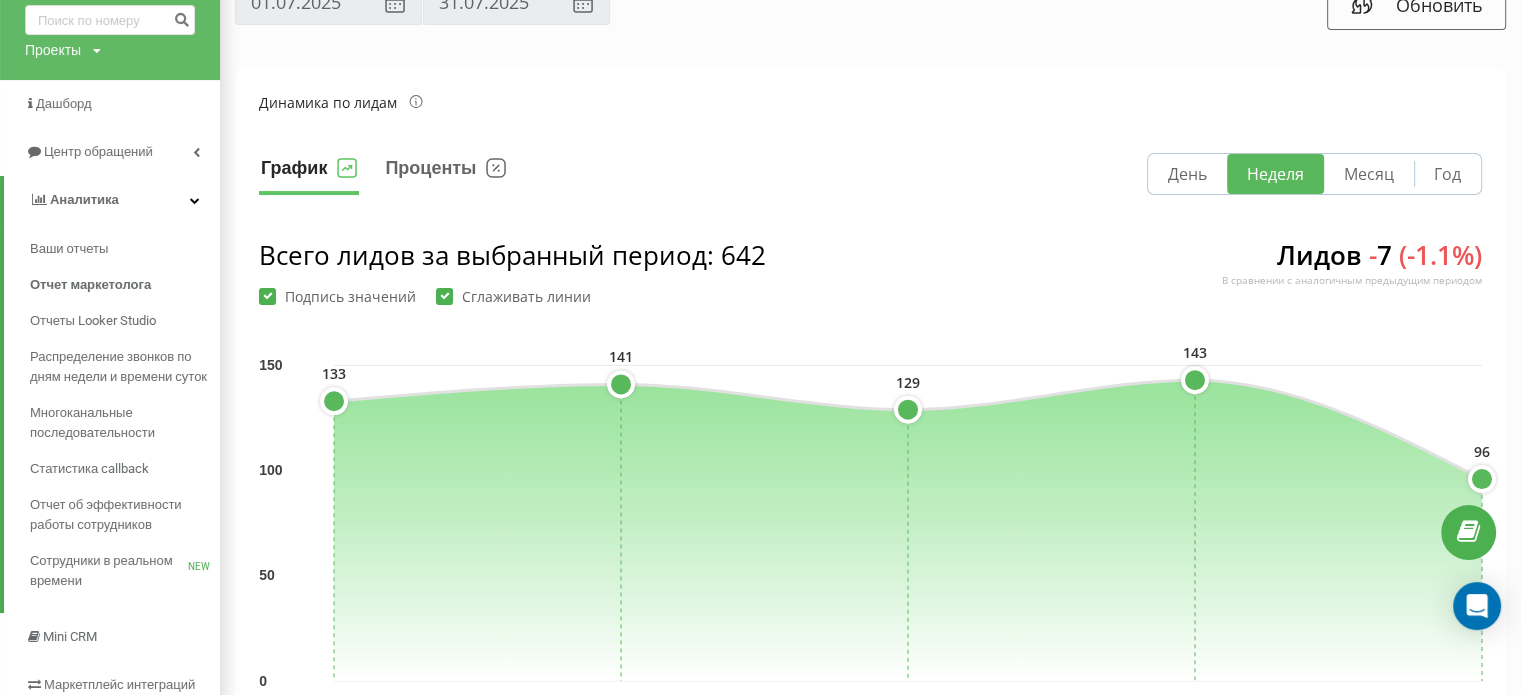 click on "Динамика по лидам График Проценты День Неделя Месяц Год Всего лидов за выбранный период :   642 Подпись значений Сглаживать линии Лидов   - 7   ( - 1.1 %) В сравнении с аналогичным предыдущим периодом 0 50 100 150 30.06 07.07 14.07 21.07 28.07 133 141 129 143 96 133 141 129 143 96" at bounding box center (870, 409) 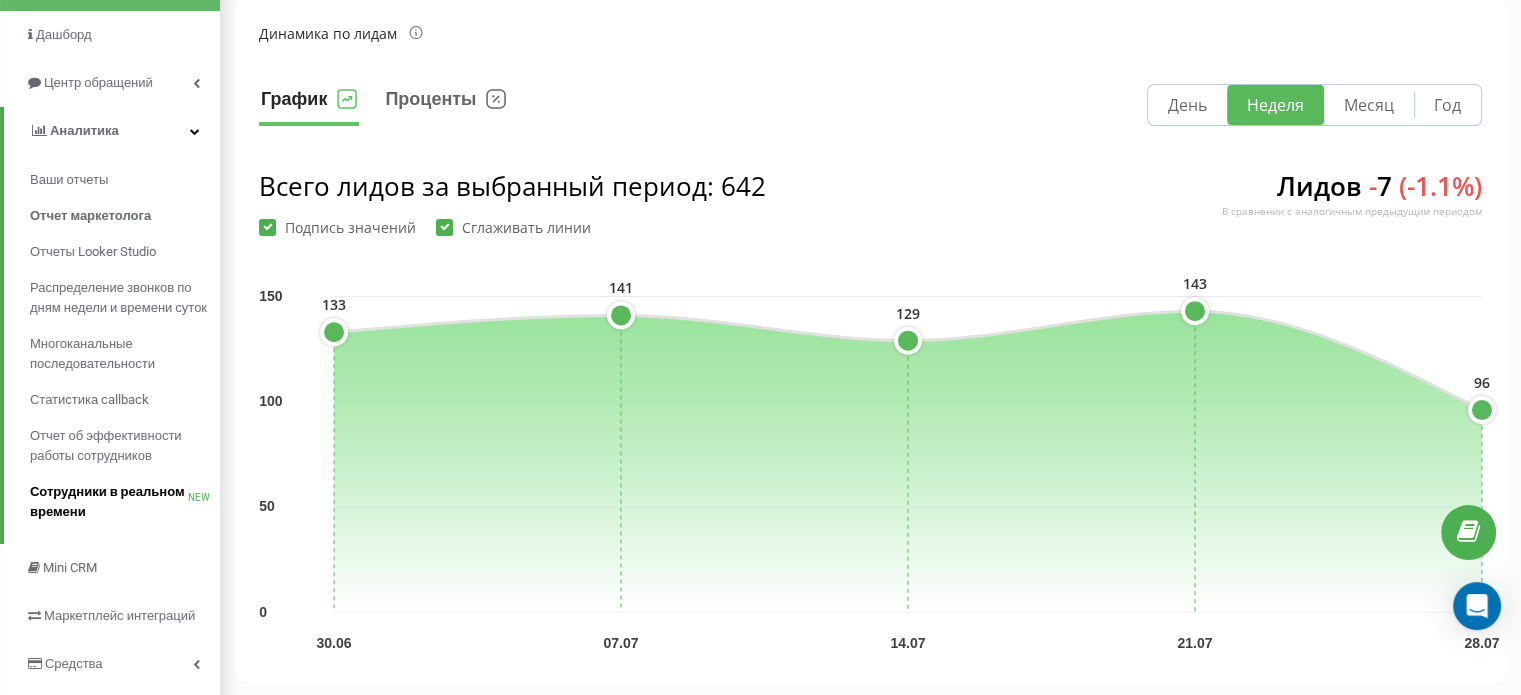 scroll, scrollTop: 171, scrollLeft: 0, axis: vertical 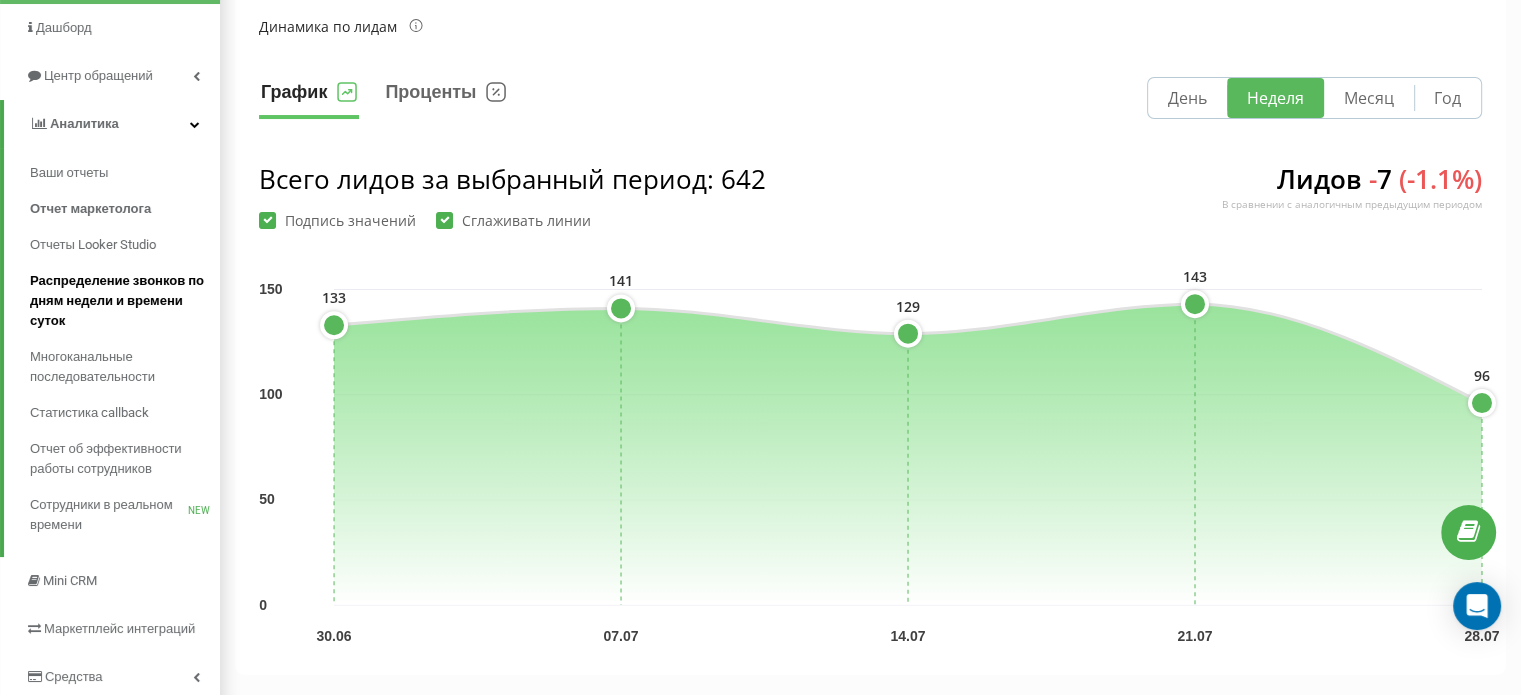 click on "Распределение звонков по дням недели и времени суток" at bounding box center (120, 301) 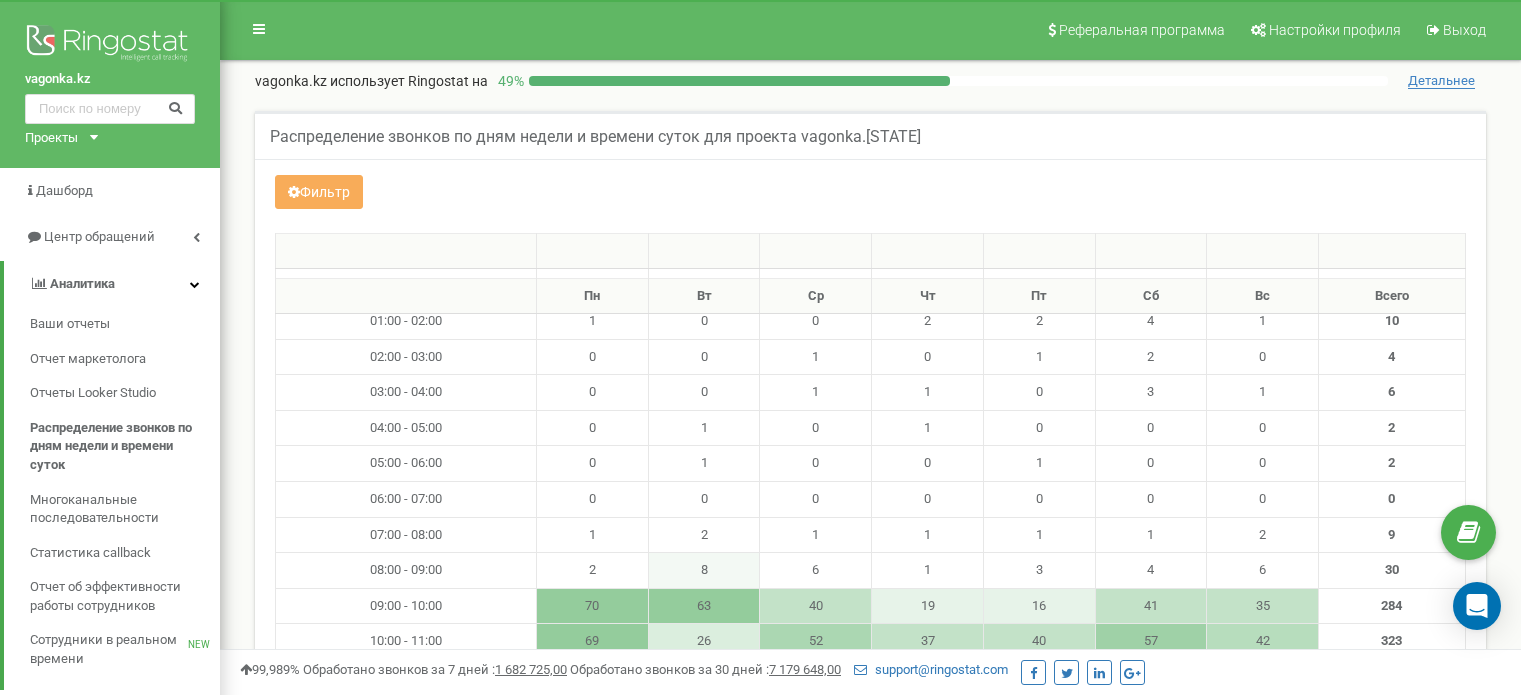 scroll, scrollTop: 352, scrollLeft: 0, axis: vertical 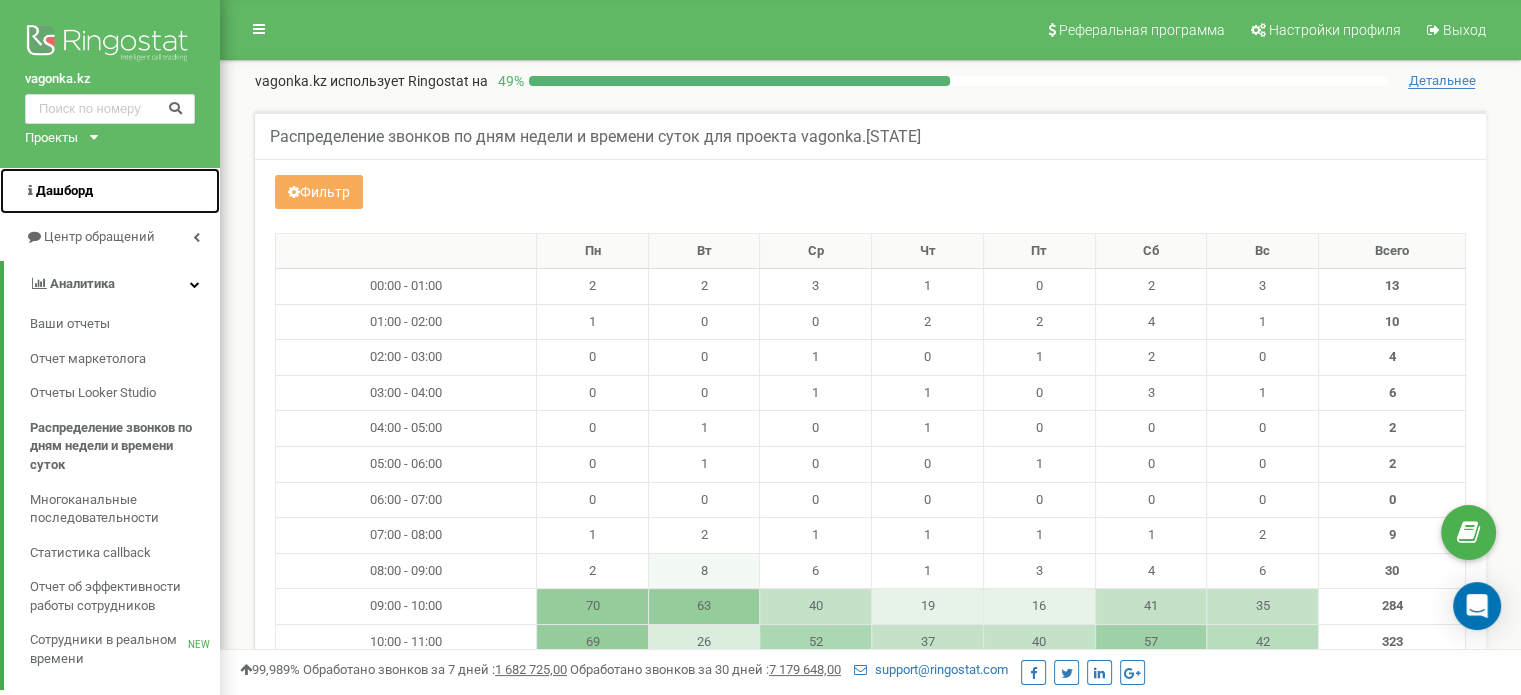 click on "Дашборд" at bounding box center [64, 190] 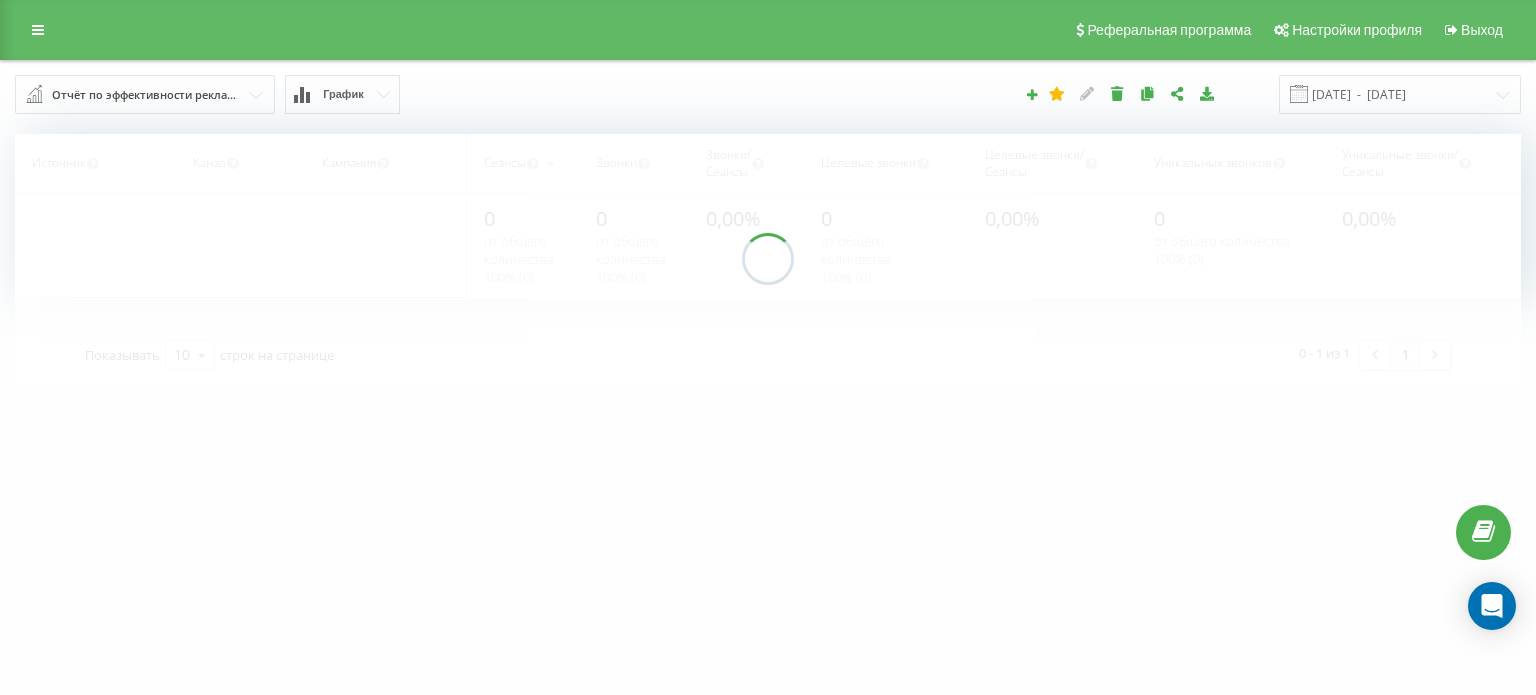 scroll, scrollTop: 0, scrollLeft: 0, axis: both 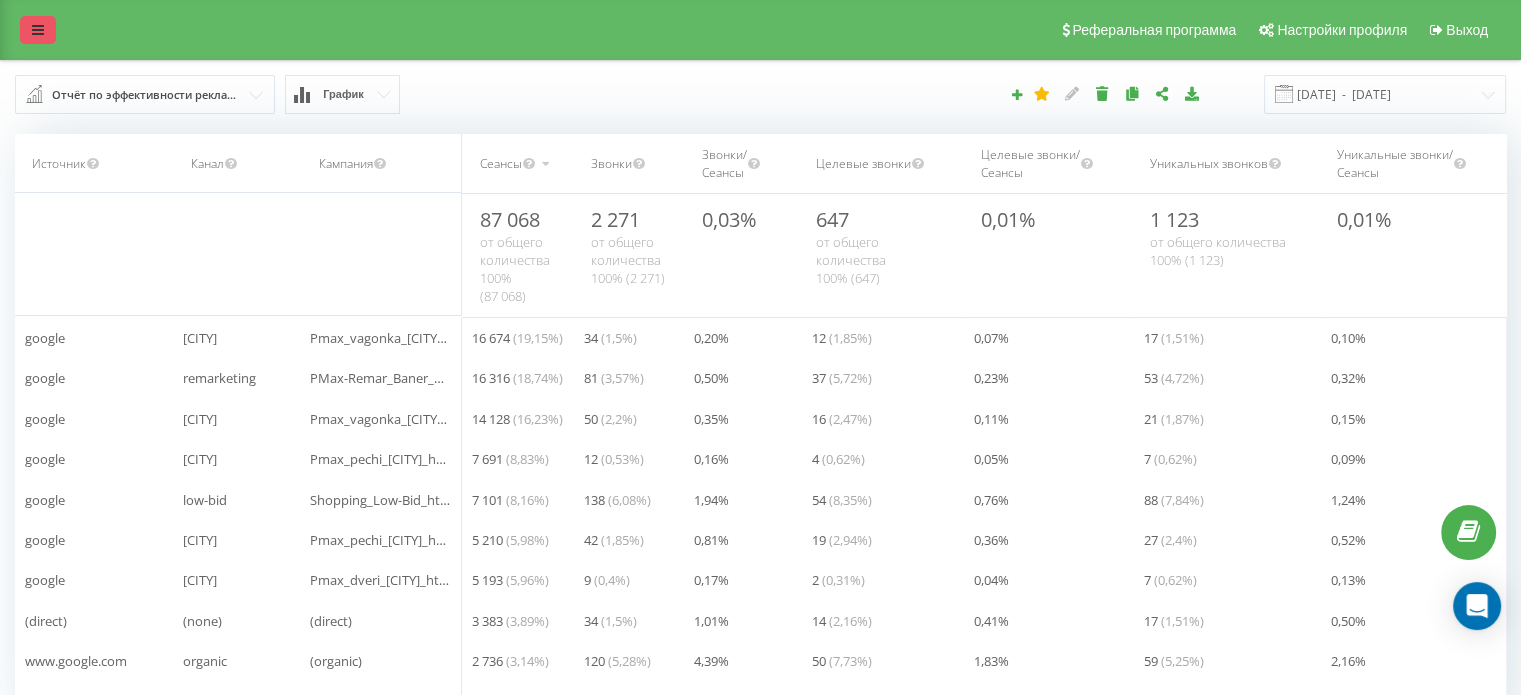 click at bounding box center (38, 30) 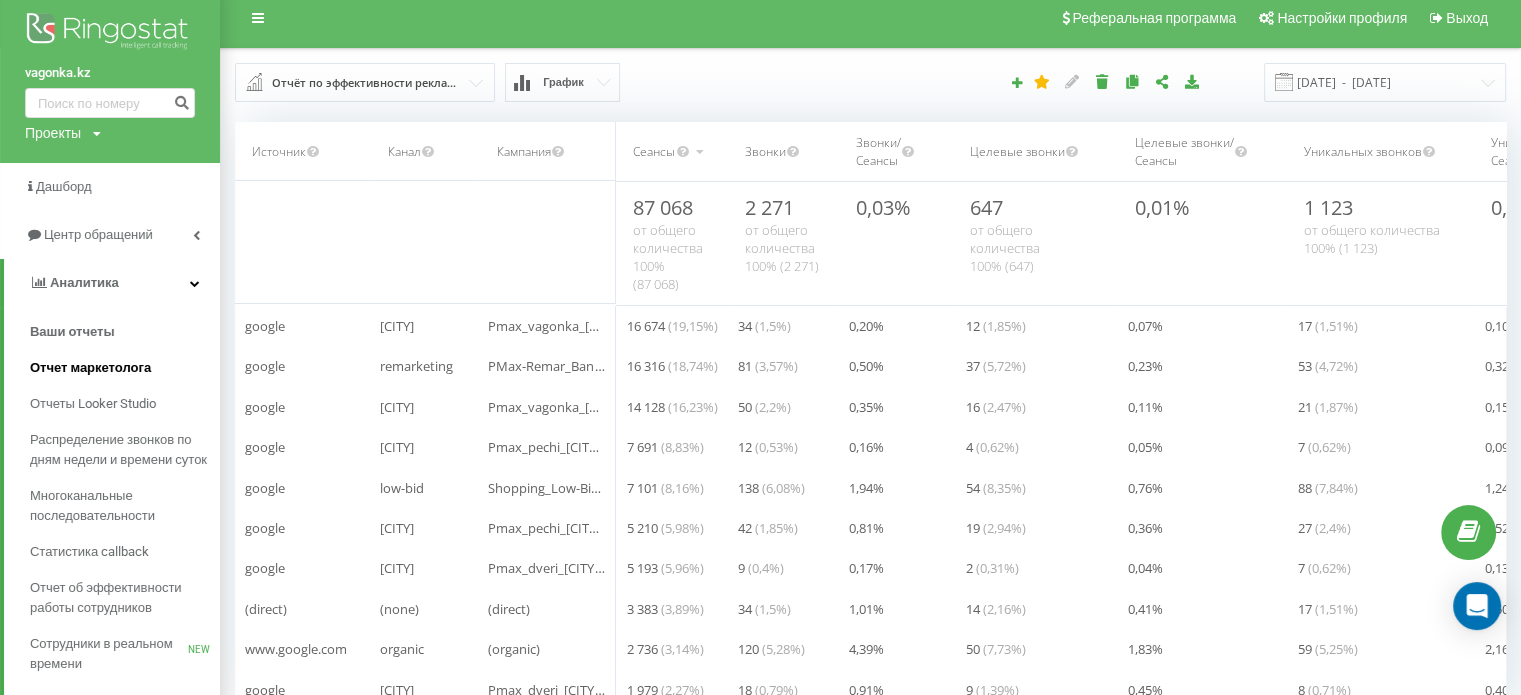 click on "Отчет маркетолога" at bounding box center (90, 368) 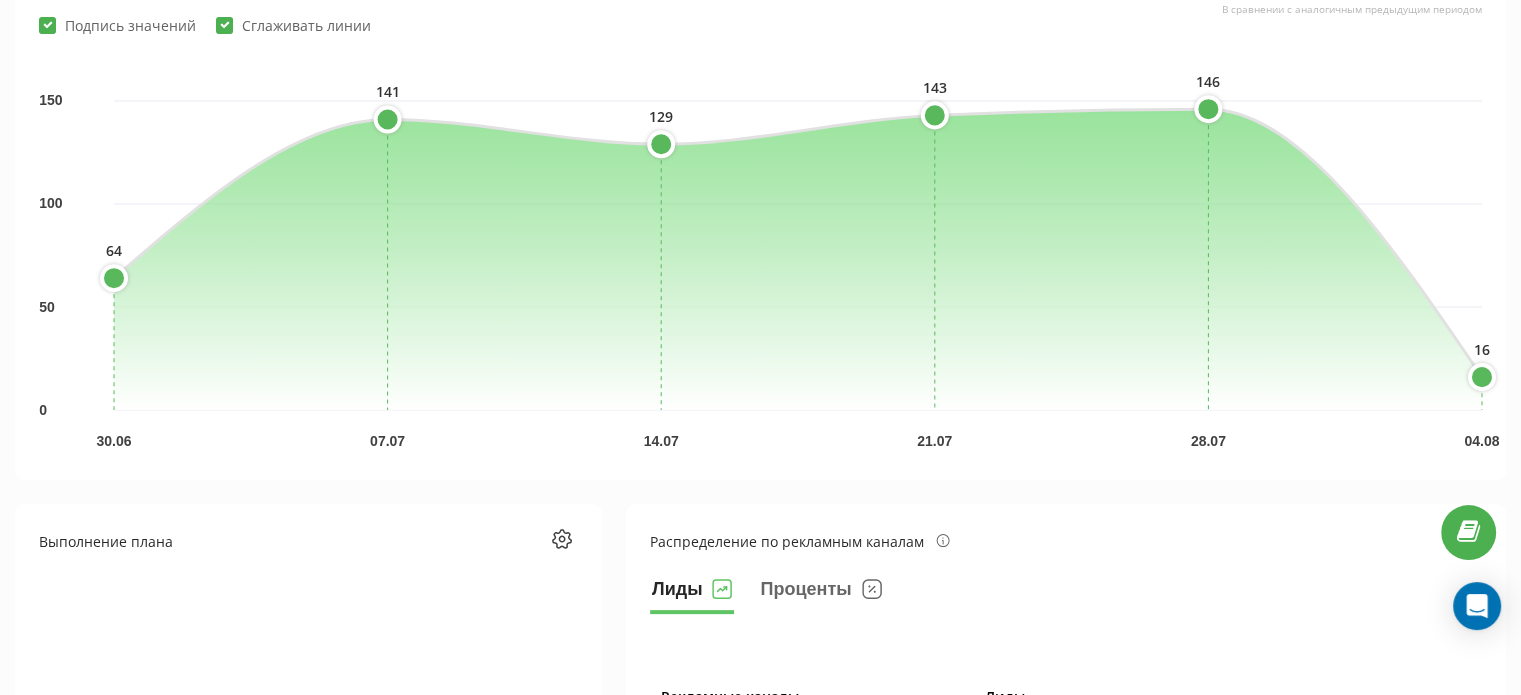 scroll, scrollTop: 0, scrollLeft: 0, axis: both 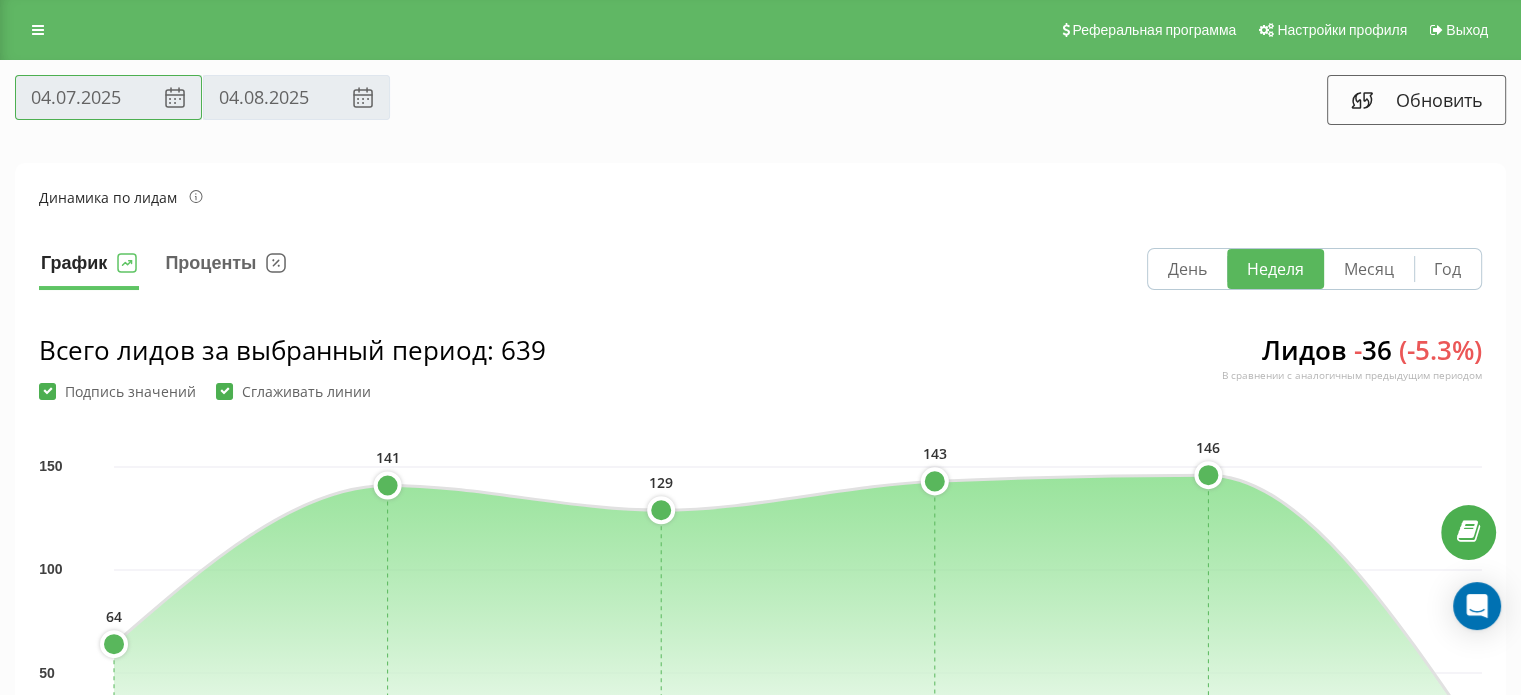 click on "04.07.2025" at bounding box center (108, 97) 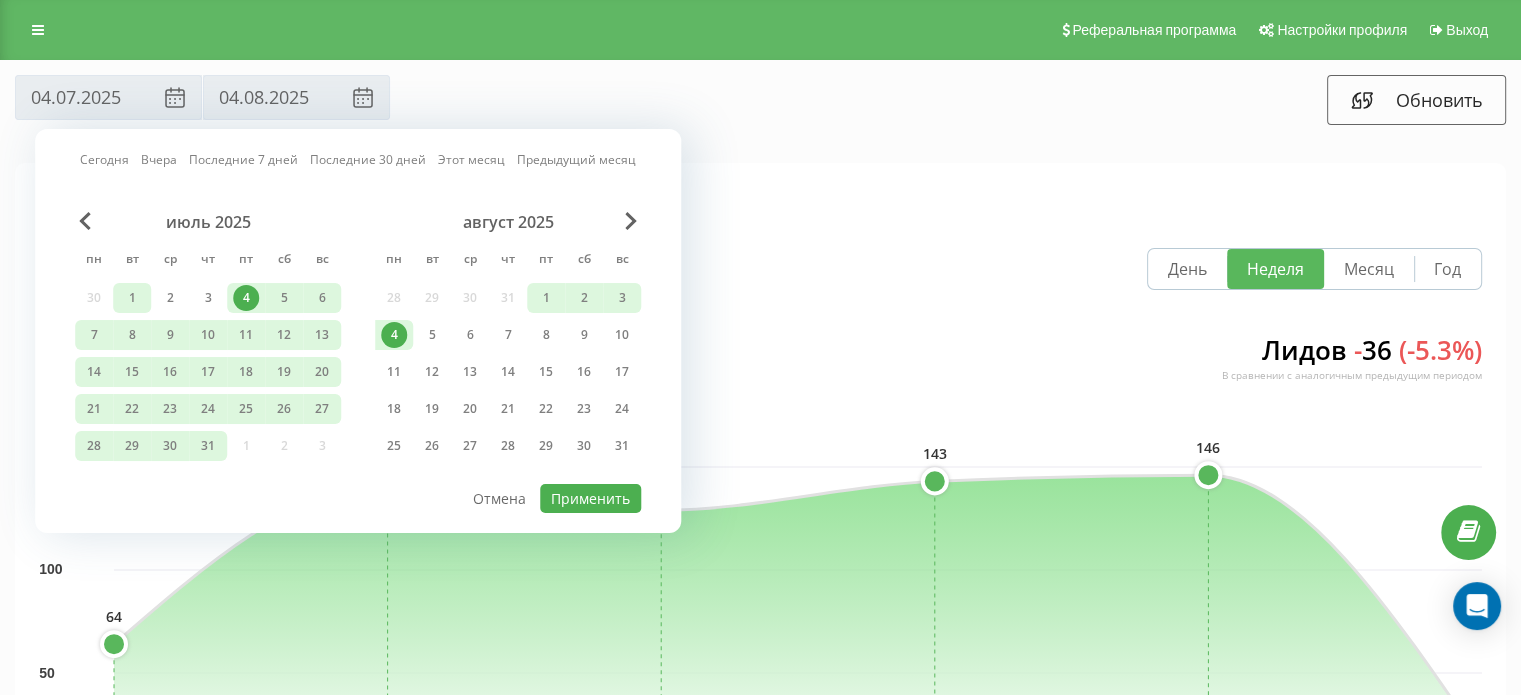 click on "1" at bounding box center [132, 298] 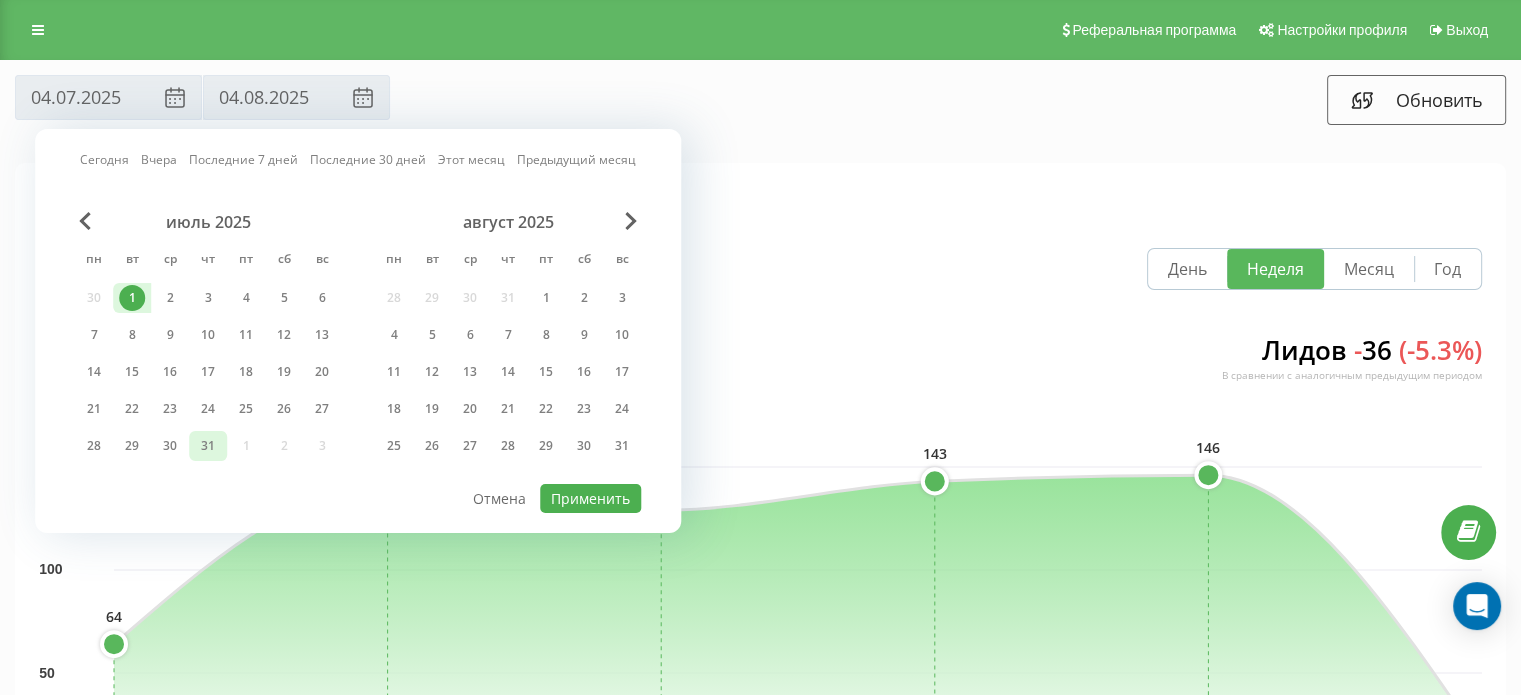 click on "31" at bounding box center [208, 446] 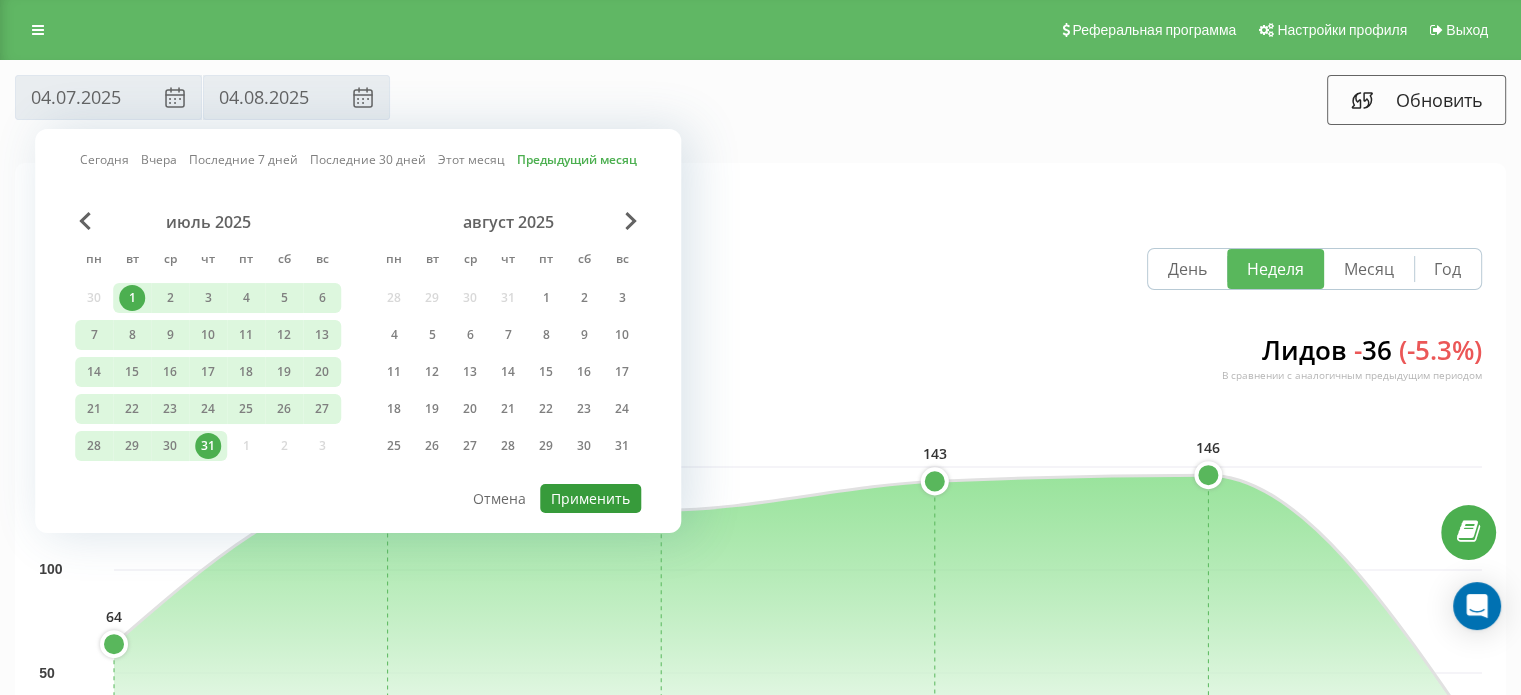 click on "Применить" at bounding box center (590, 498) 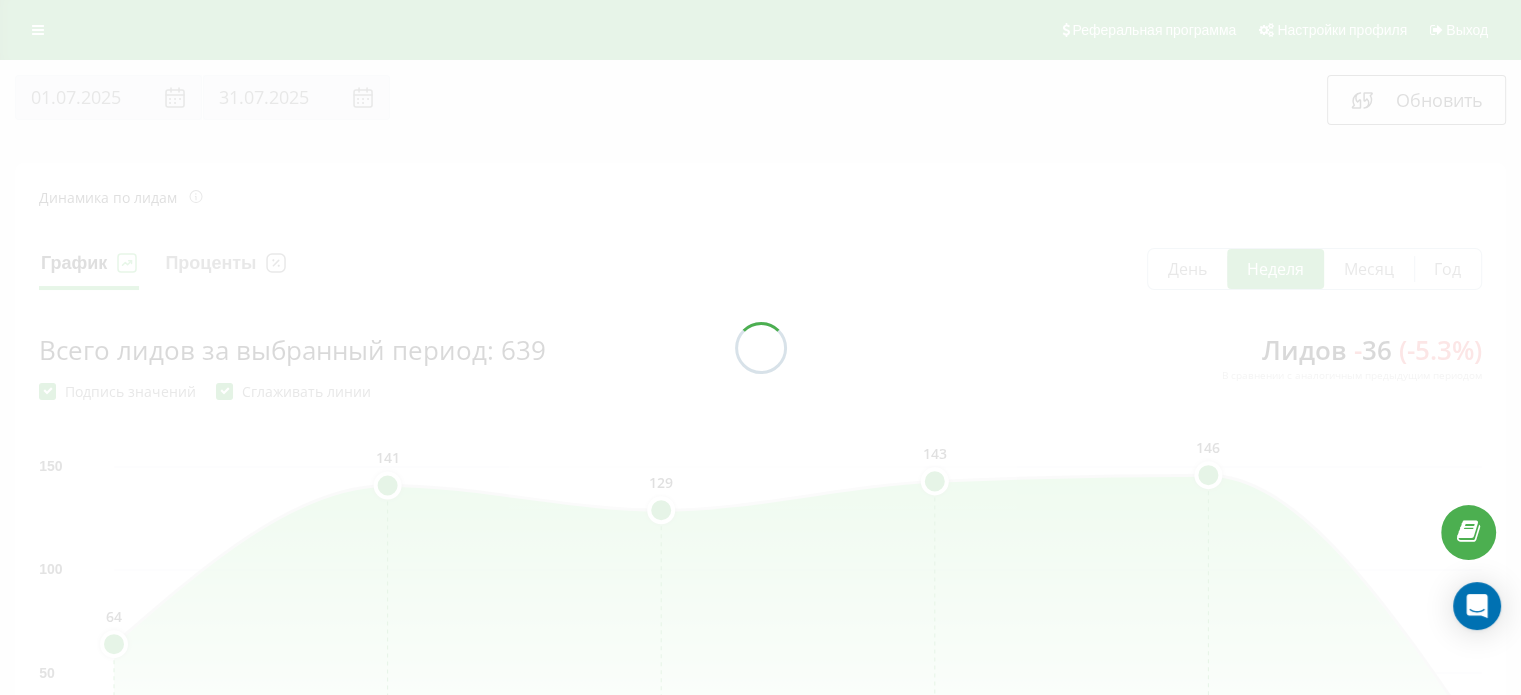 type on "01.07.2025" 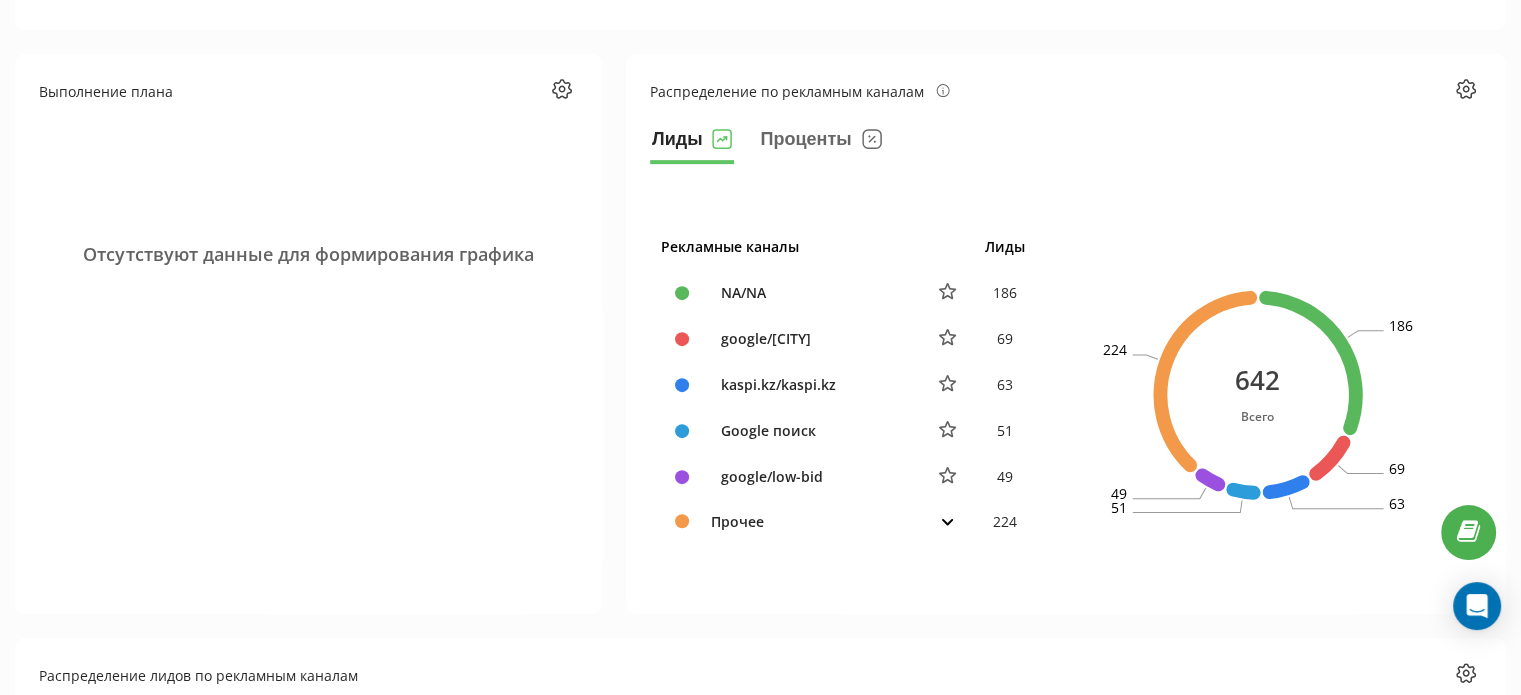scroll, scrollTop: 818, scrollLeft: 0, axis: vertical 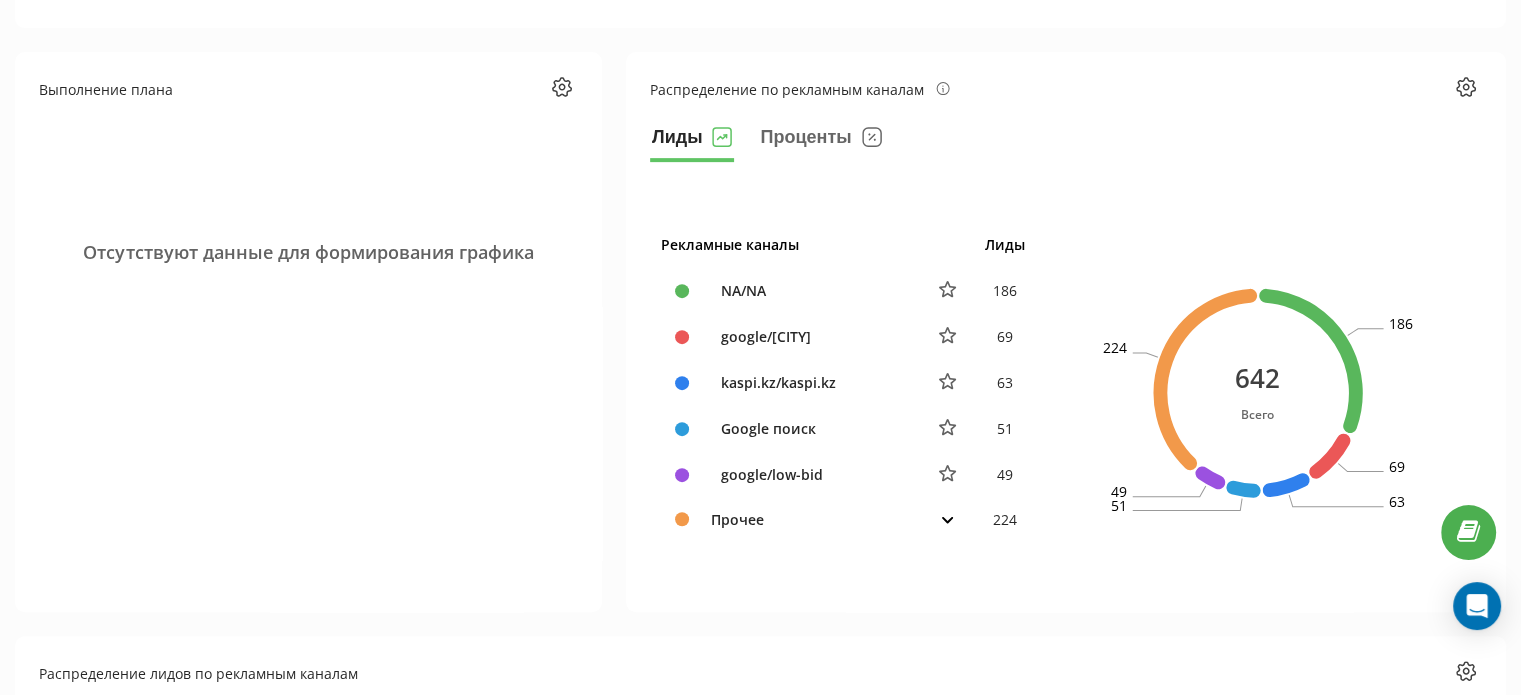 click 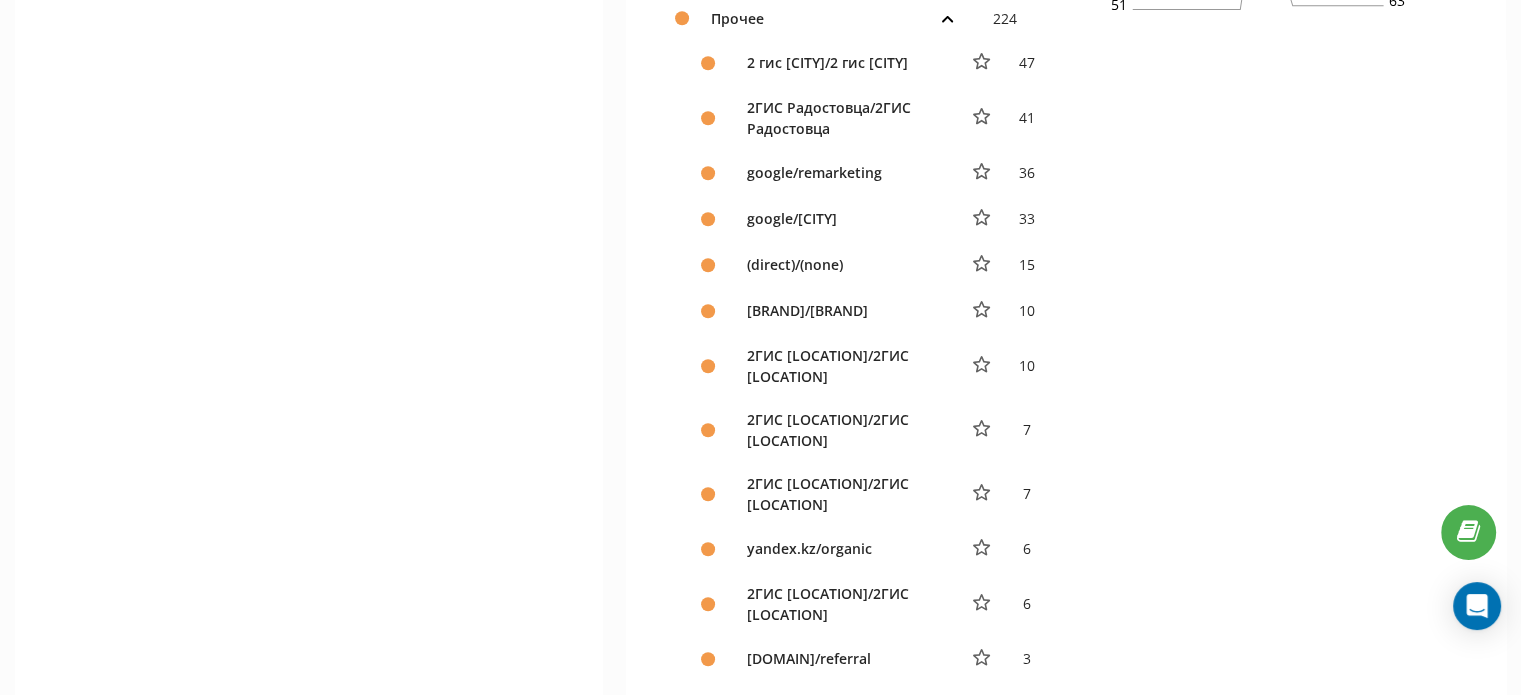 scroll, scrollTop: 1324, scrollLeft: 0, axis: vertical 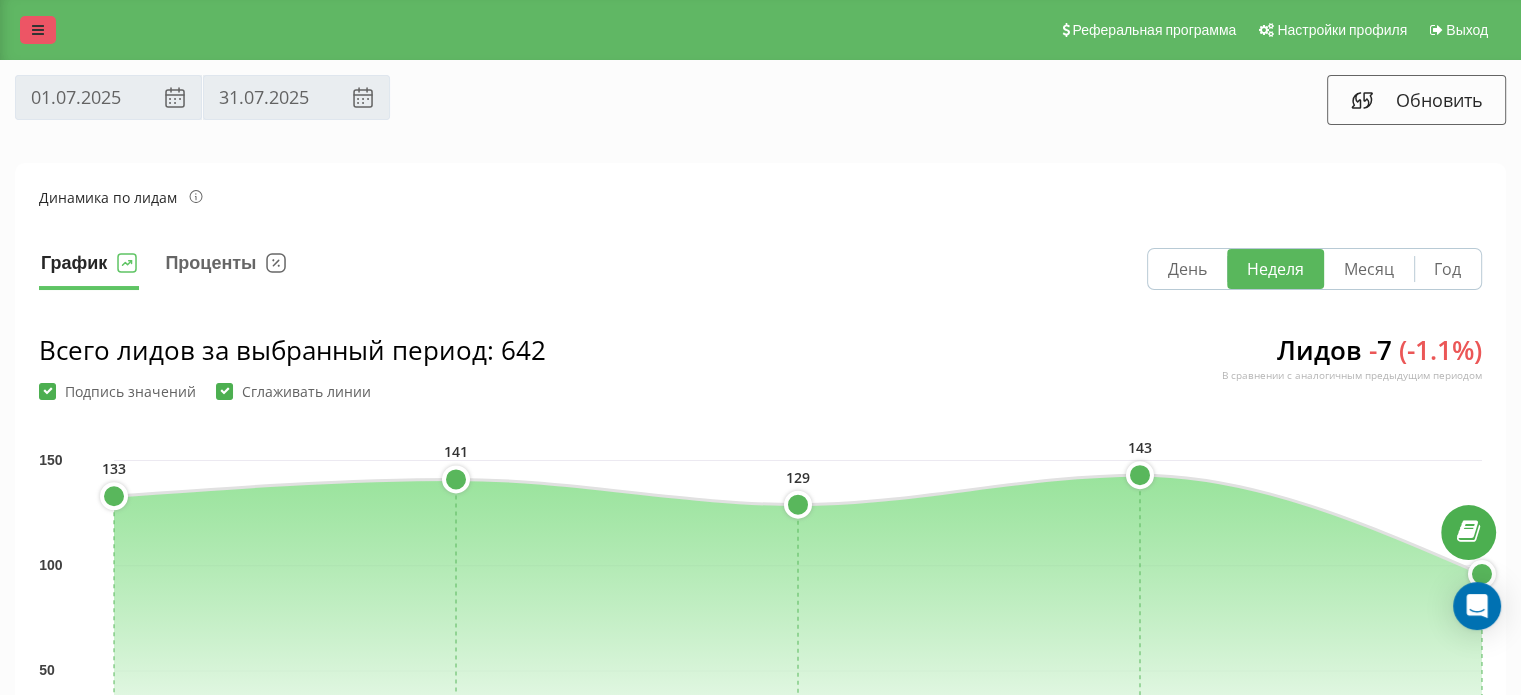 click at bounding box center [38, 30] 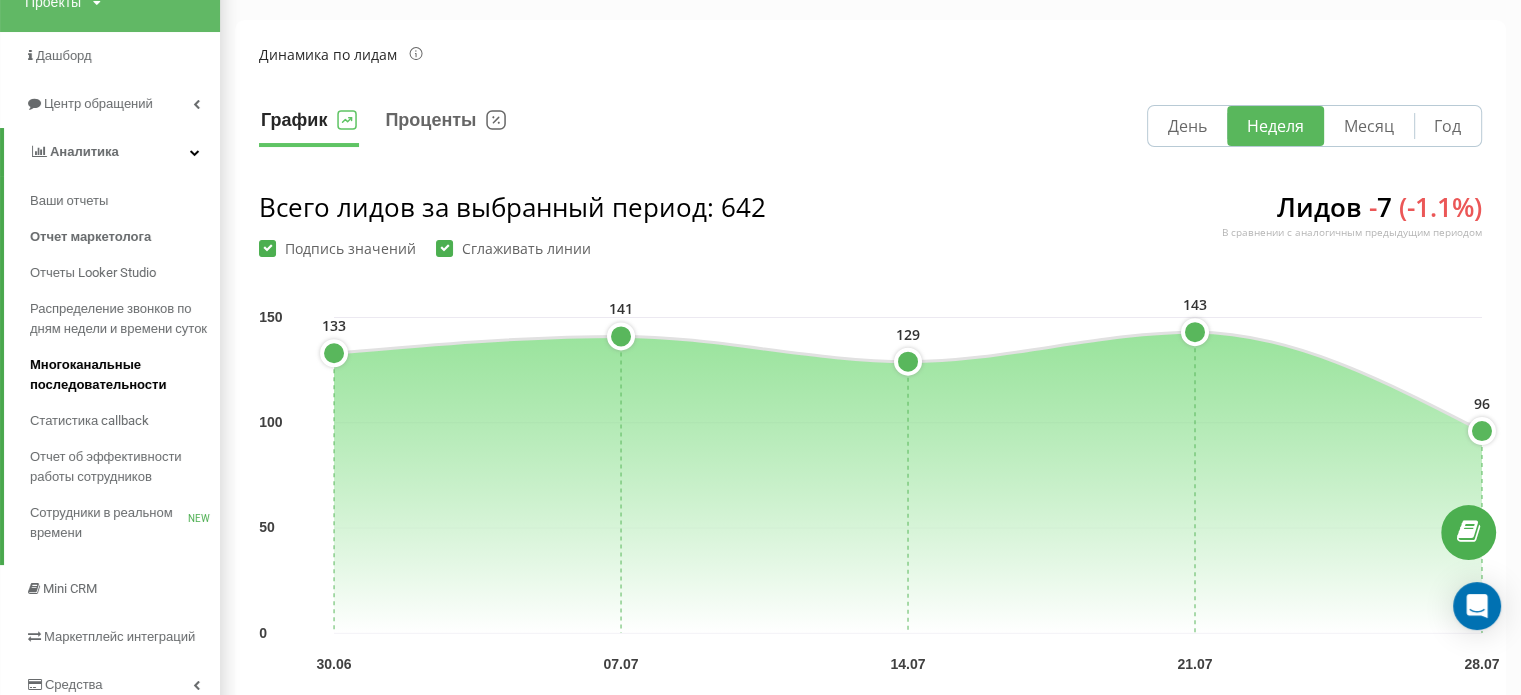 scroll, scrollTop: 142, scrollLeft: 0, axis: vertical 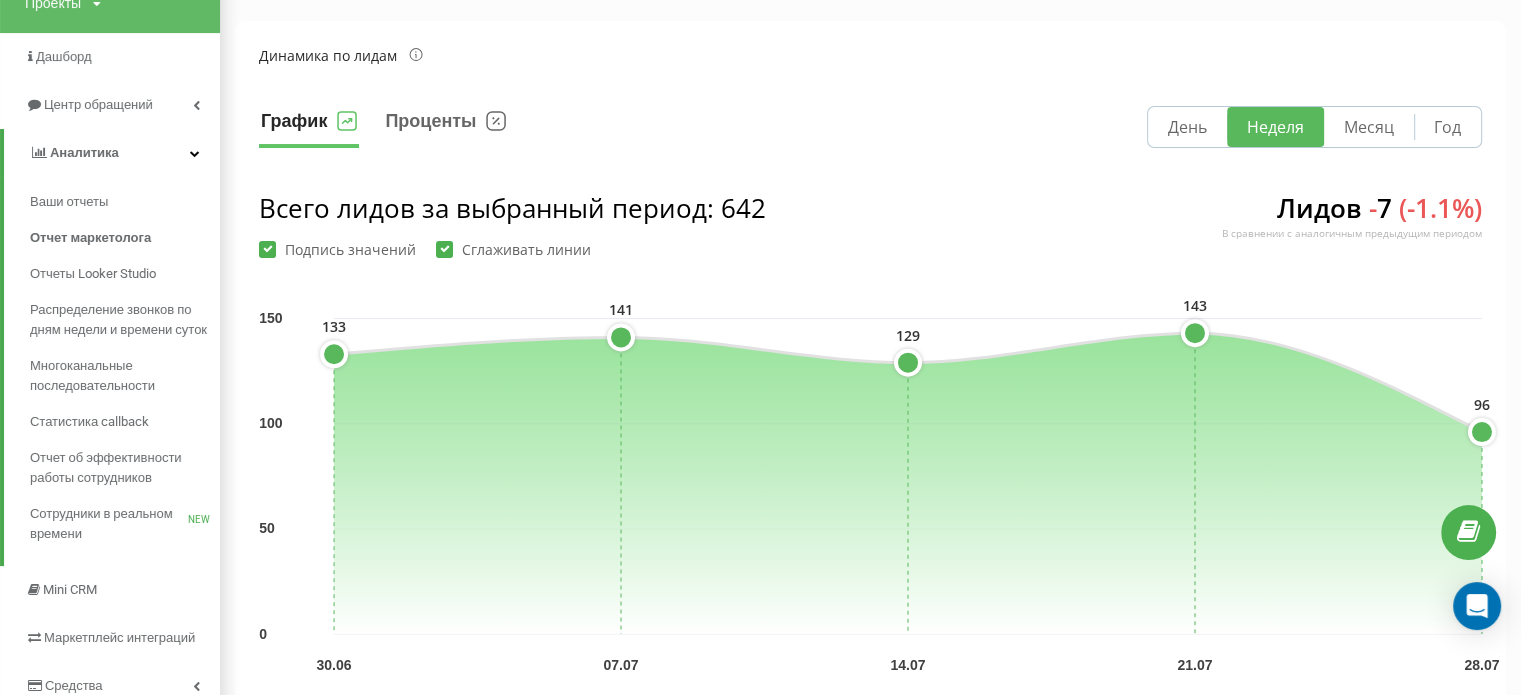 click on "Всего лидов за выбранный период :   642 Подпись значений Сглаживать линии Лидов   - 7   ( - 1.1 %) В сравнении с аналогичным предыдущим периодом" at bounding box center [870, 224] 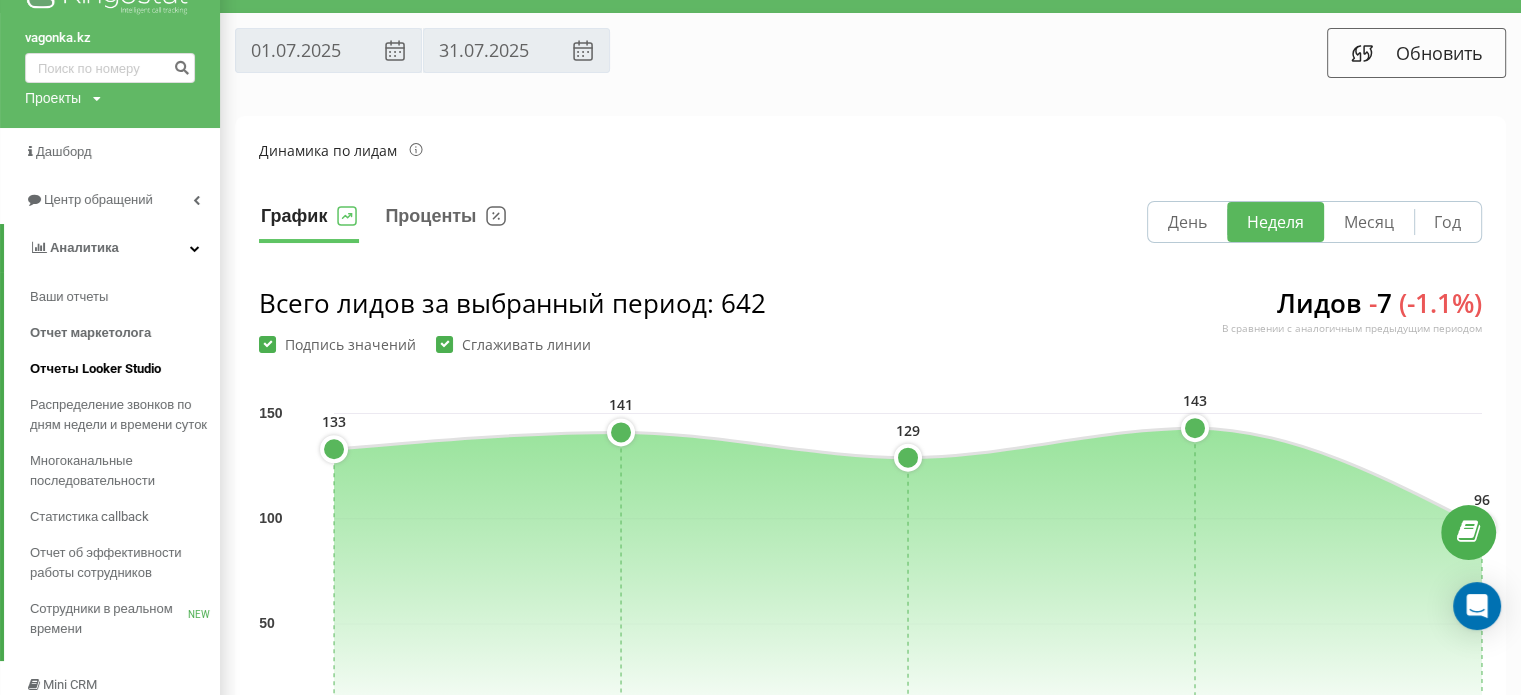 scroll, scrollTop: 46, scrollLeft: 0, axis: vertical 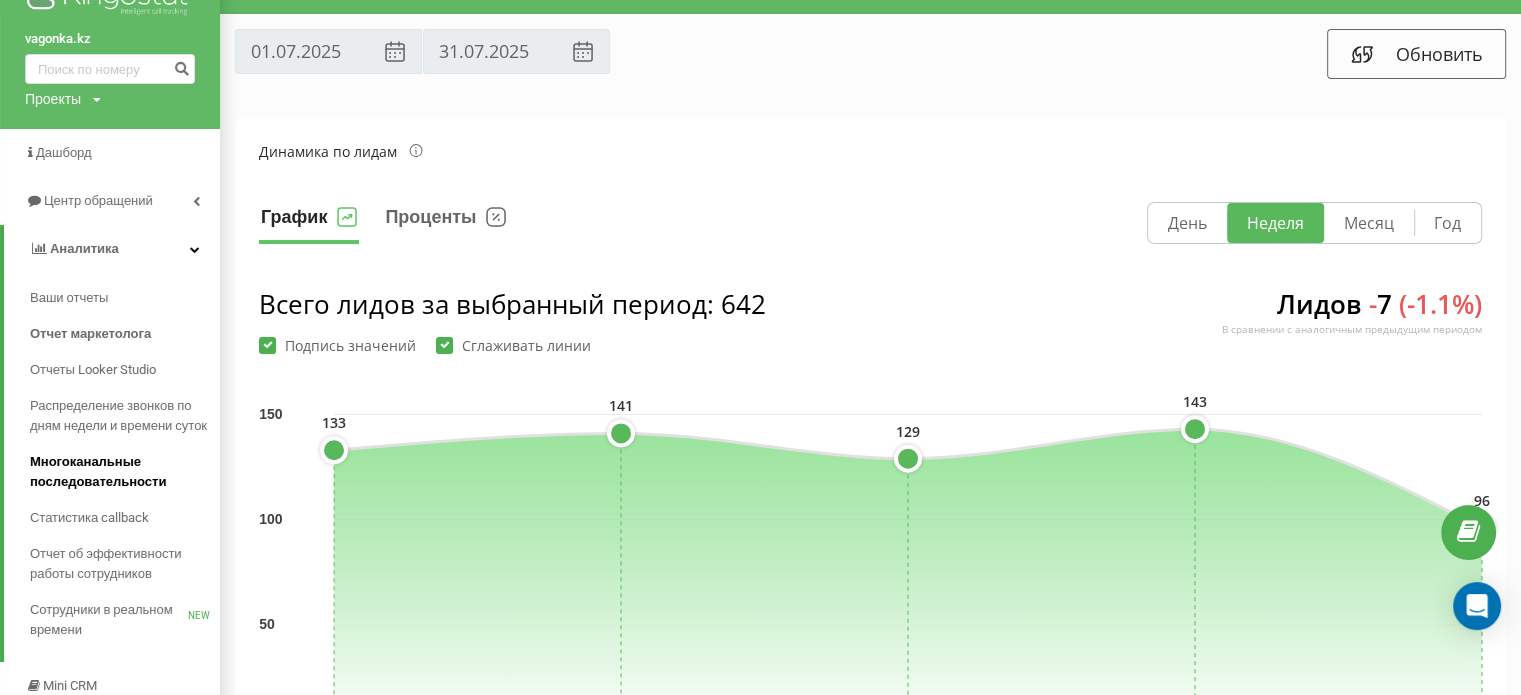 click on "Многоканальные последовательности" at bounding box center (120, 472) 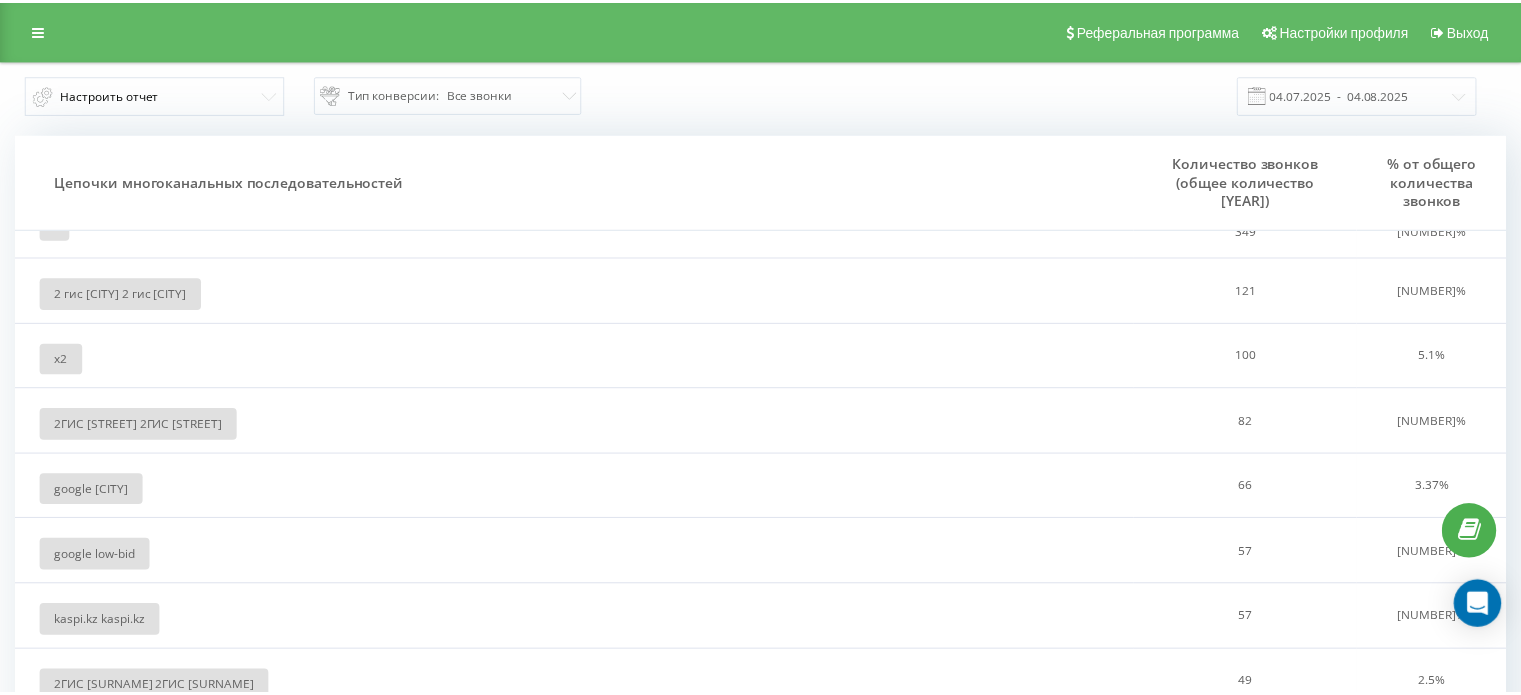 scroll, scrollTop: 0, scrollLeft: 0, axis: both 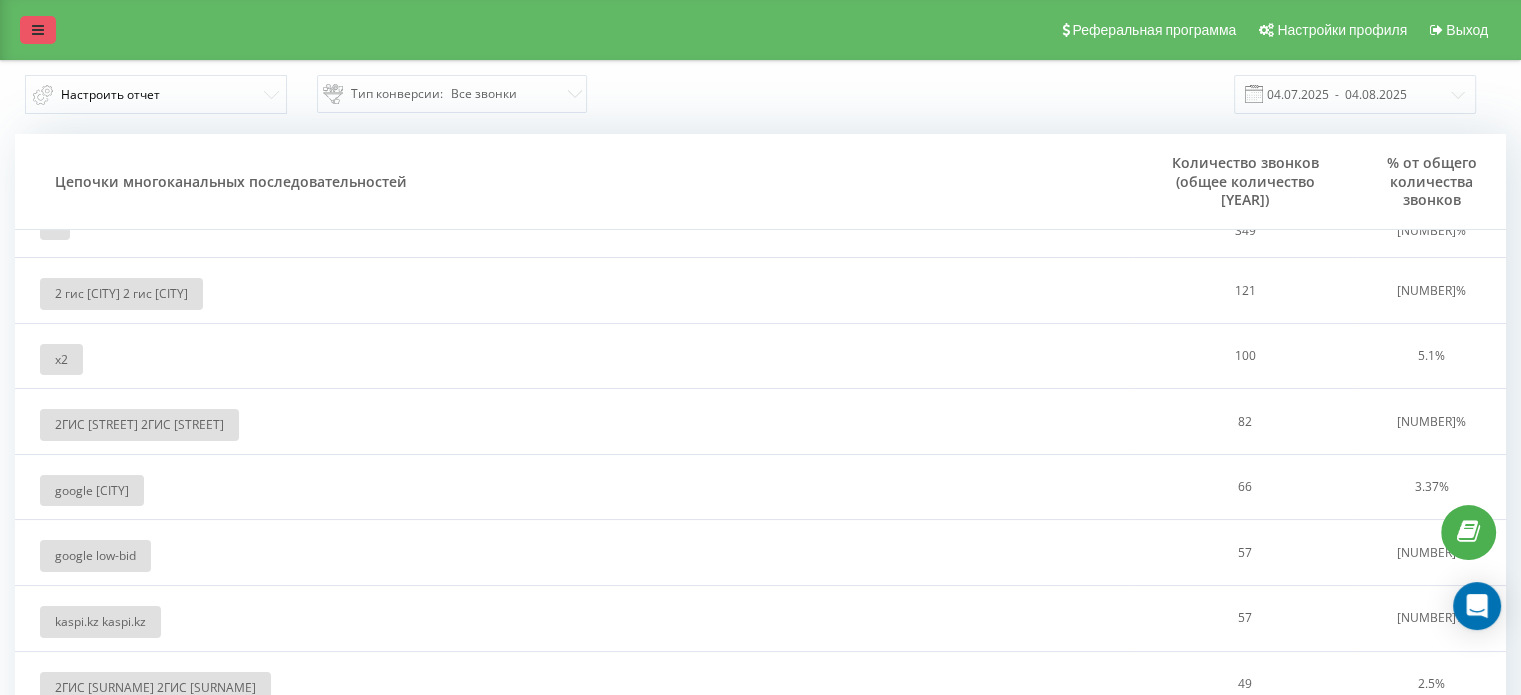 click at bounding box center (38, 30) 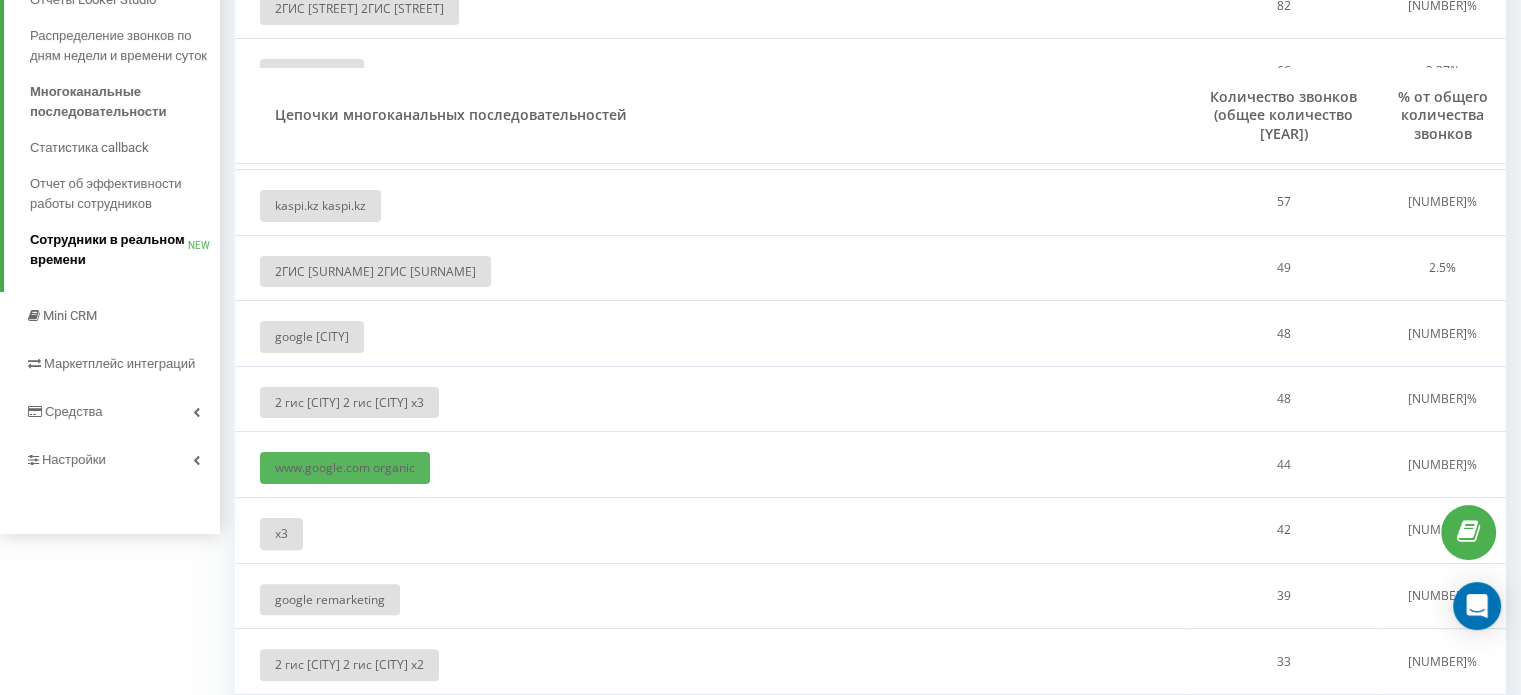 scroll, scrollTop: 426, scrollLeft: 0, axis: vertical 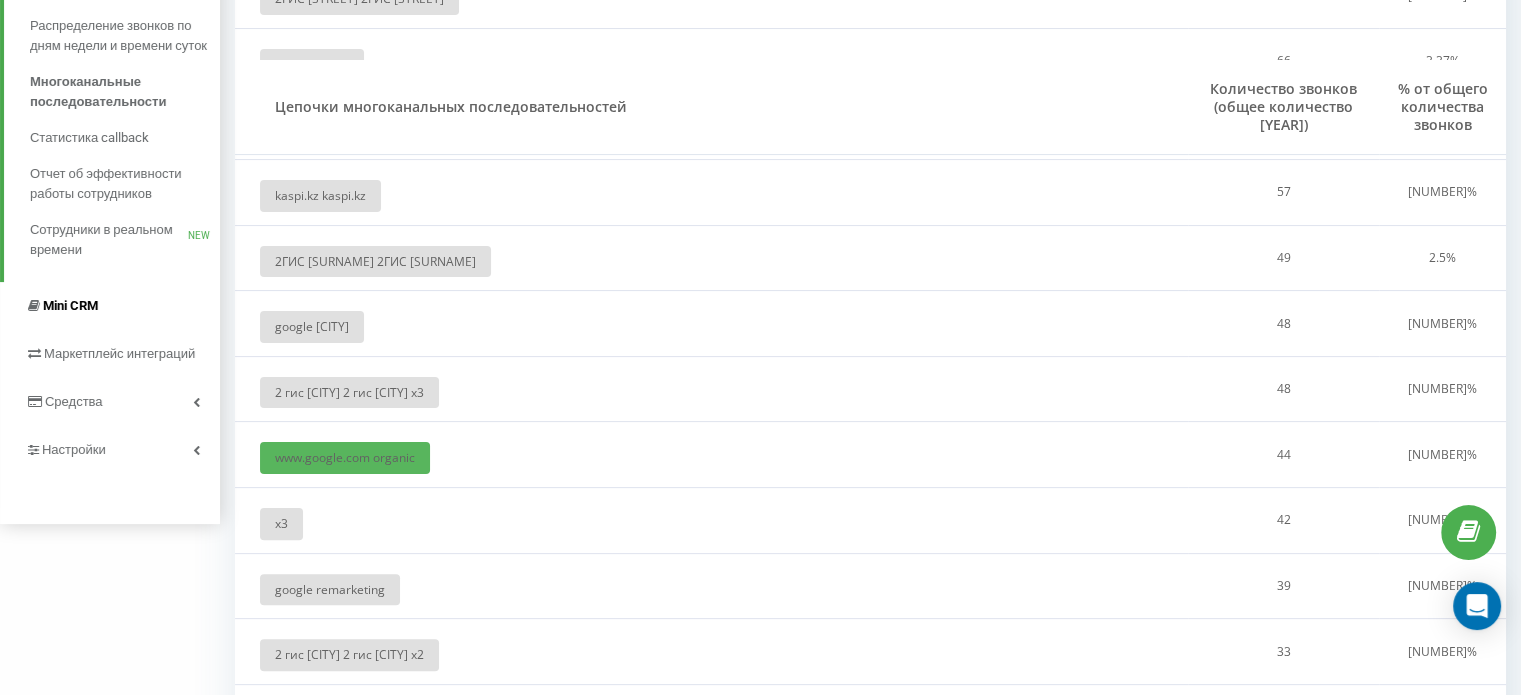 click on "Mini CRM" at bounding box center (110, 306) 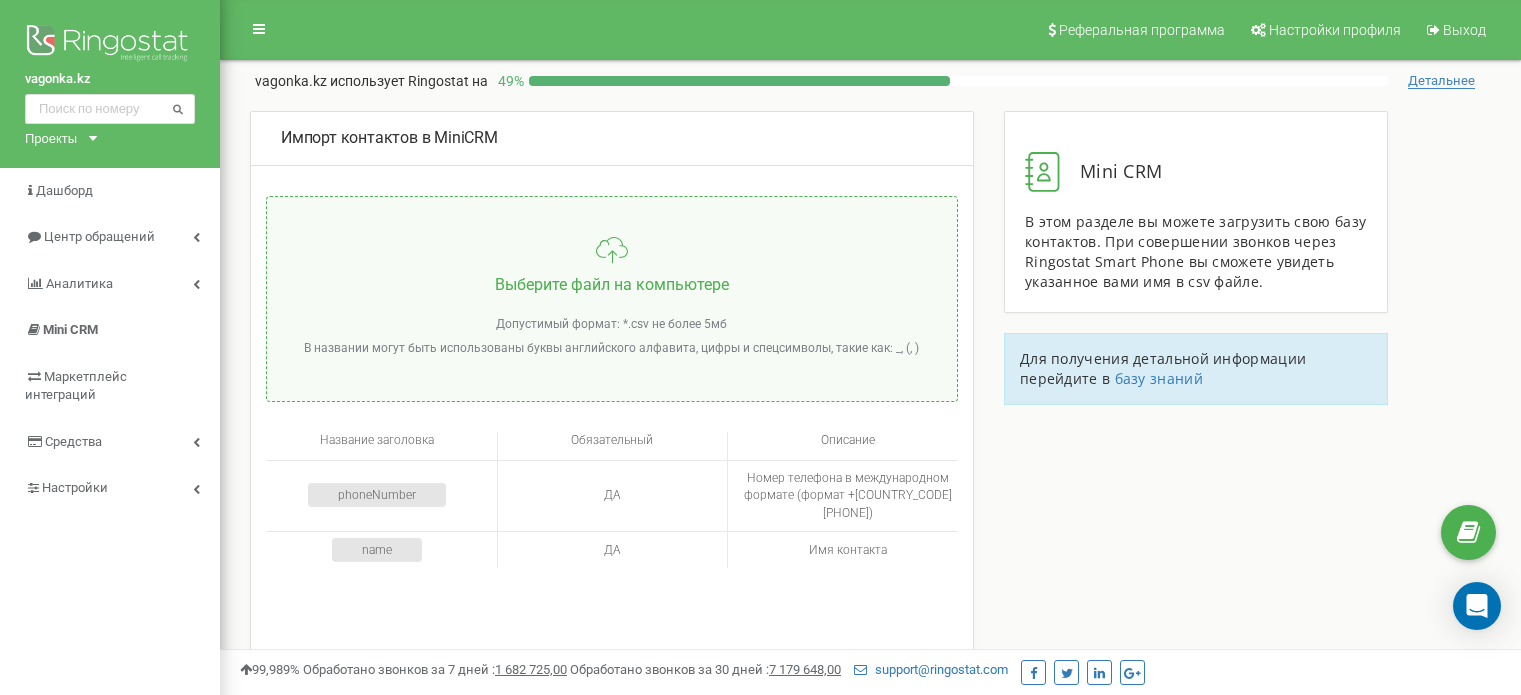 scroll, scrollTop: 0, scrollLeft: 0, axis: both 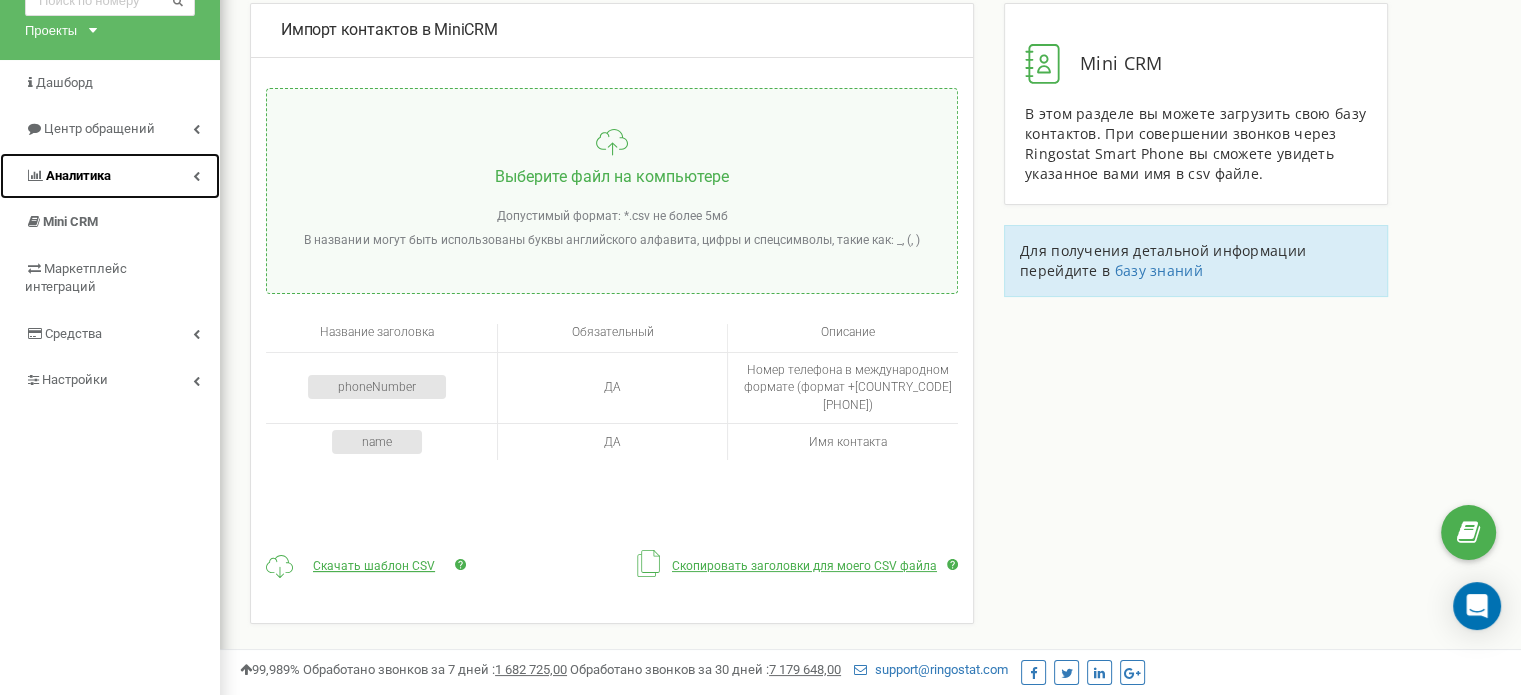 click on "Аналитика" at bounding box center (110, 176) 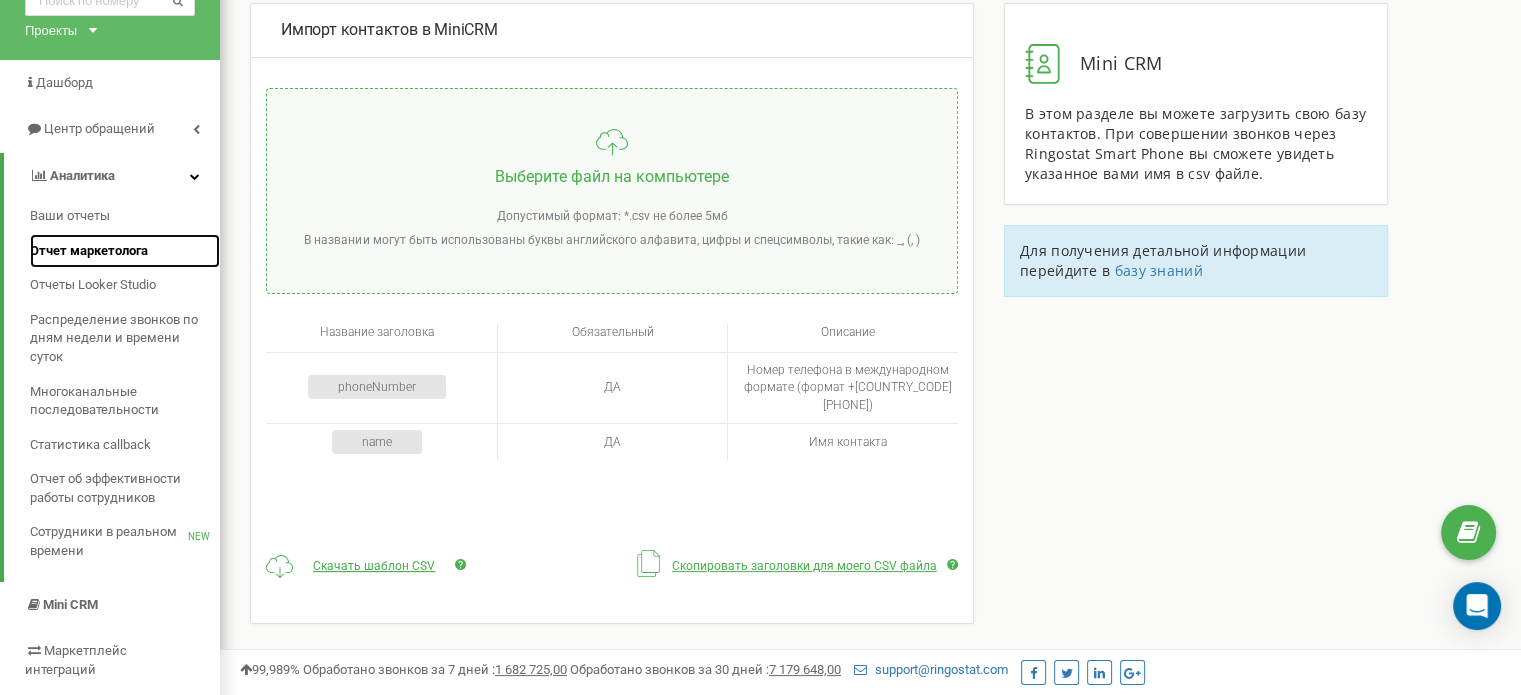 click on "Отчет маркетолога" at bounding box center (89, 251) 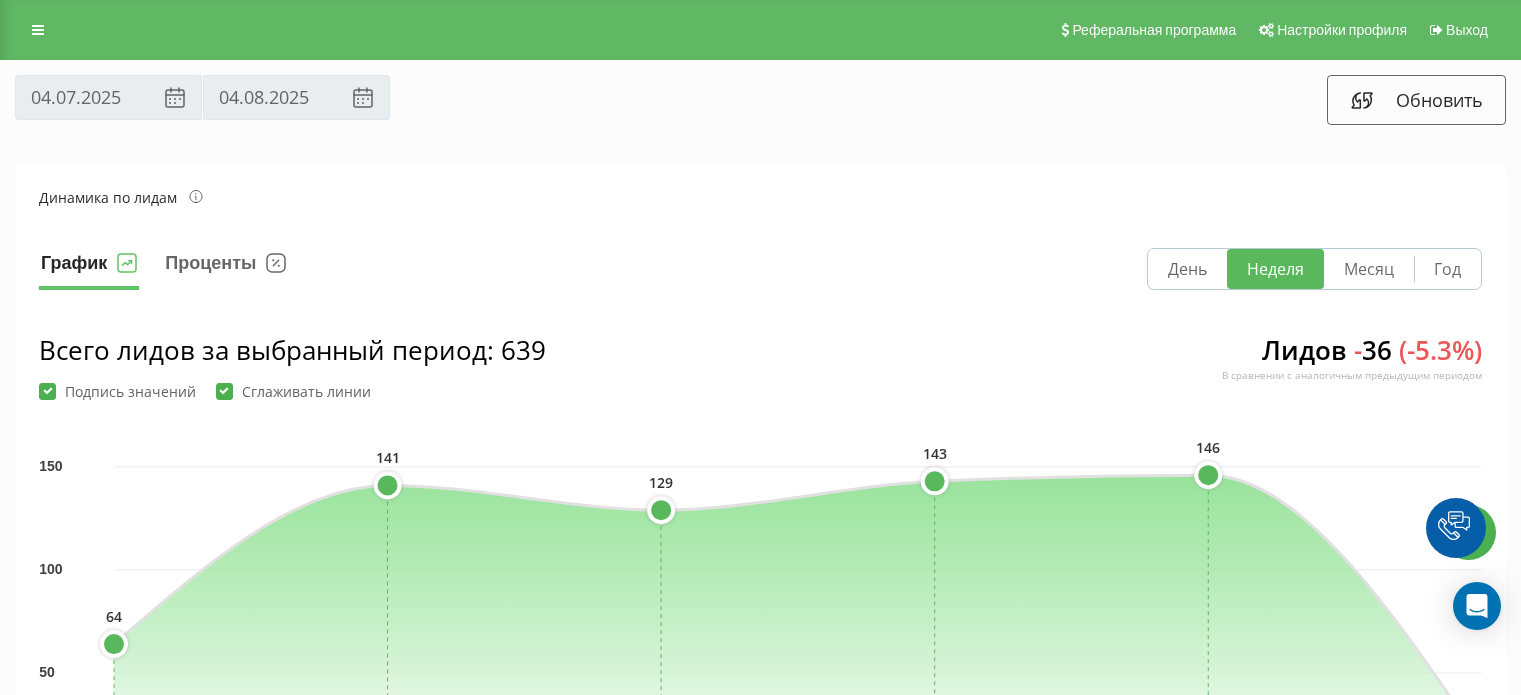 scroll, scrollTop: 0, scrollLeft: 0, axis: both 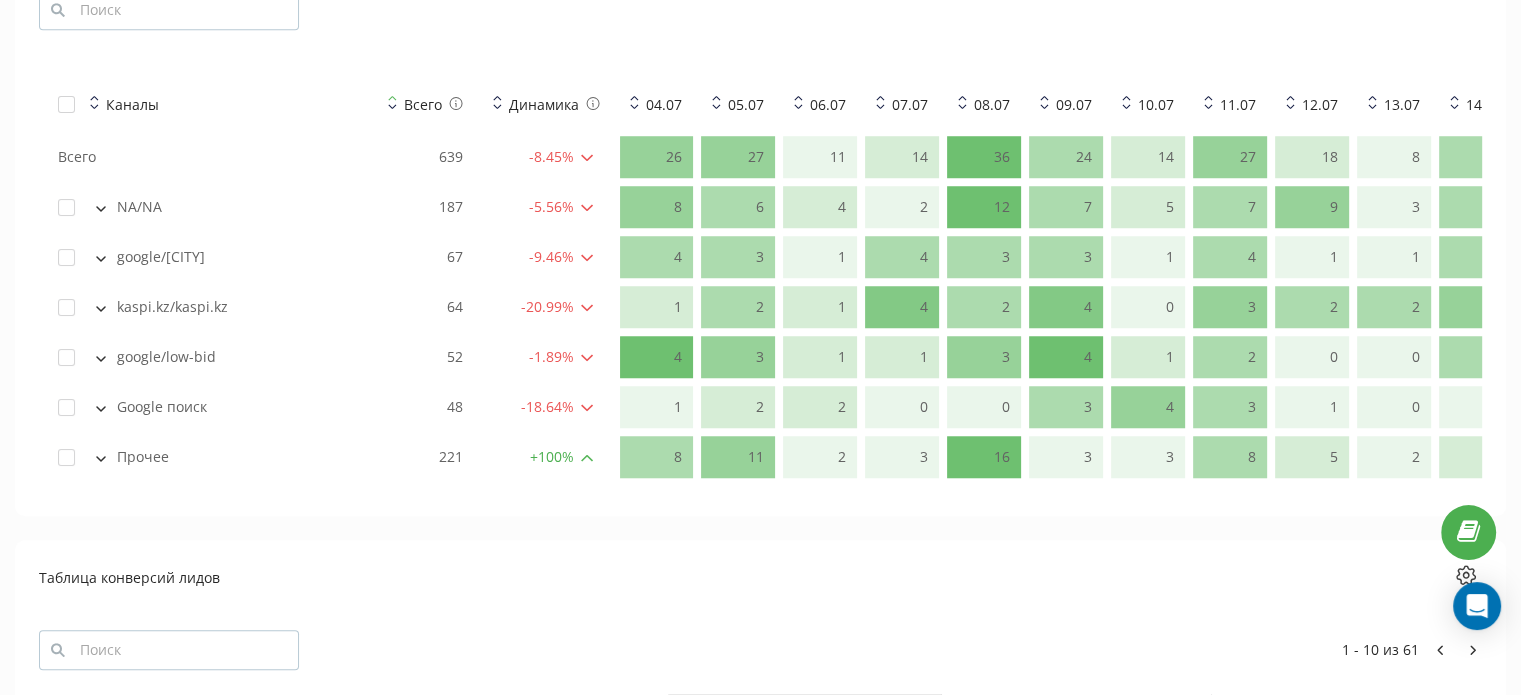 click at bounding box center [101, 457] 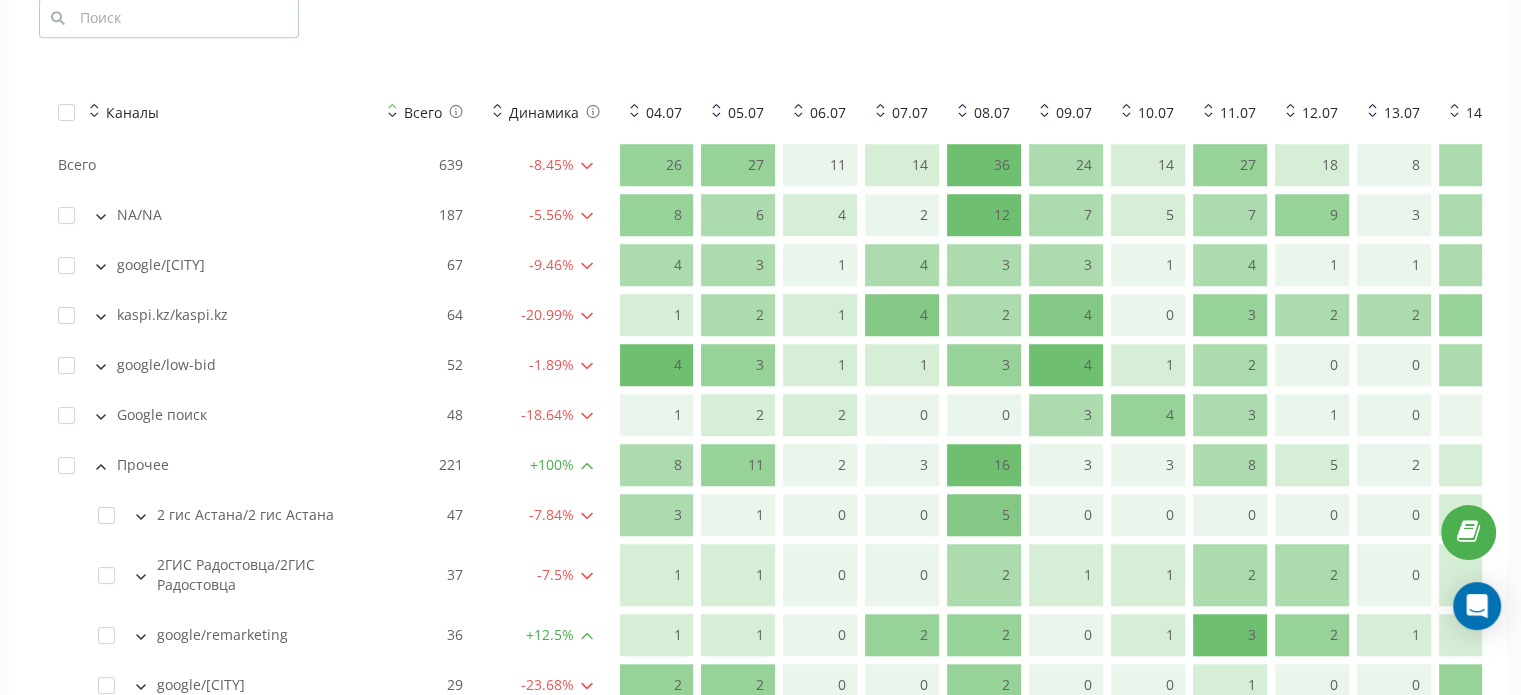 scroll, scrollTop: 1616, scrollLeft: 0, axis: vertical 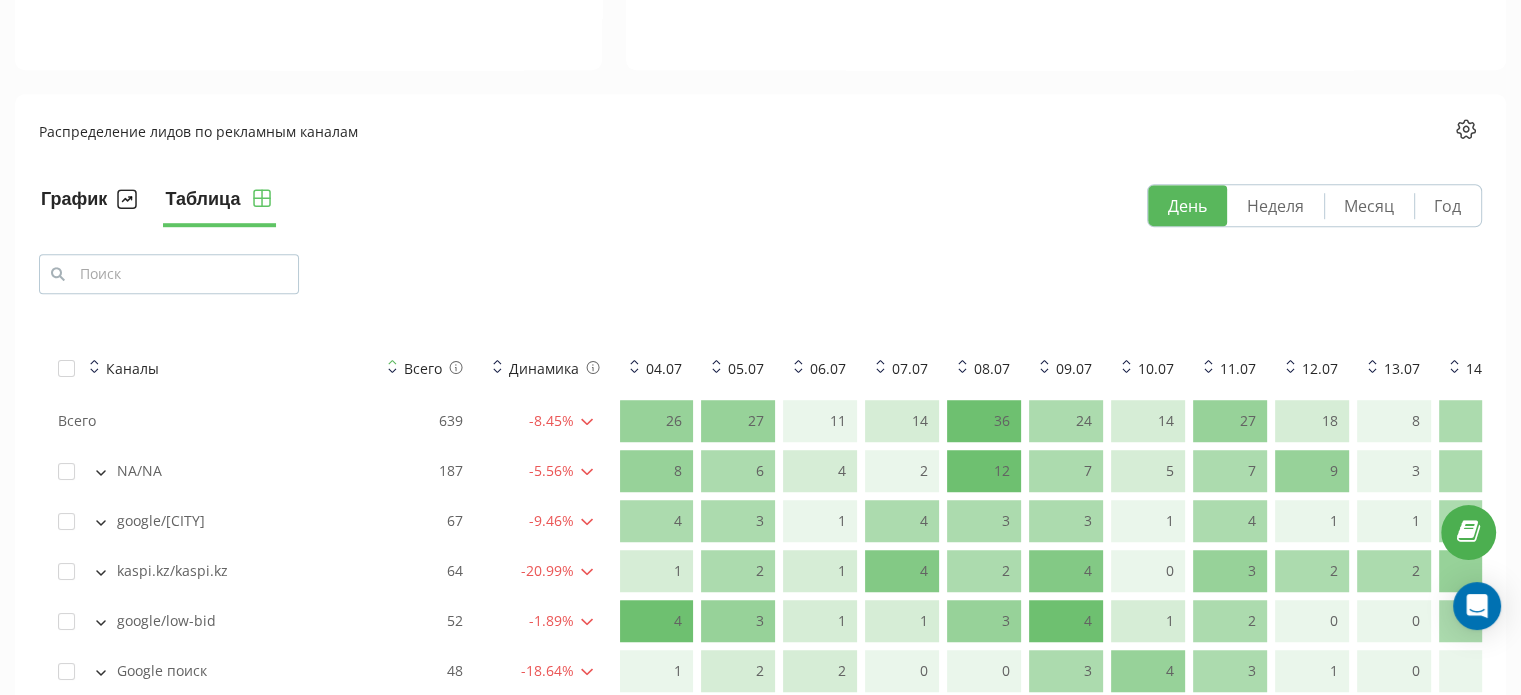 click on "График" at bounding box center [89, 205] 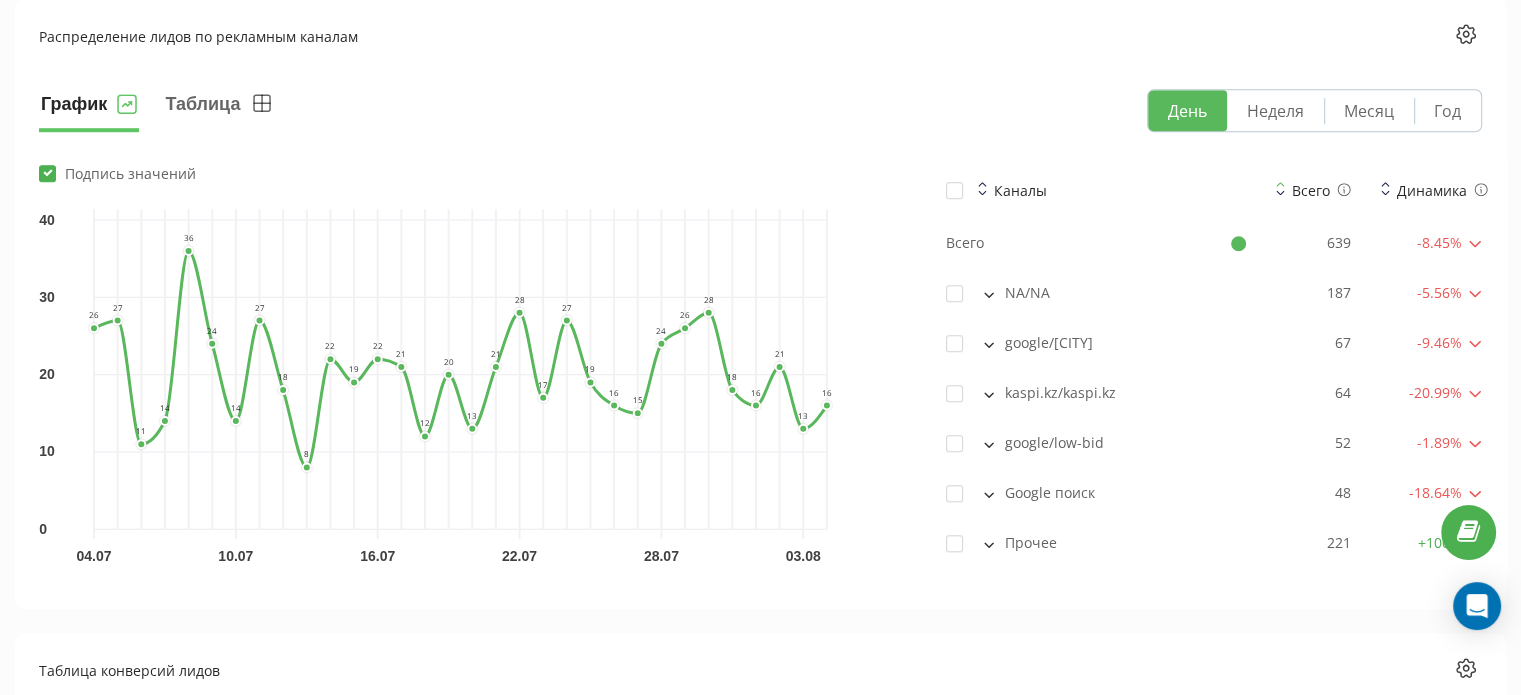 scroll, scrollTop: 1452, scrollLeft: 0, axis: vertical 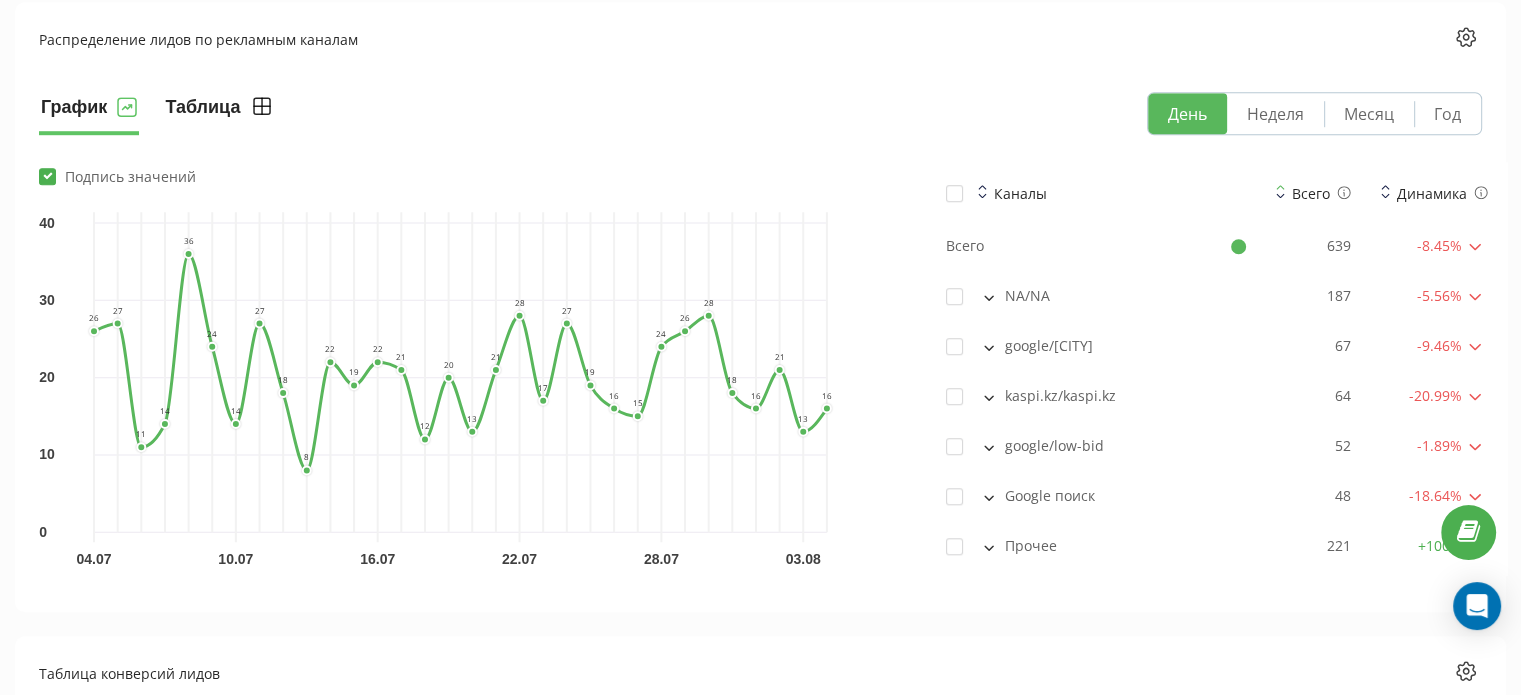 click on "Таблица" at bounding box center [219, 113] 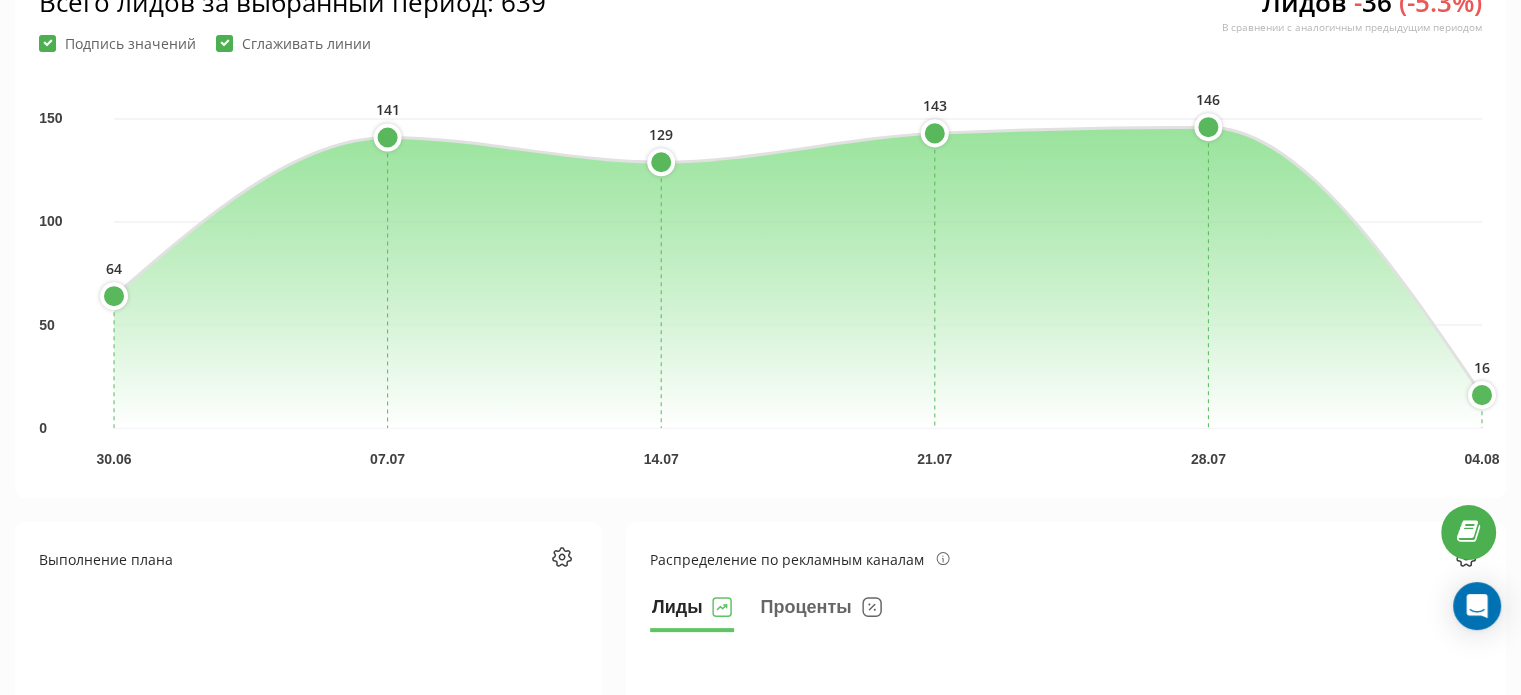 scroll, scrollTop: 0, scrollLeft: 0, axis: both 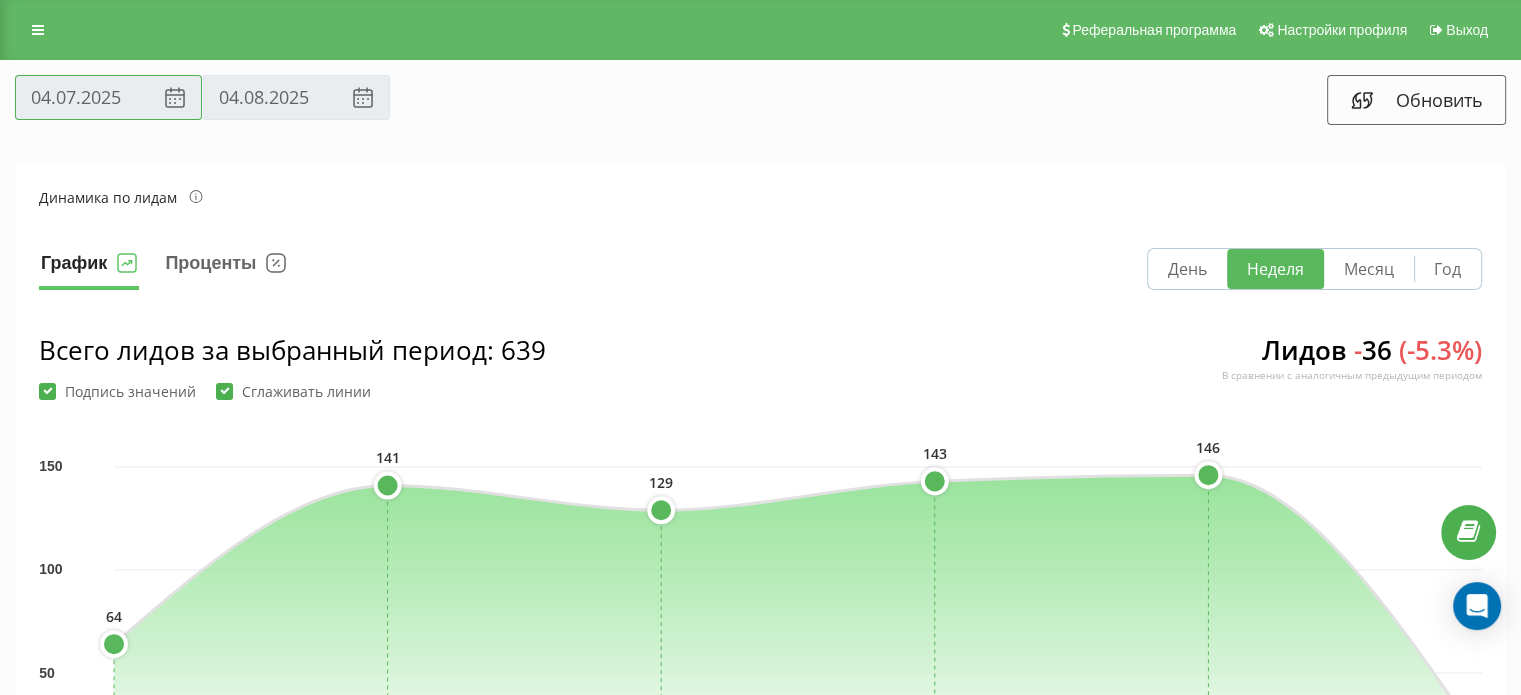 click on "04.07.2025" at bounding box center (108, 97) 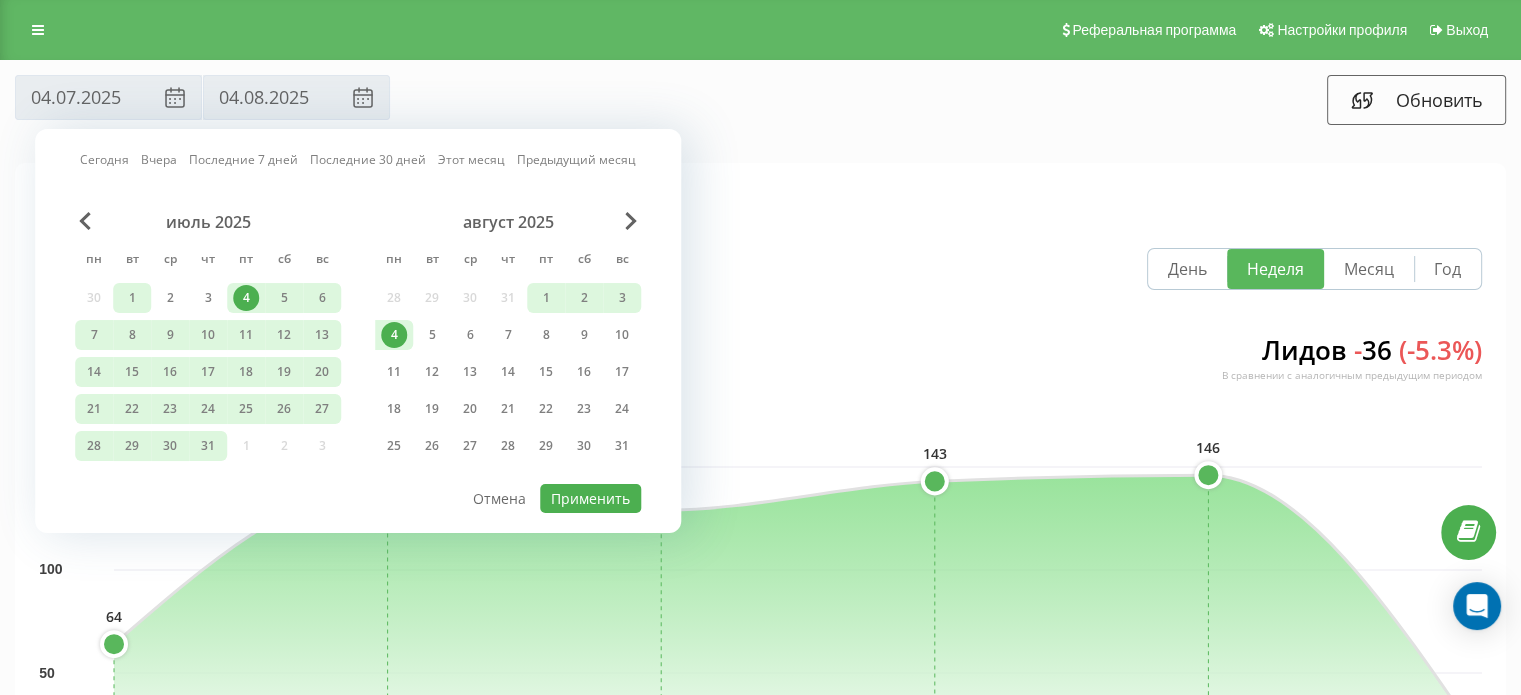 click on "1" at bounding box center (132, 298) 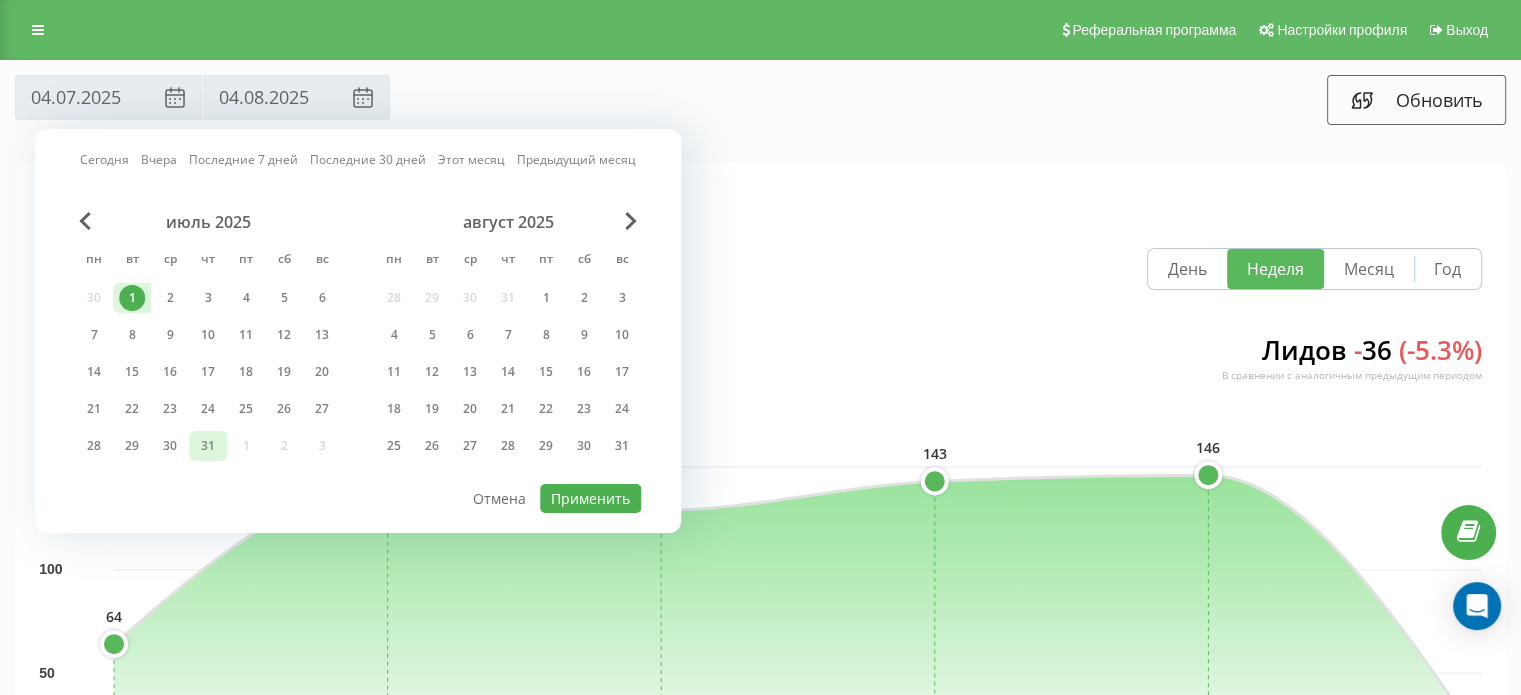 click on "31" at bounding box center [208, 446] 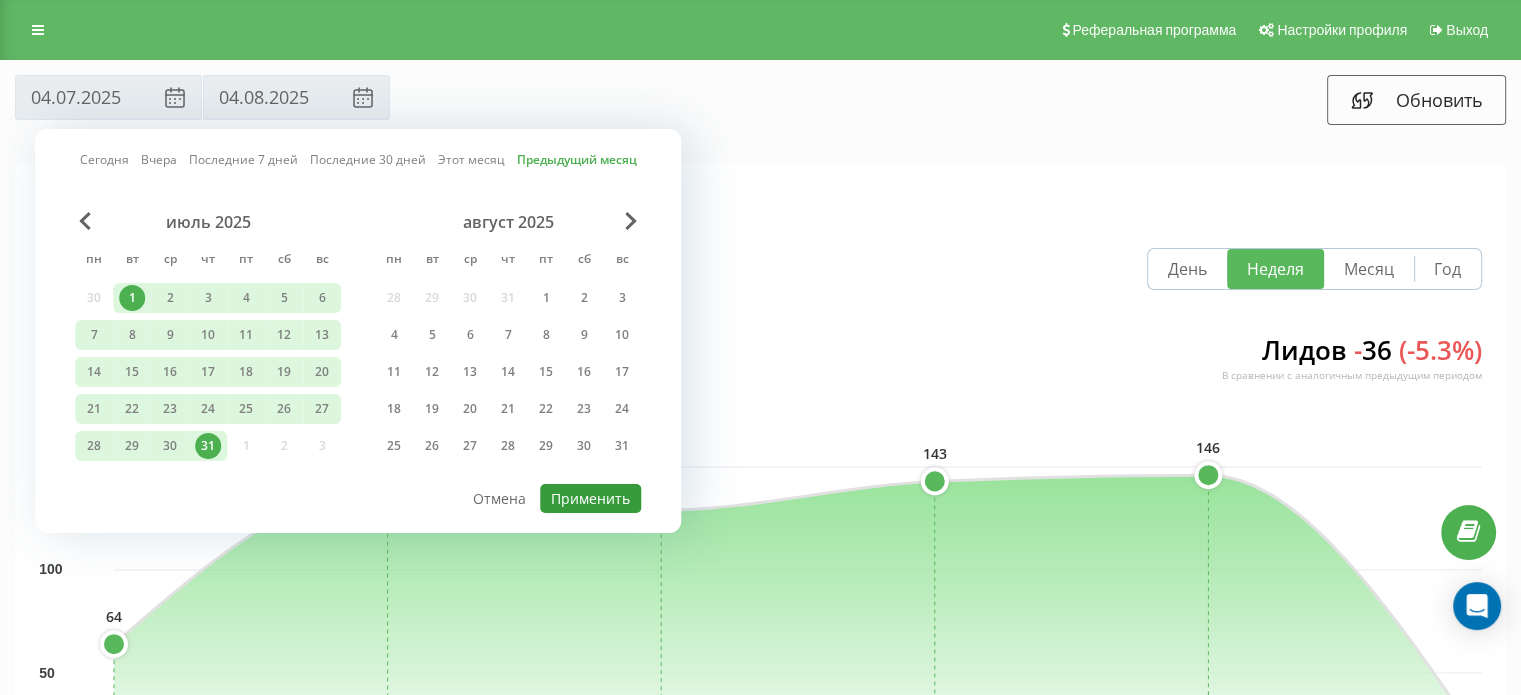 click on "Применить" at bounding box center (590, 498) 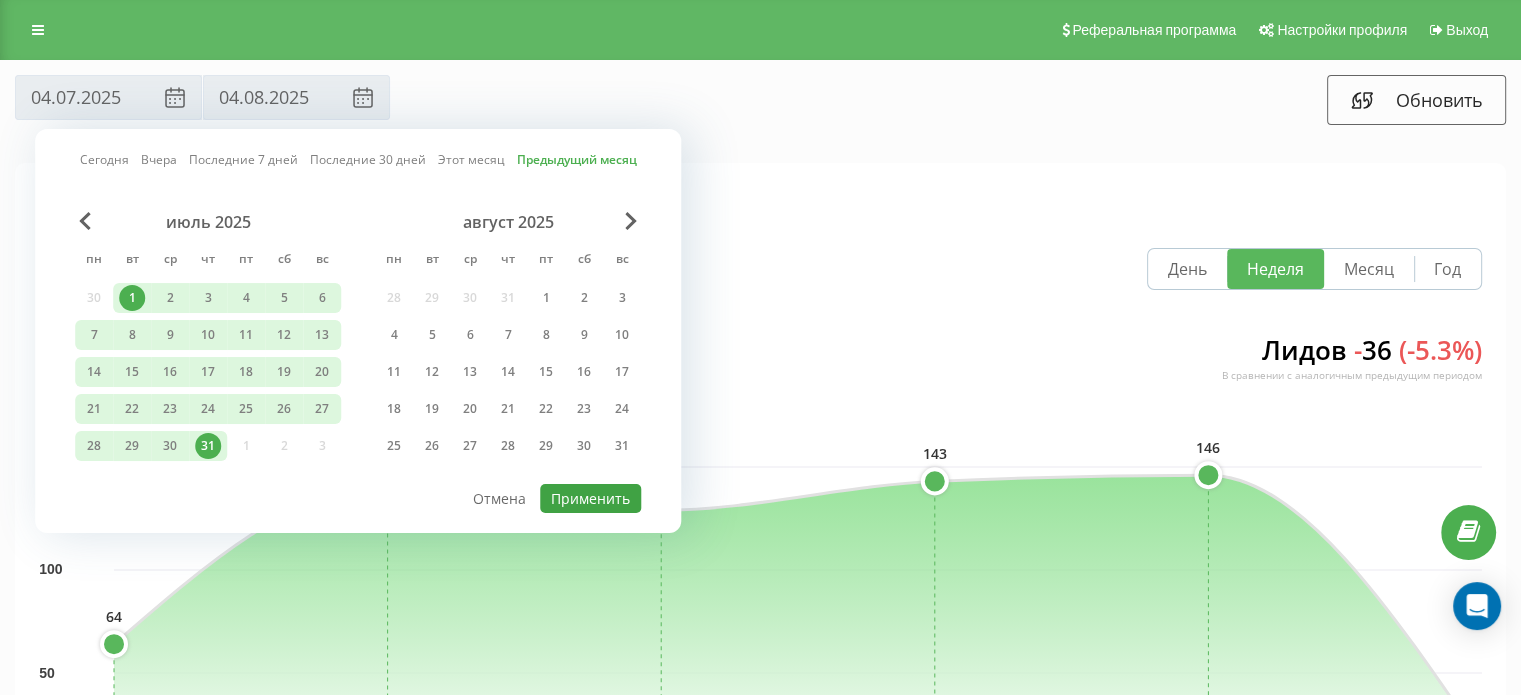 type on "01.07.2025" 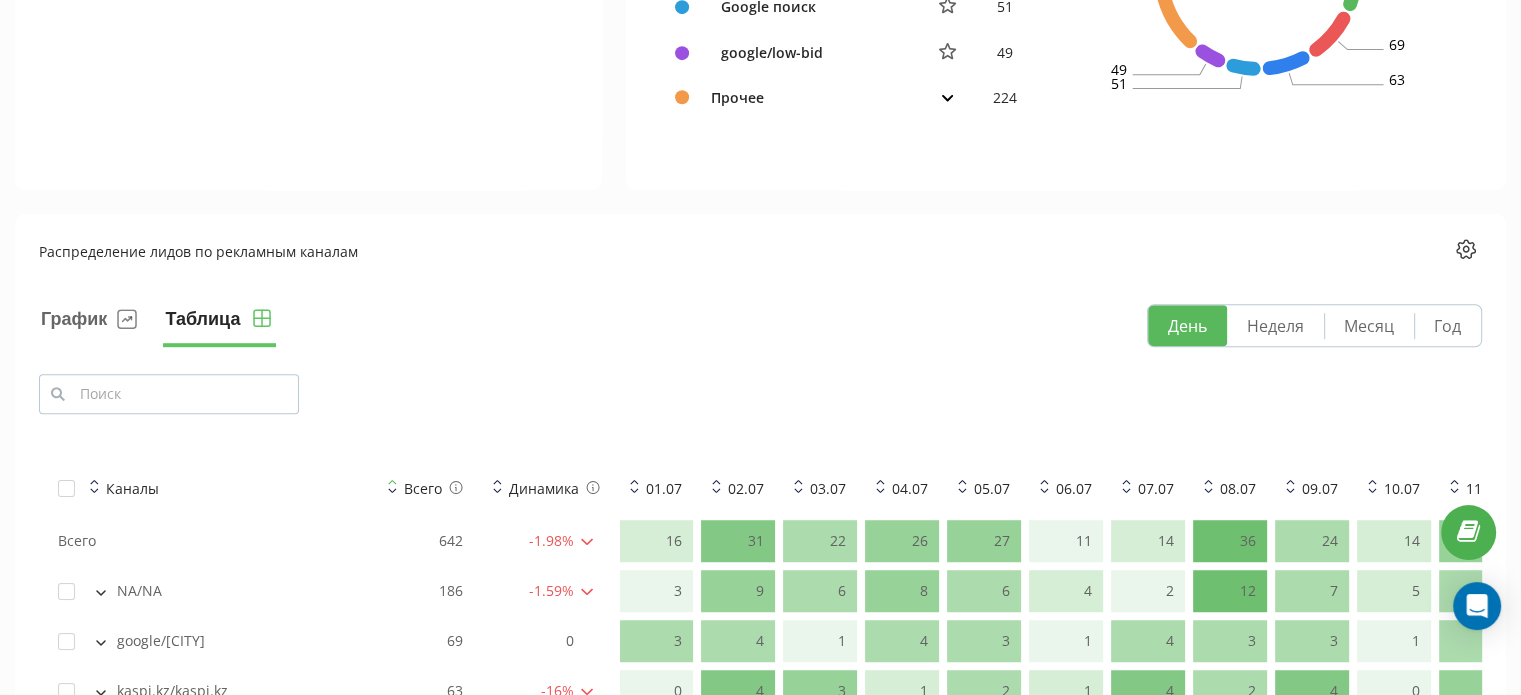 scroll, scrollTop: 1227, scrollLeft: 0, axis: vertical 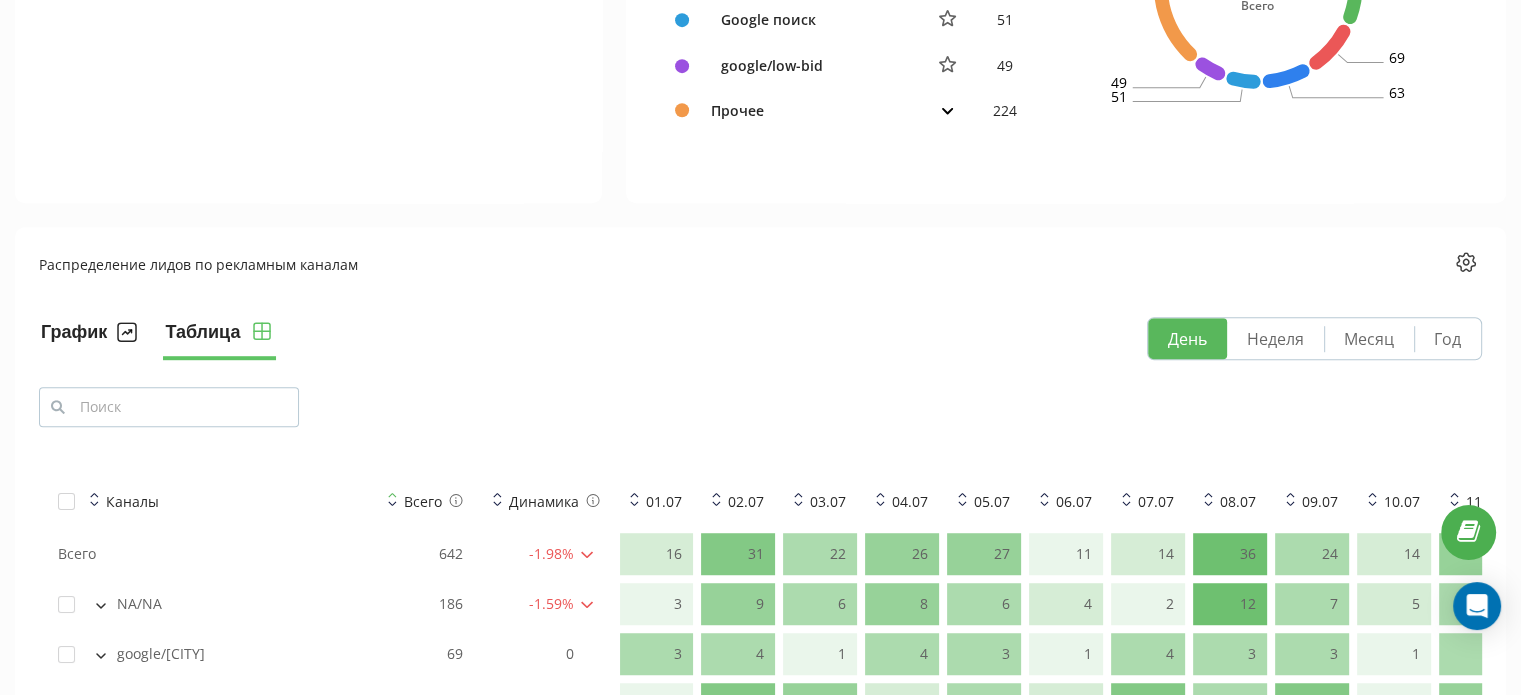 click on "График" at bounding box center [89, 338] 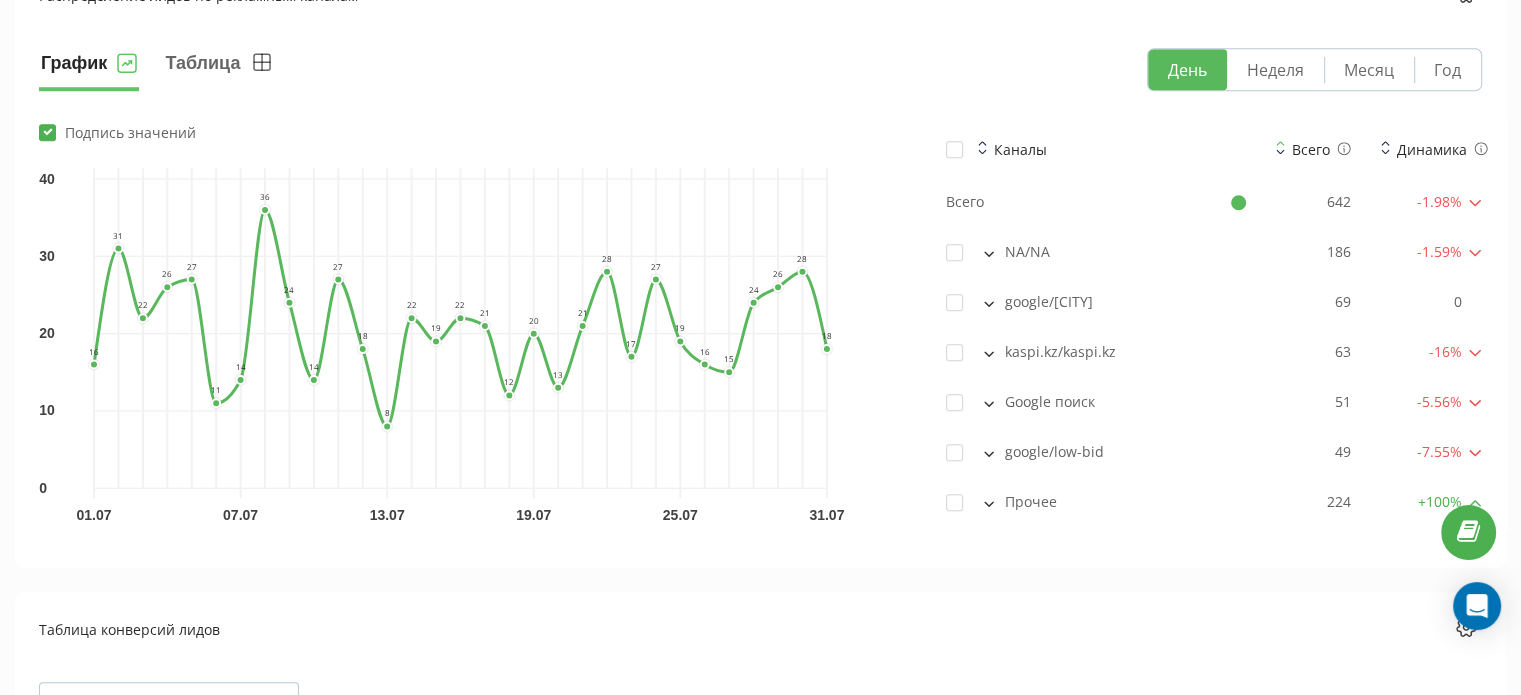 scroll, scrollTop: 1495, scrollLeft: 0, axis: vertical 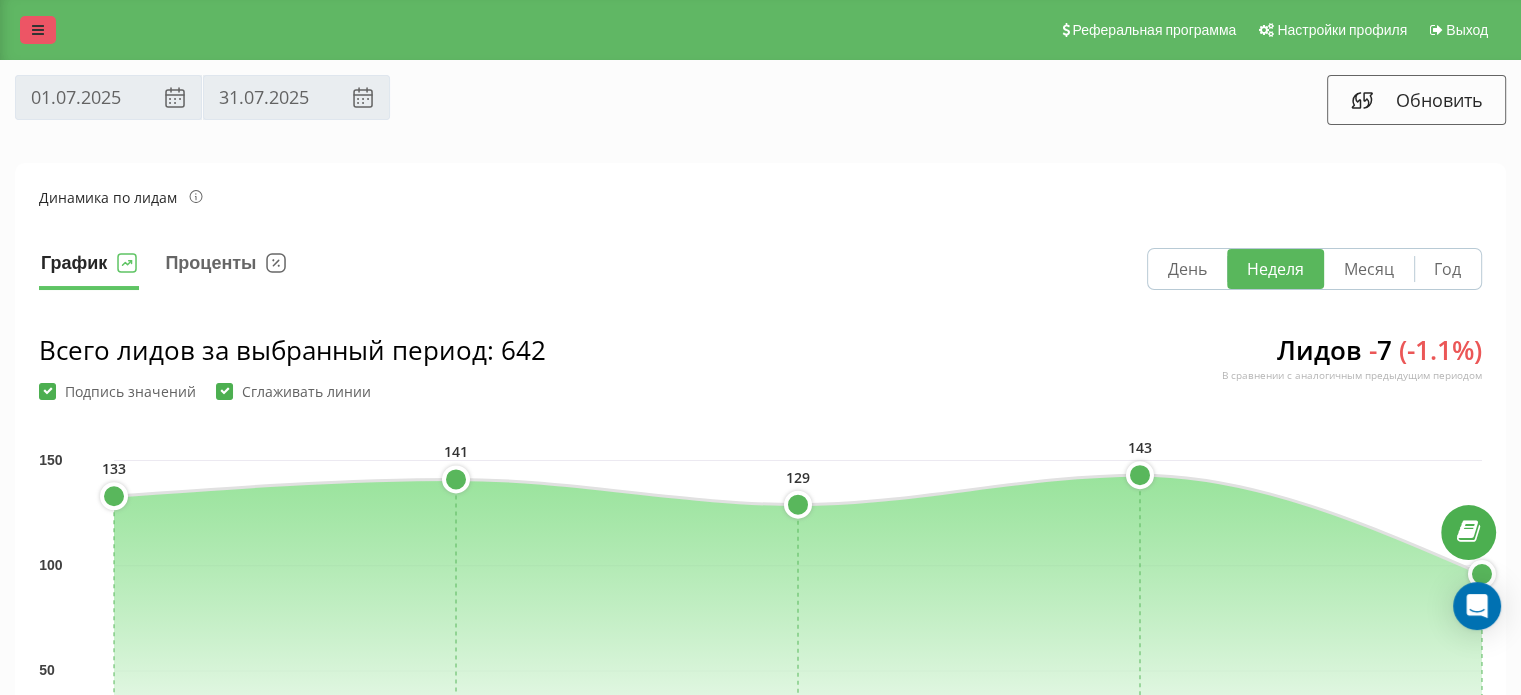 click at bounding box center [38, 30] 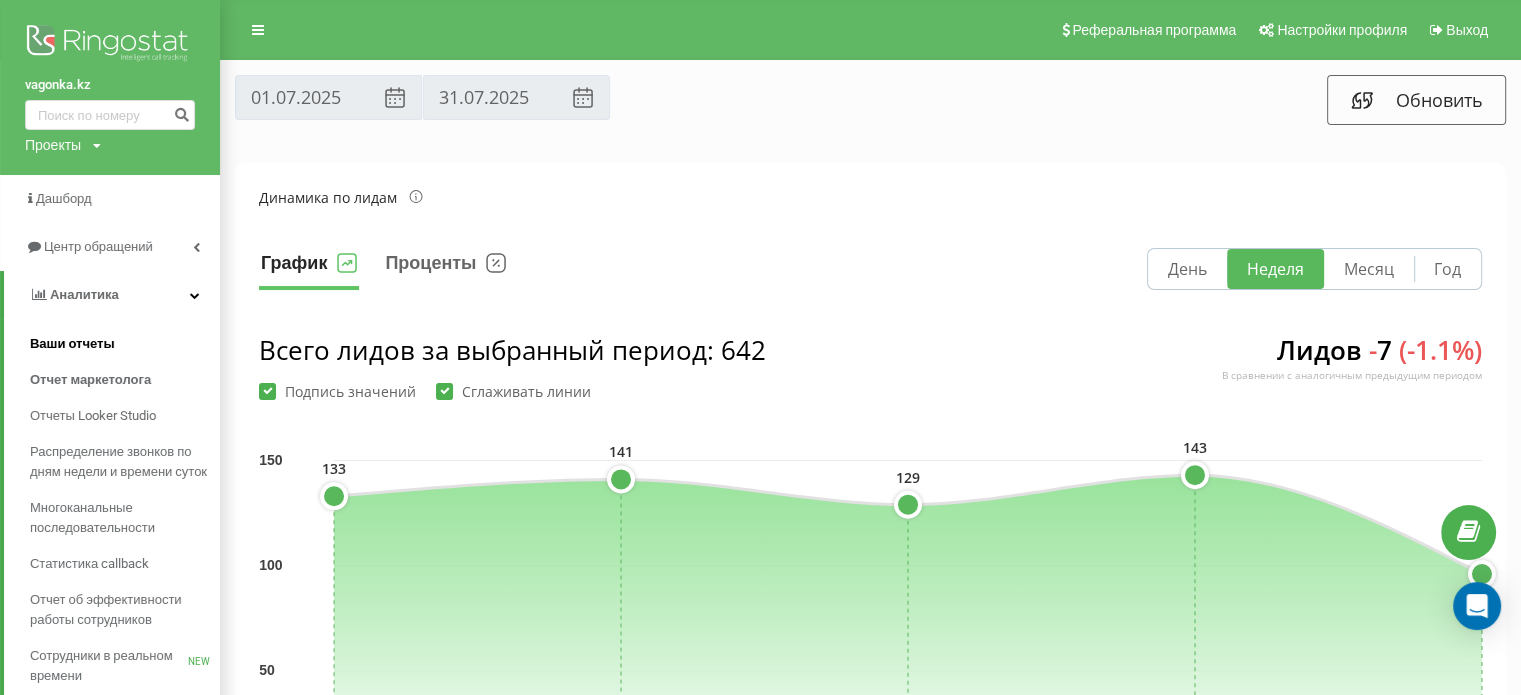 click on "Ваши отчеты" at bounding box center [72, 344] 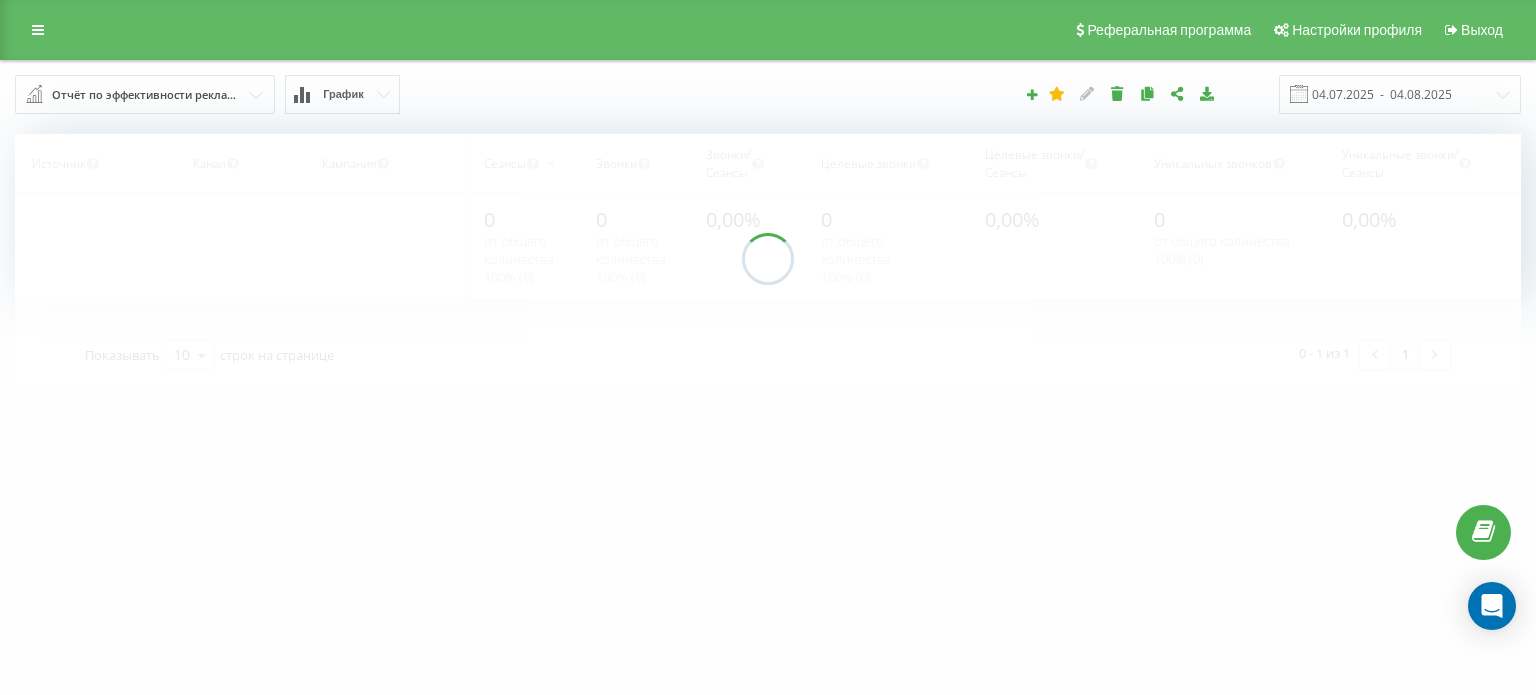 scroll, scrollTop: 0, scrollLeft: 0, axis: both 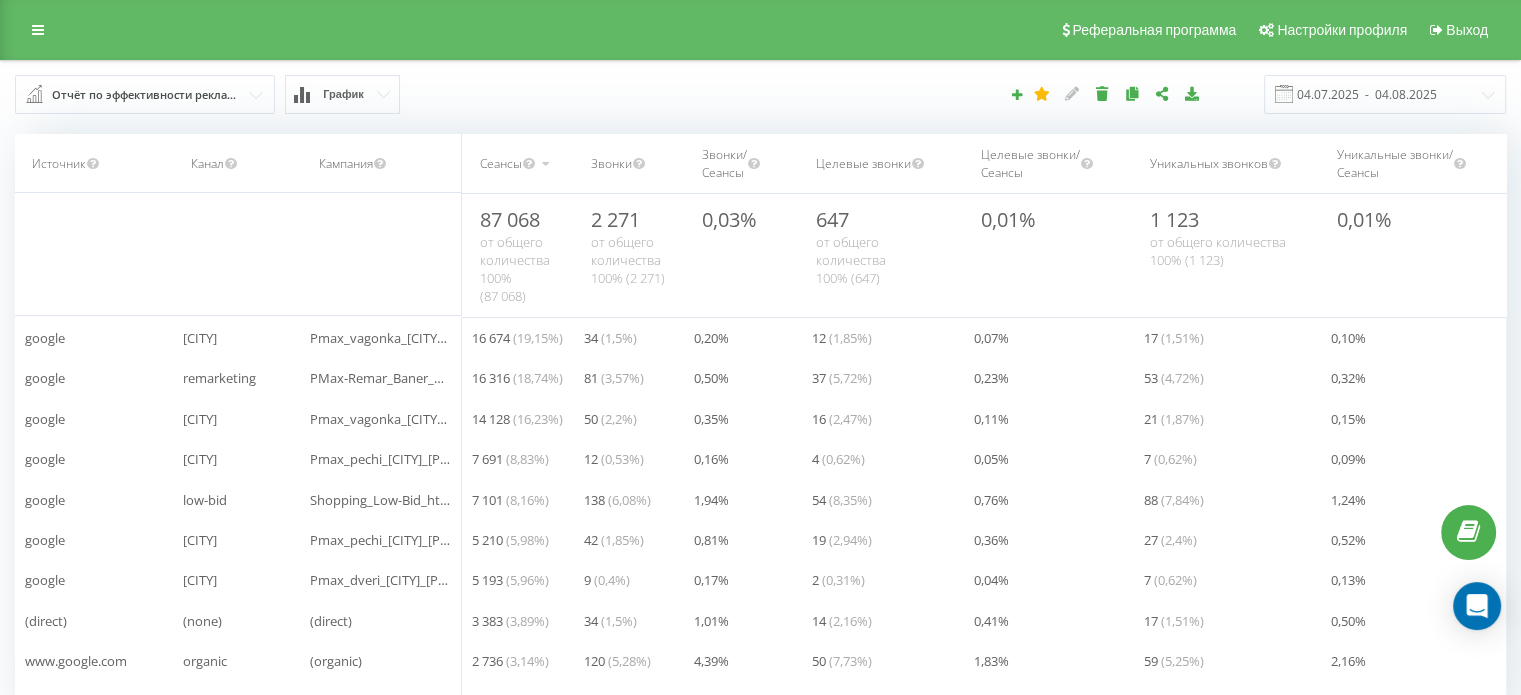 click 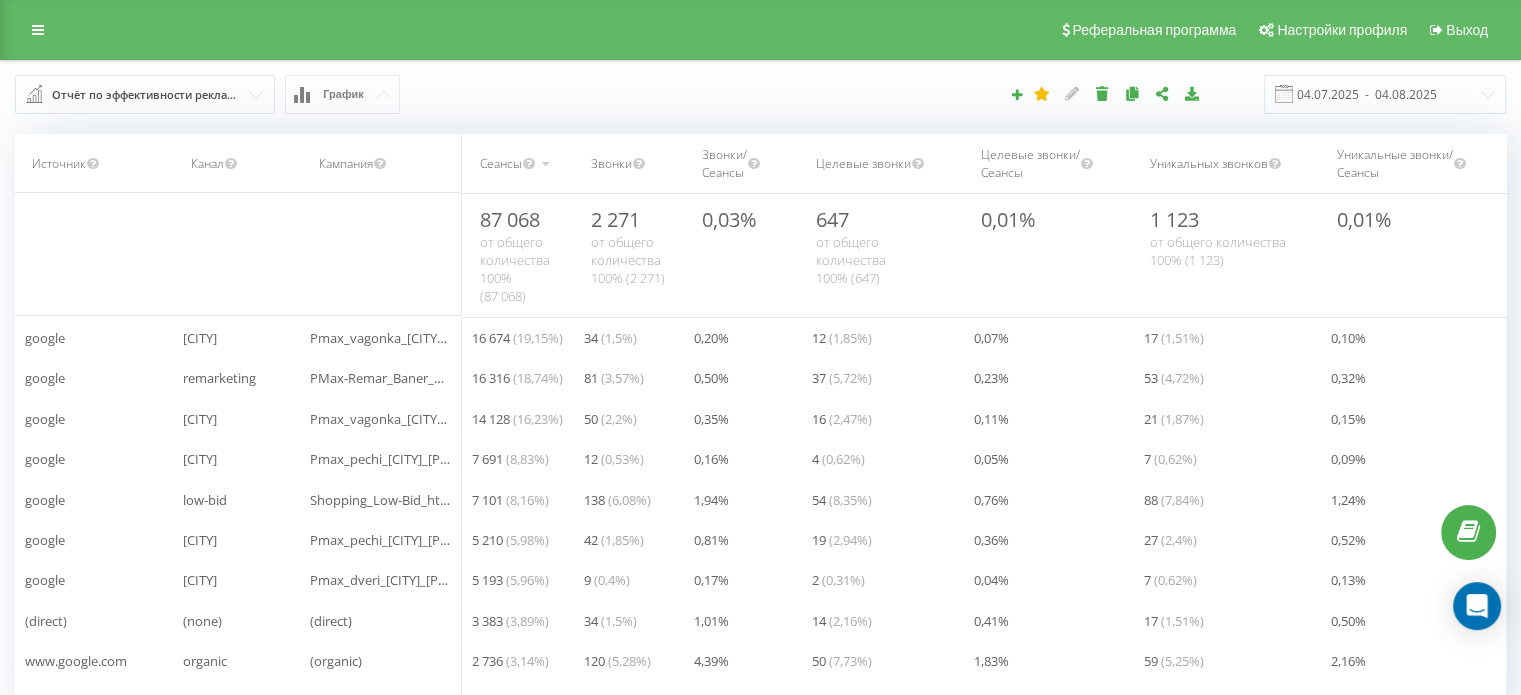 click on "Отчёт по эффективности рекламных кампаний Браузер посетителей По странице звонка По странице входа Виджет коллбек: эффективность с разбивкой по рекламным кампаниями Звонки с контекстной рекламы Устройства посетителей Отчёт по эффективности рекламных кампаний Сквозная аналитика Расширенный отчёт по эффективности рекламы (до уровня ключевых слов) География посетителей График" at bounding box center [286, 94] 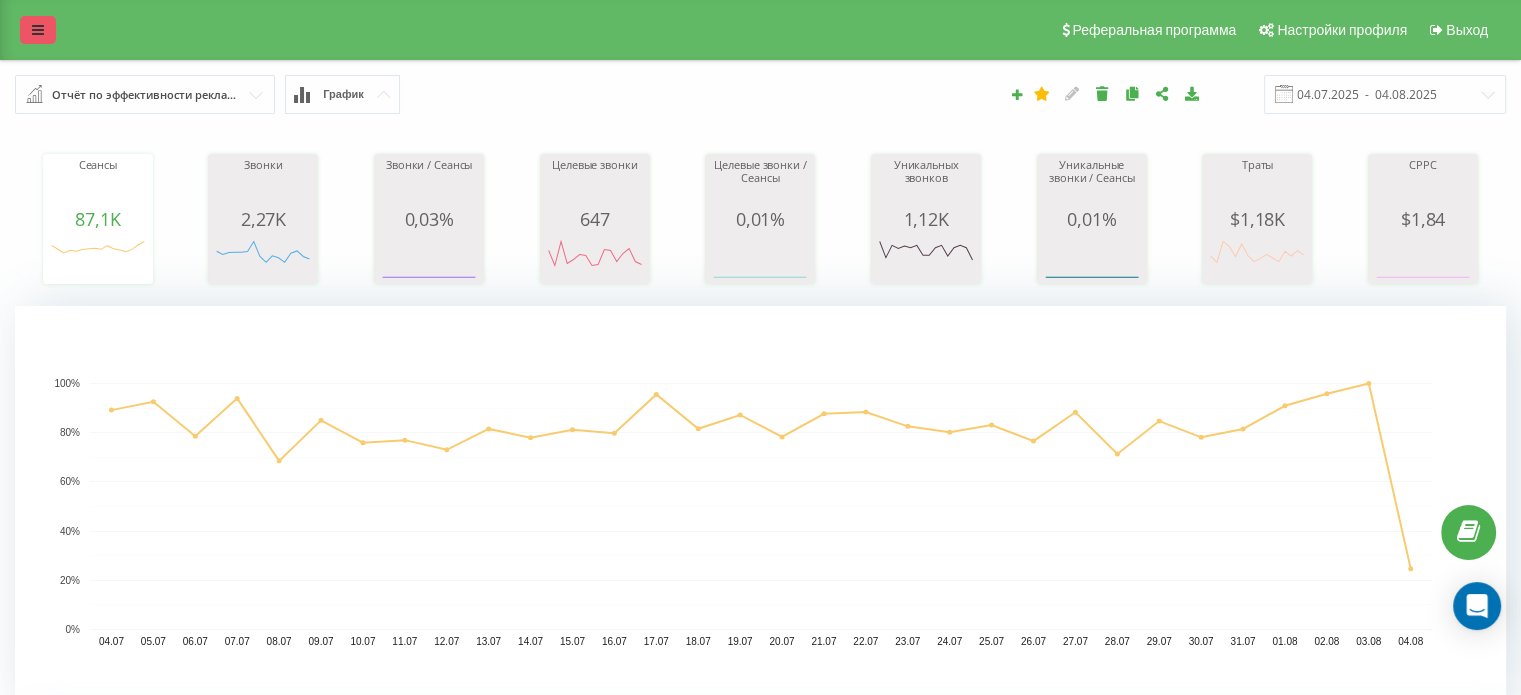 click at bounding box center (38, 30) 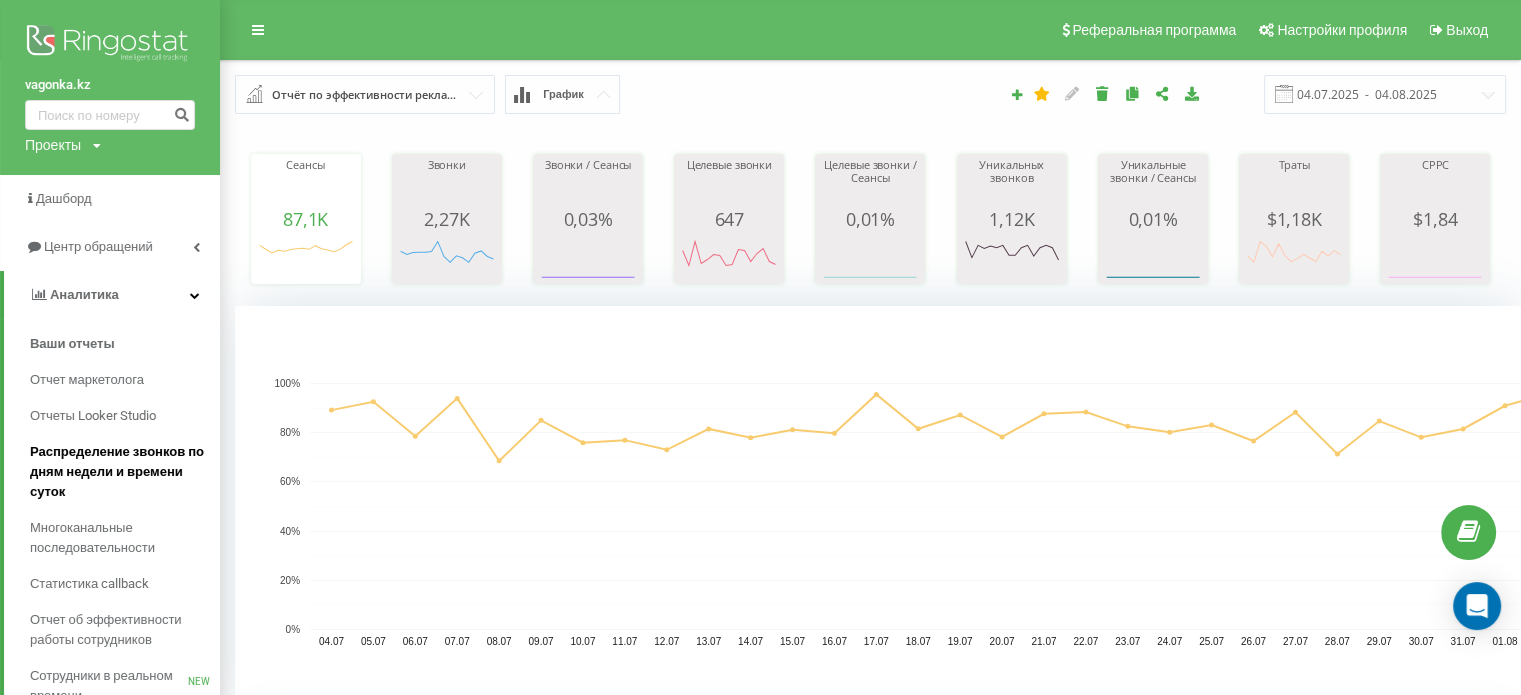 click on "Распределение звонков по дням недели и времени суток" at bounding box center [120, 472] 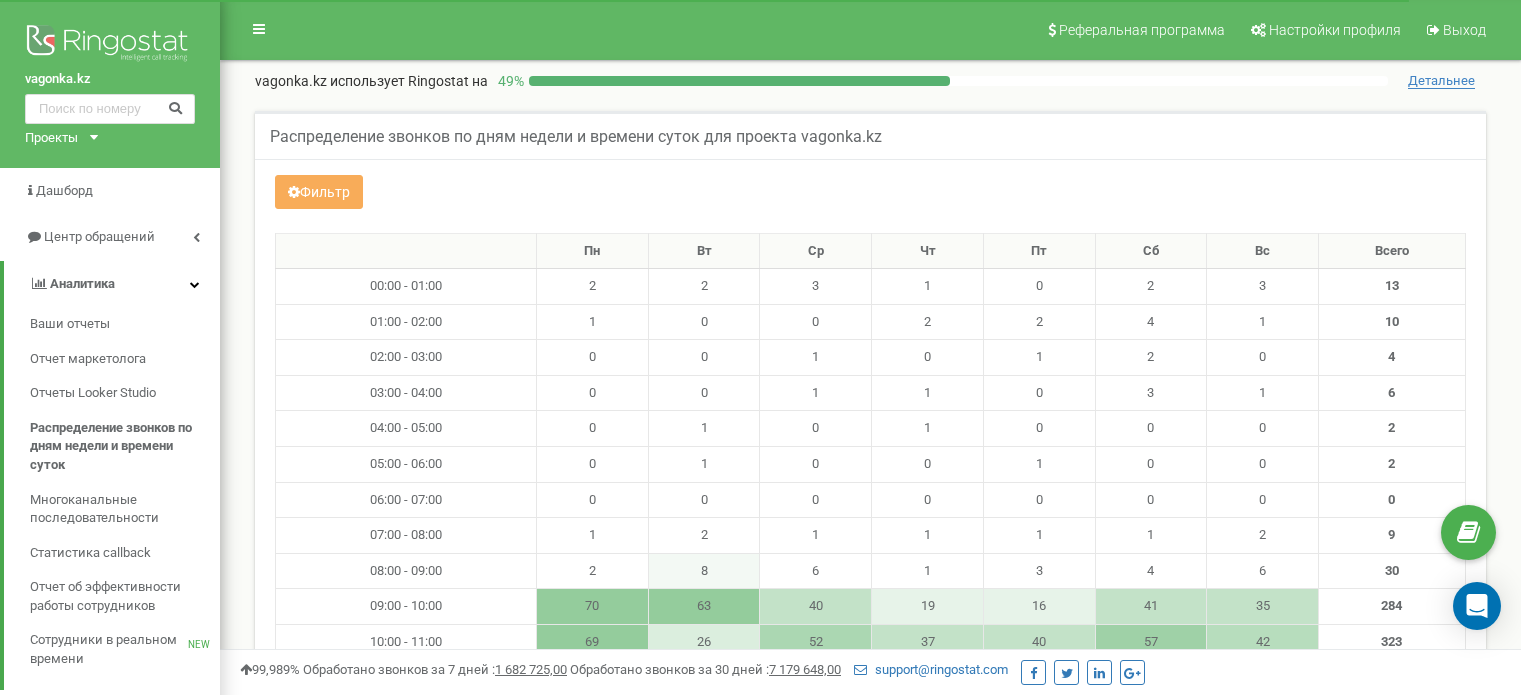 scroll, scrollTop: 0, scrollLeft: 0, axis: both 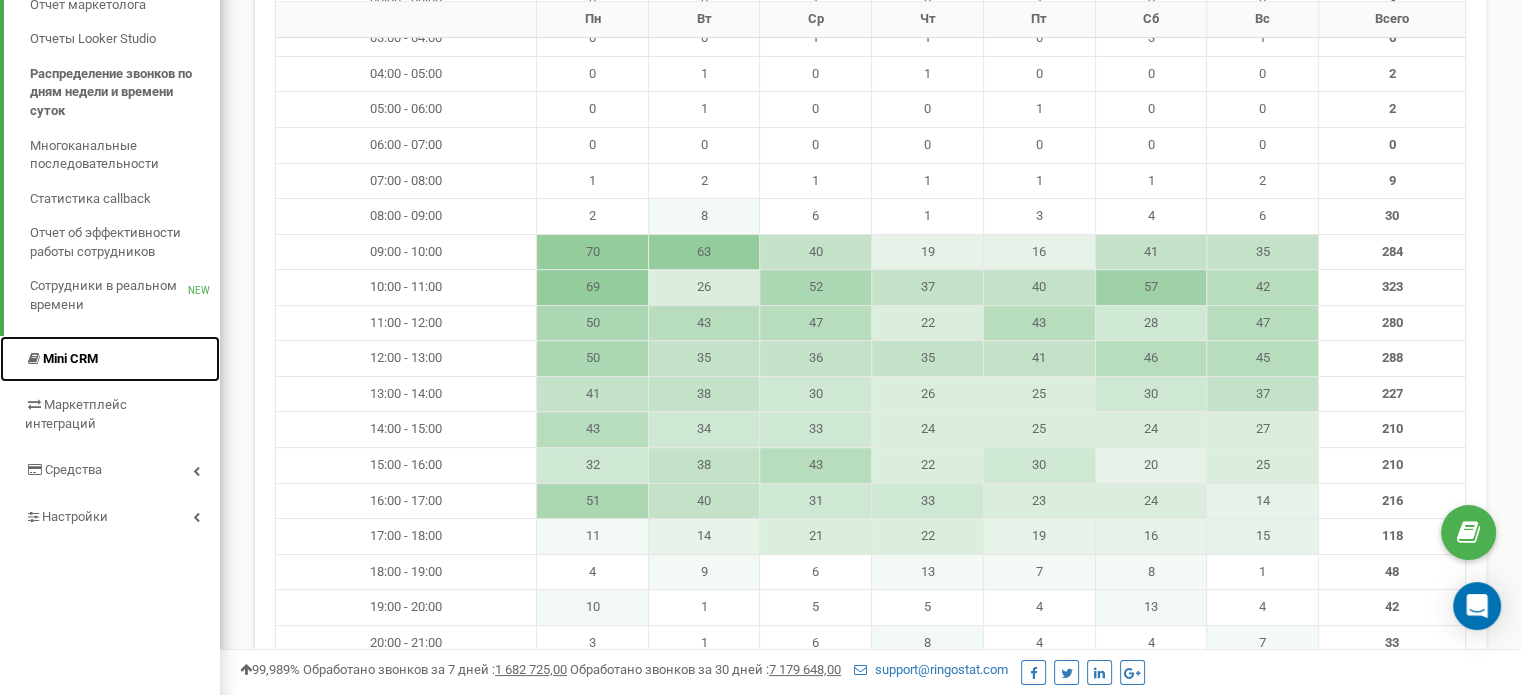 click on "Mini CRM" at bounding box center [110, 359] 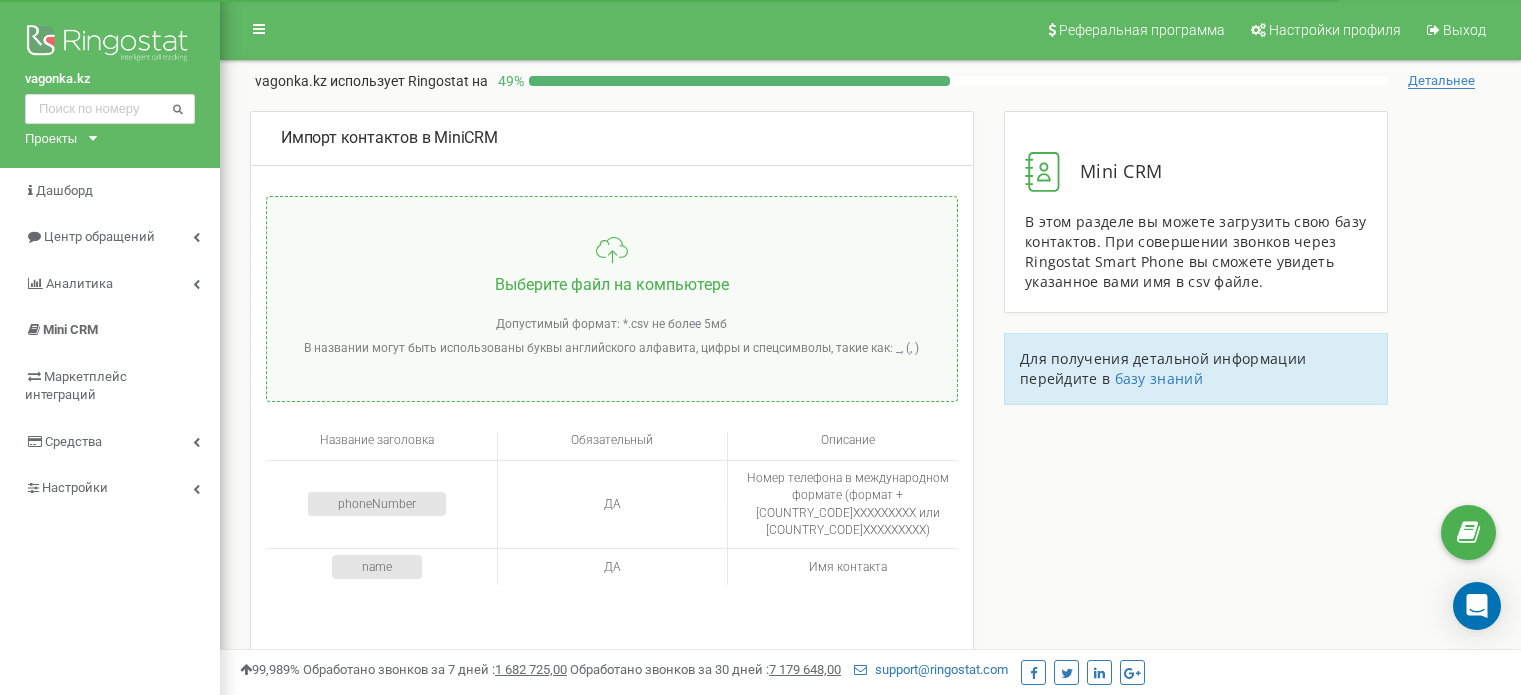 scroll, scrollTop: 0, scrollLeft: 0, axis: both 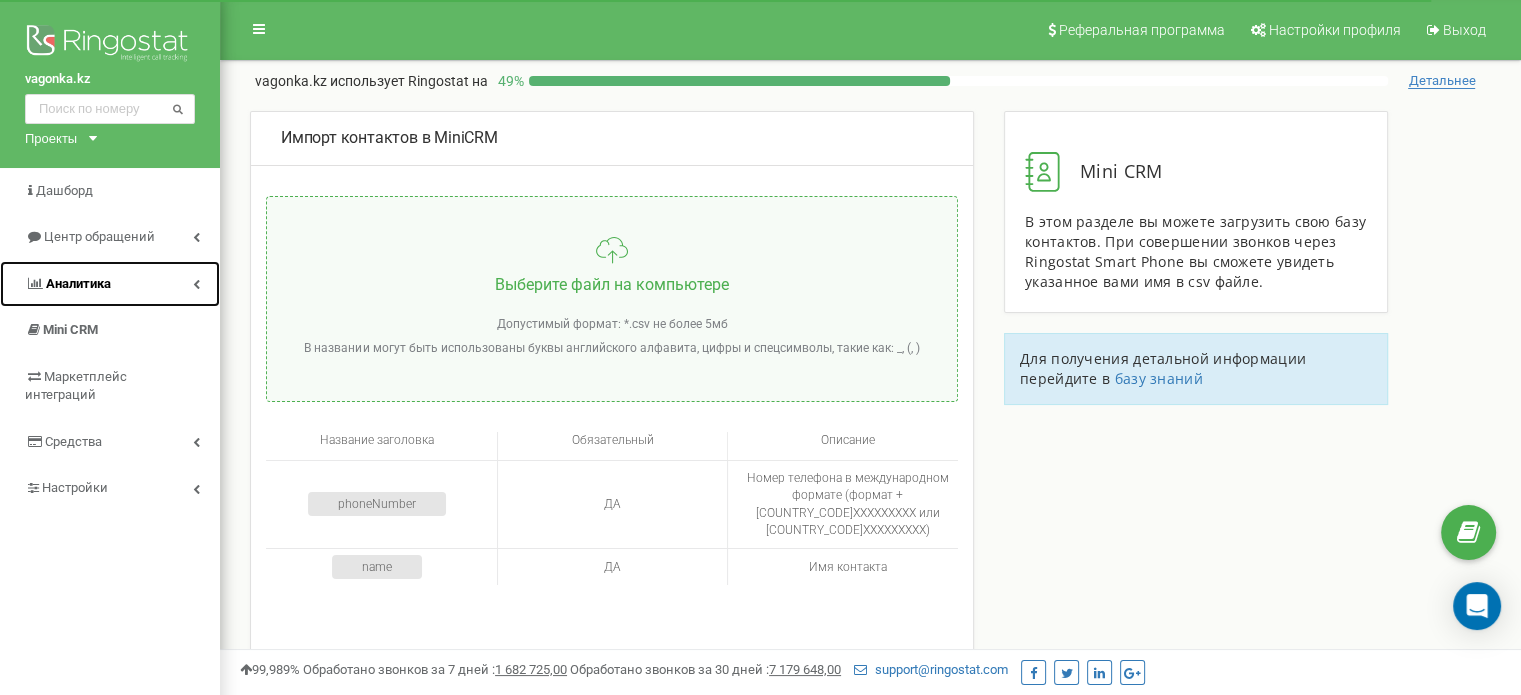 click on "Аналитика" at bounding box center [68, 284] 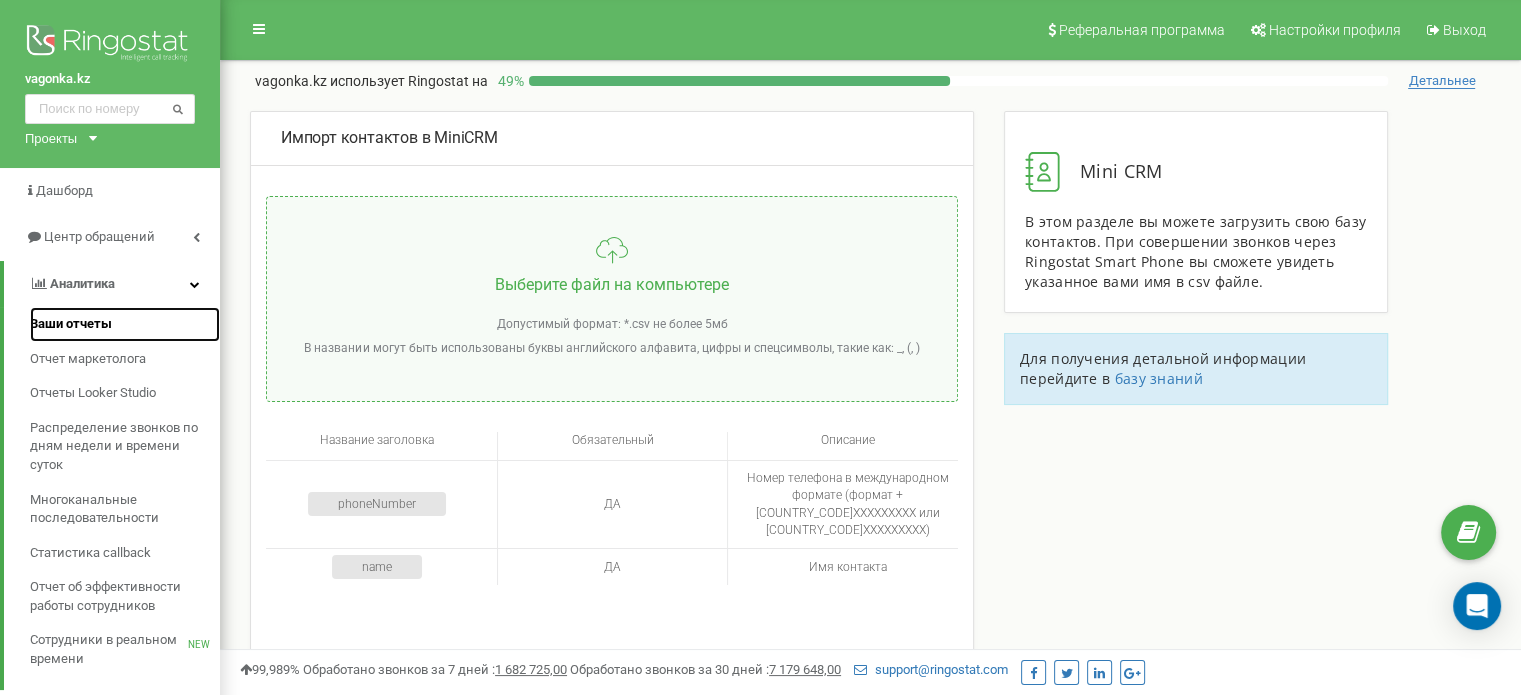click on "Ваши отчеты" at bounding box center (71, 324) 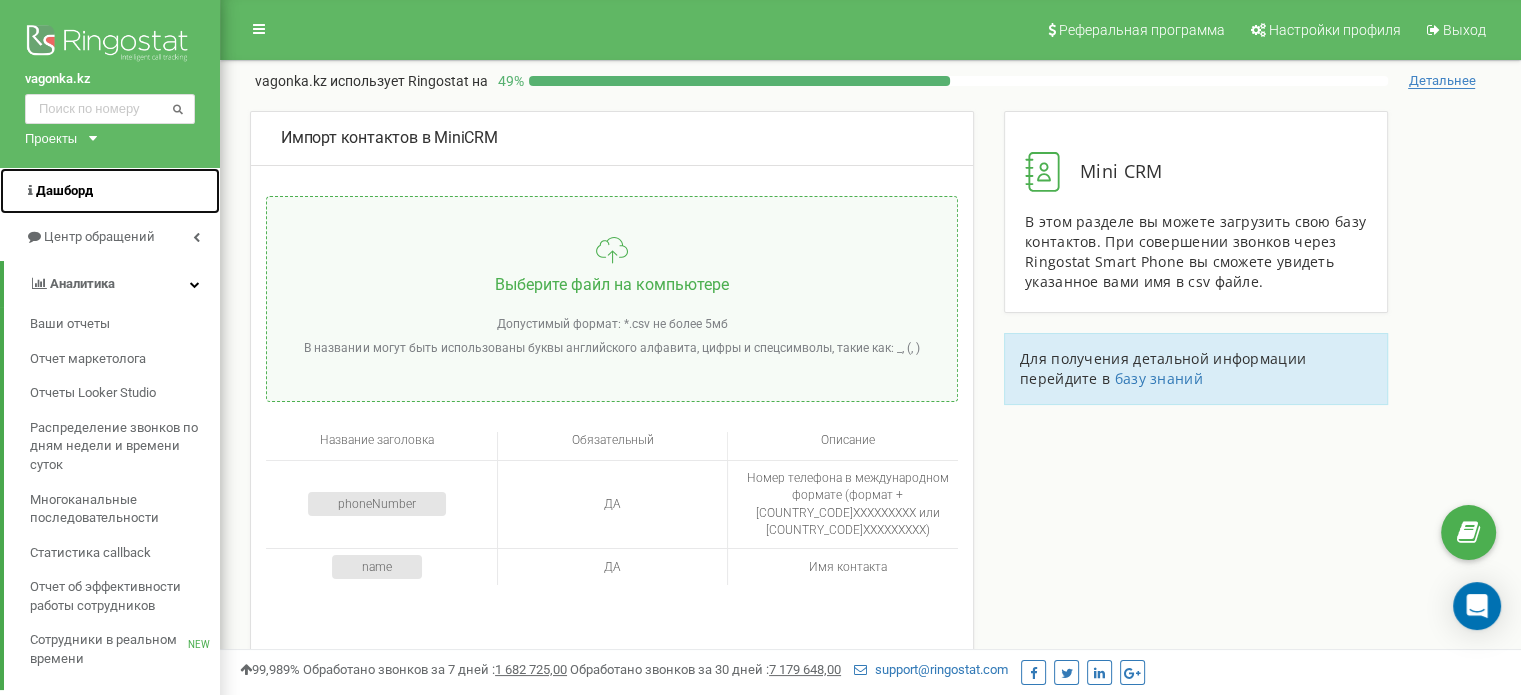 click on "Дашборд" at bounding box center (64, 190) 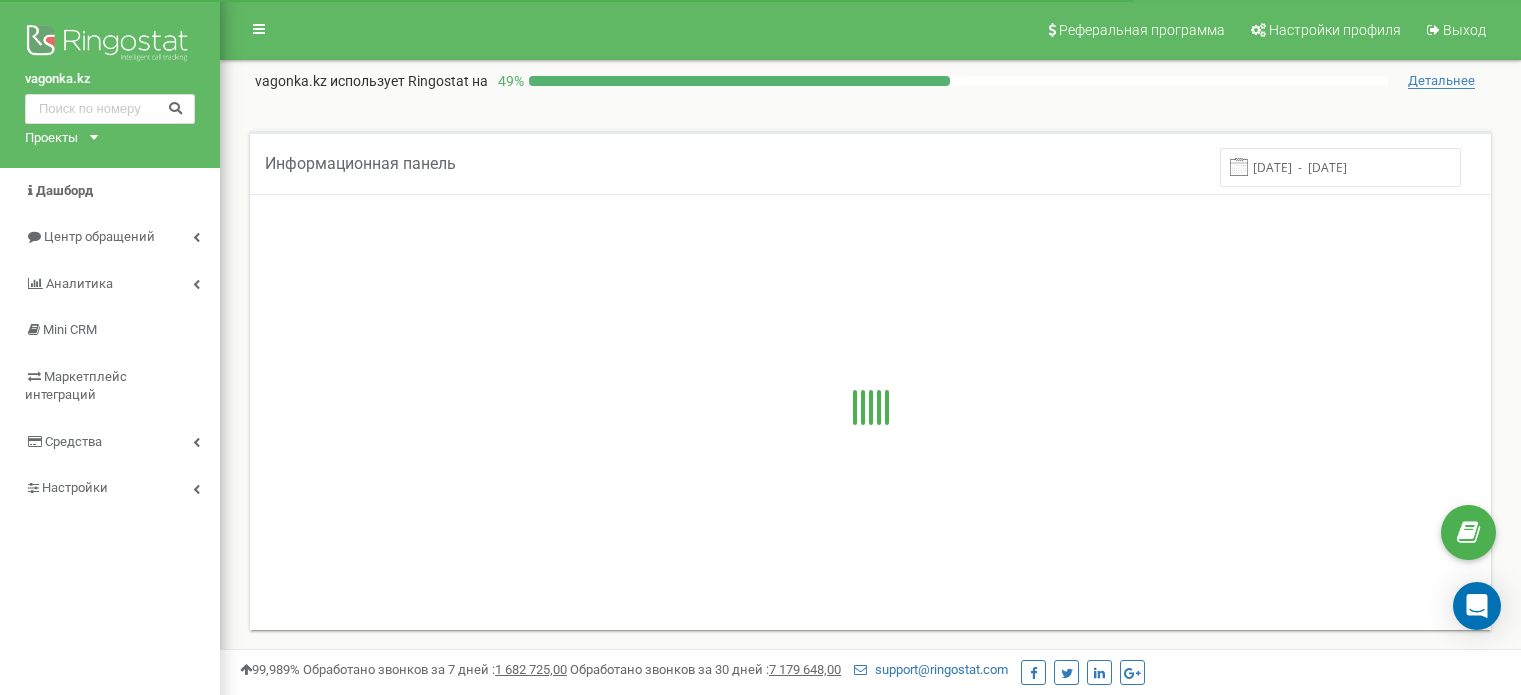 scroll, scrollTop: 0, scrollLeft: 0, axis: both 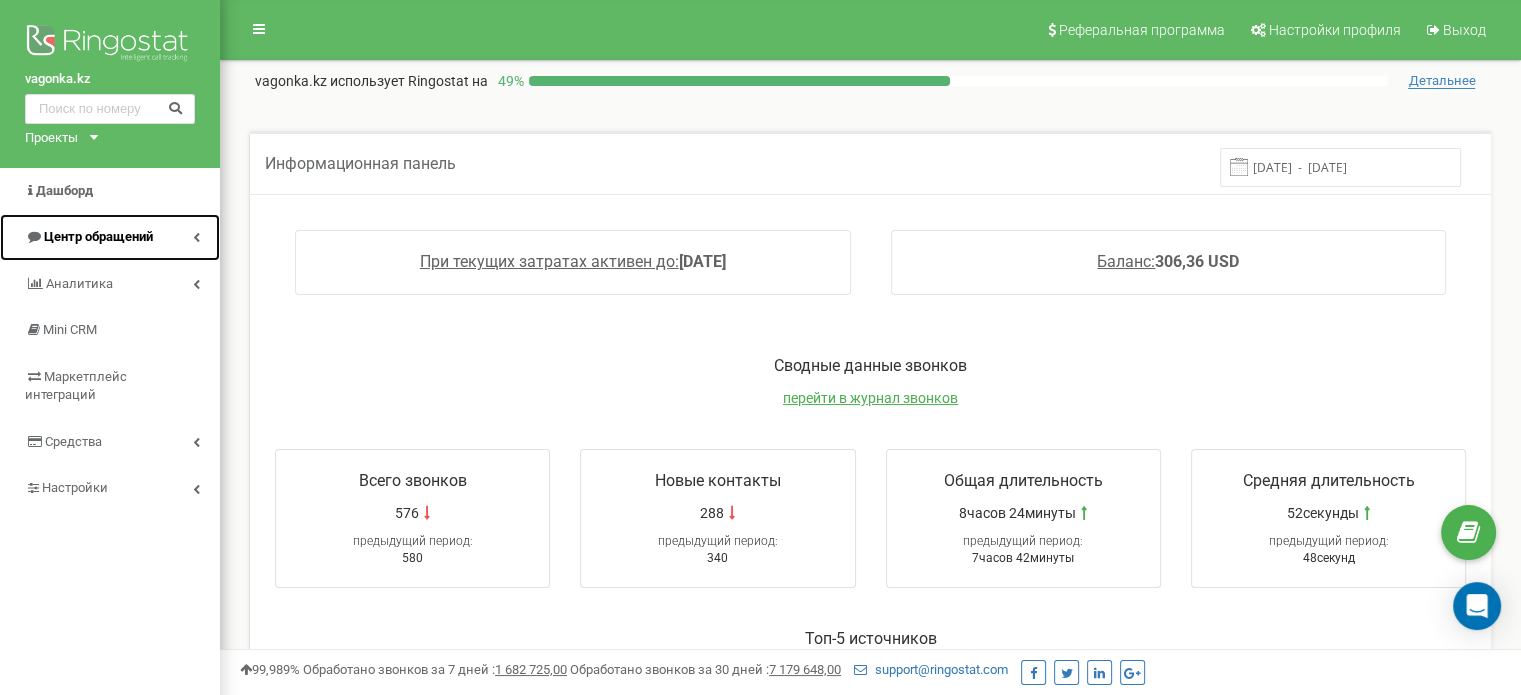 click on "Центр обращений" at bounding box center [98, 236] 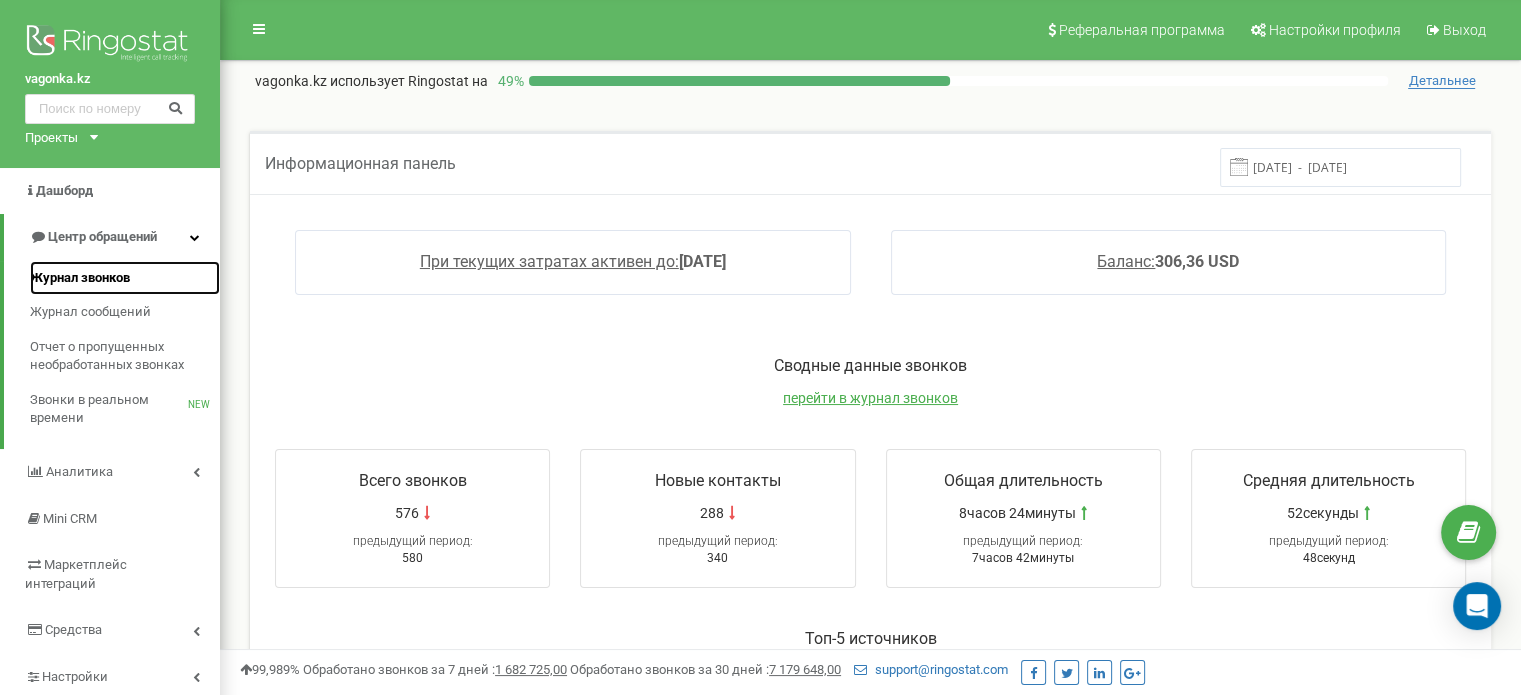 click on "Журнал звонков" at bounding box center (80, 278) 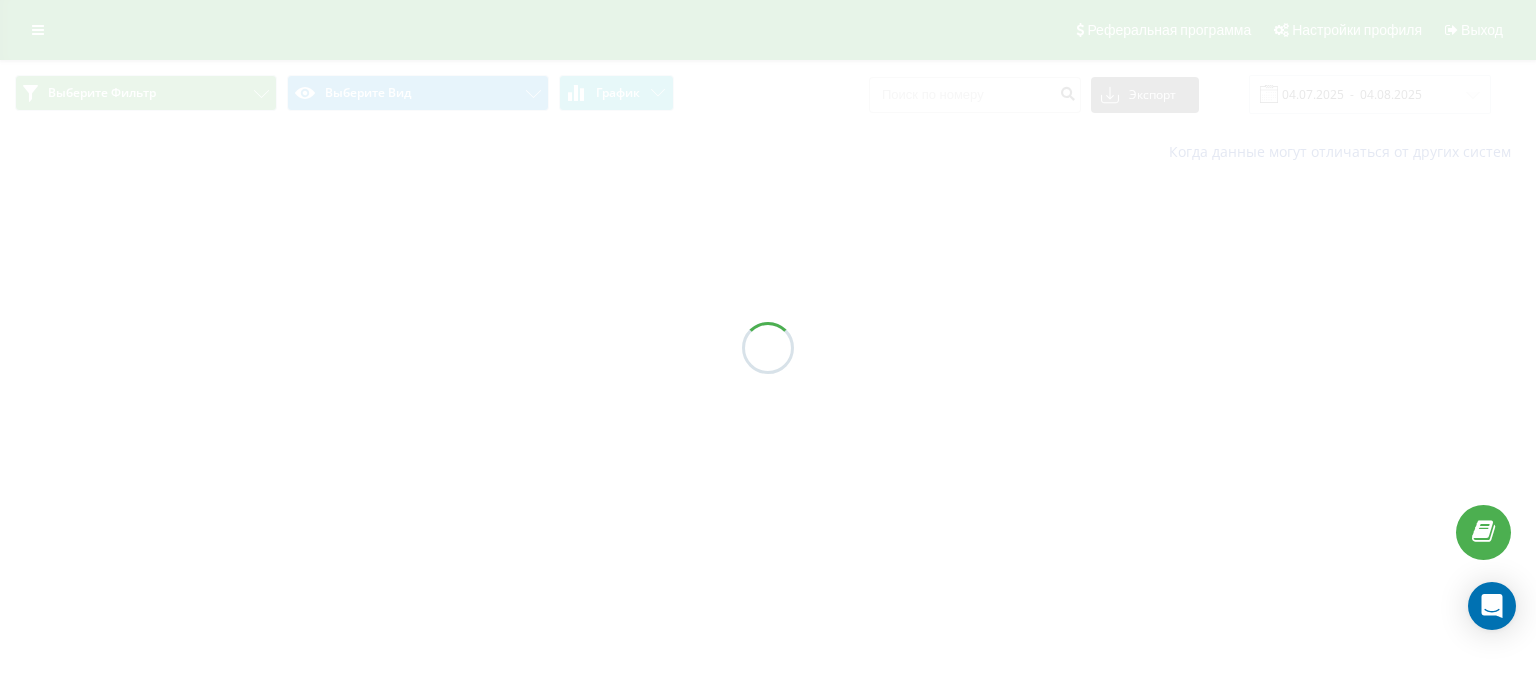 scroll, scrollTop: 0, scrollLeft: 0, axis: both 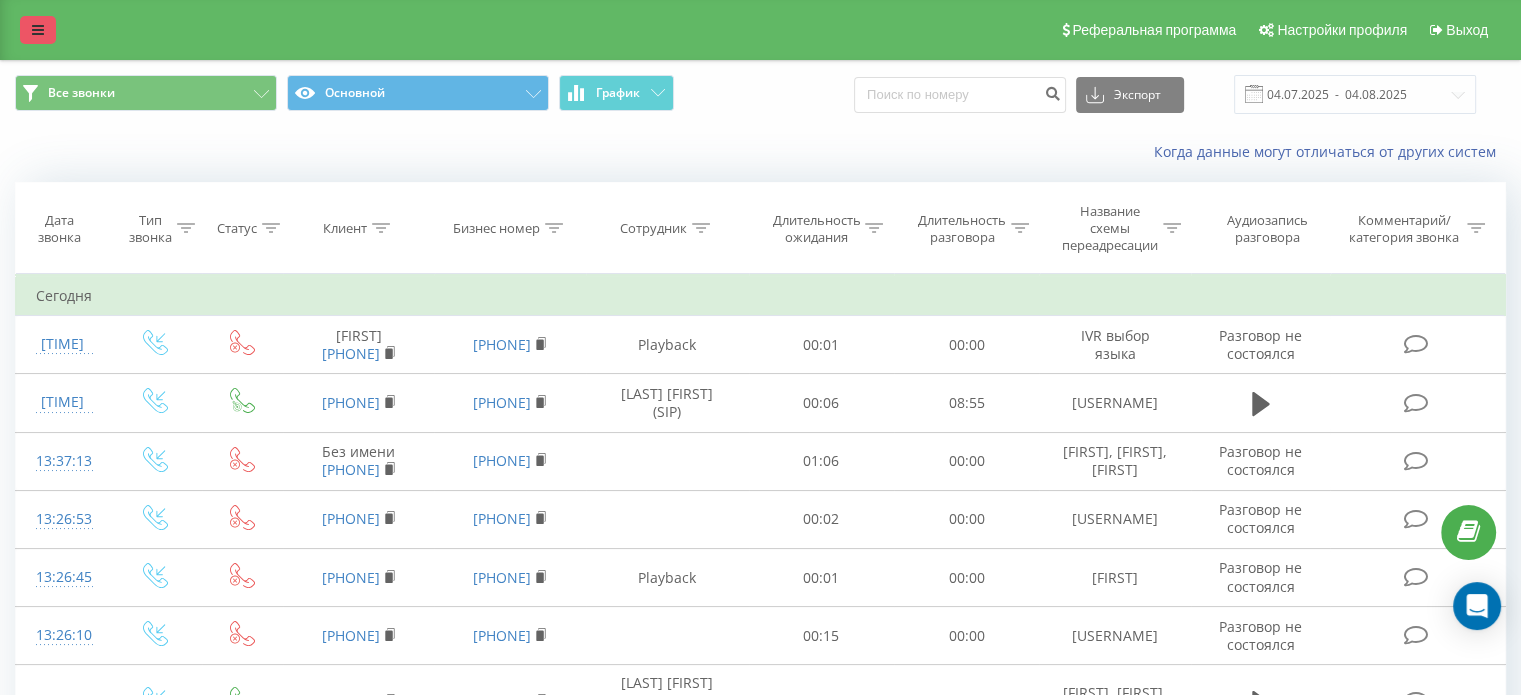 click at bounding box center (38, 30) 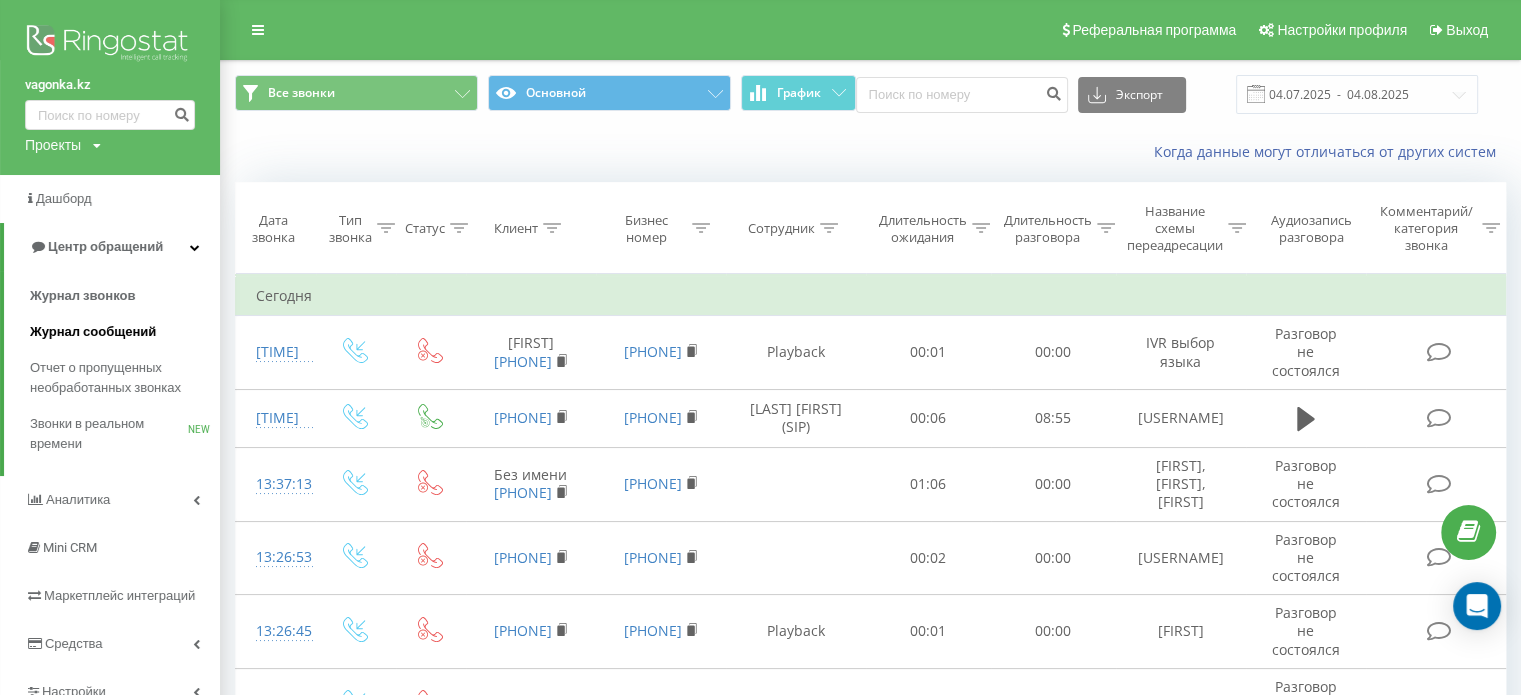 click on "Журнал сообщений" at bounding box center [125, 332] 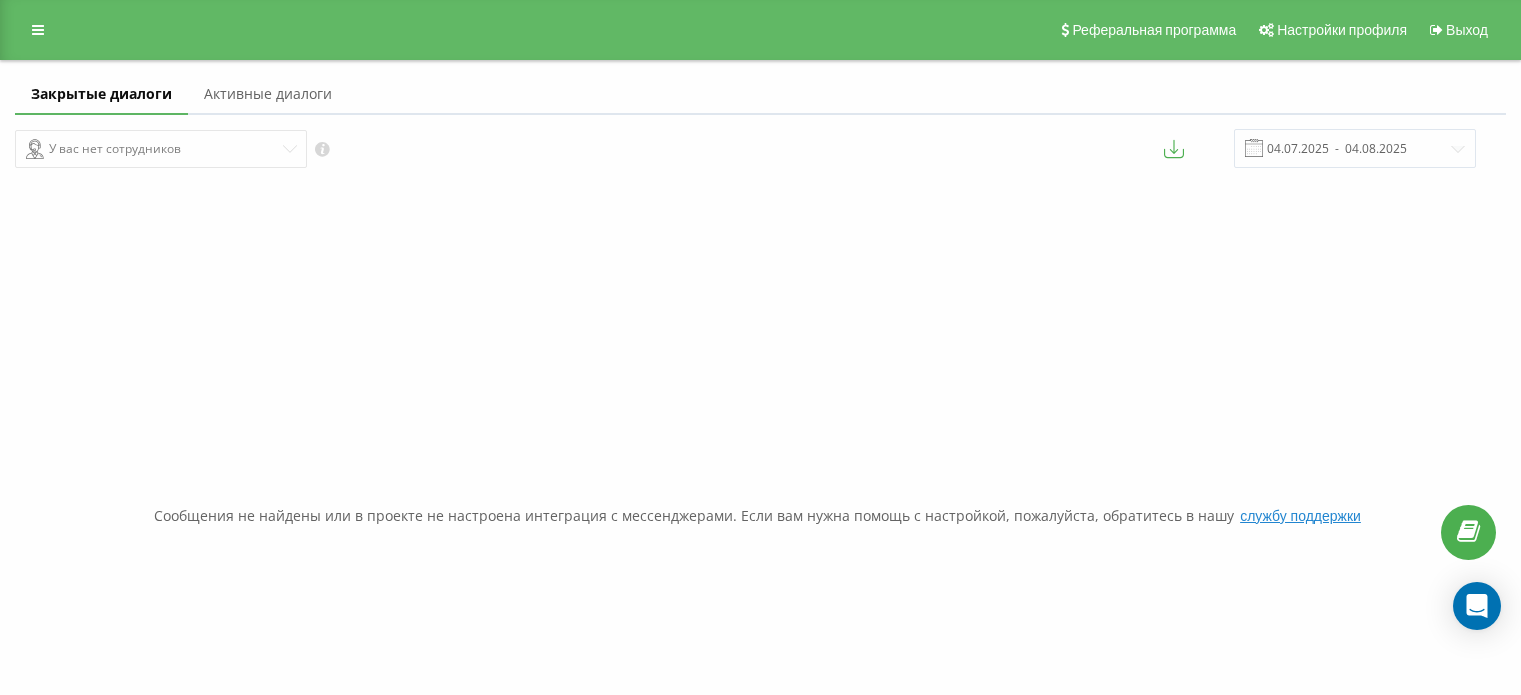 scroll, scrollTop: 0, scrollLeft: 0, axis: both 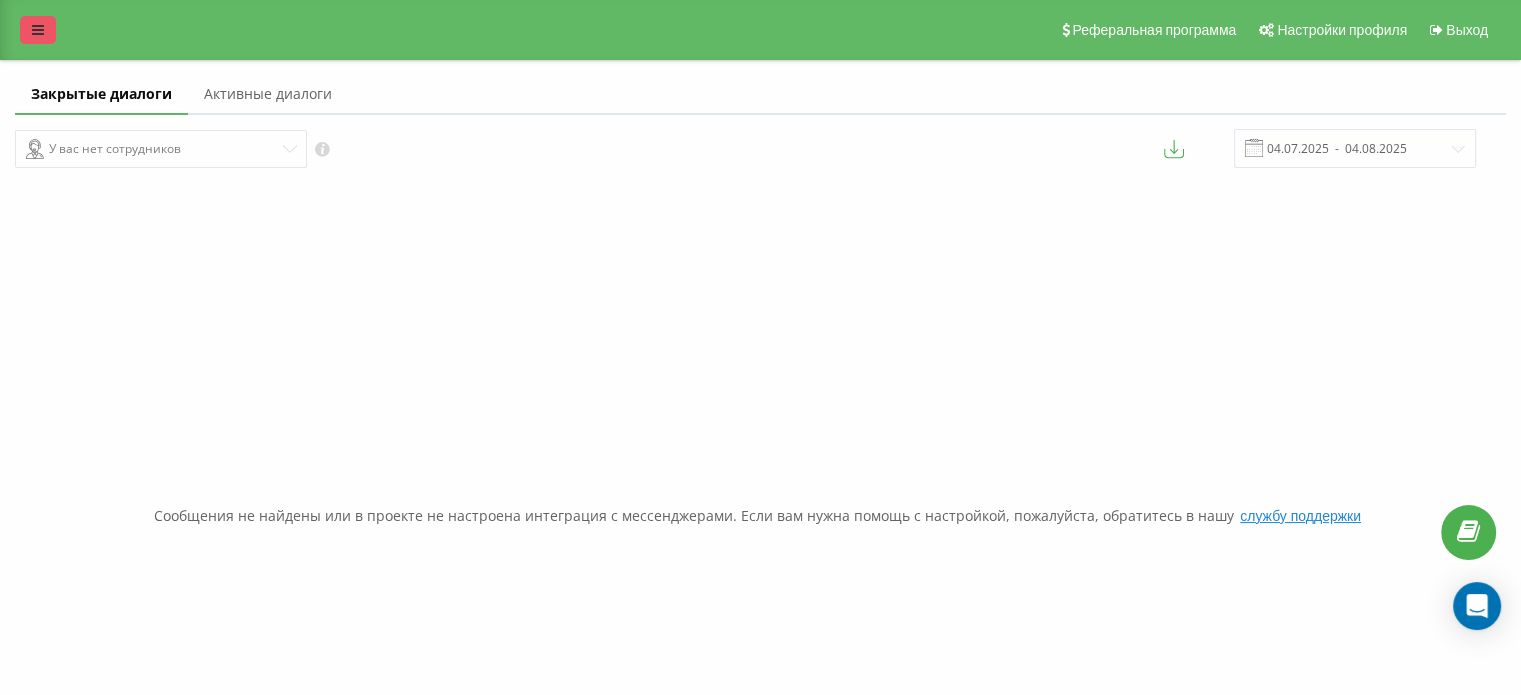 click at bounding box center (38, 30) 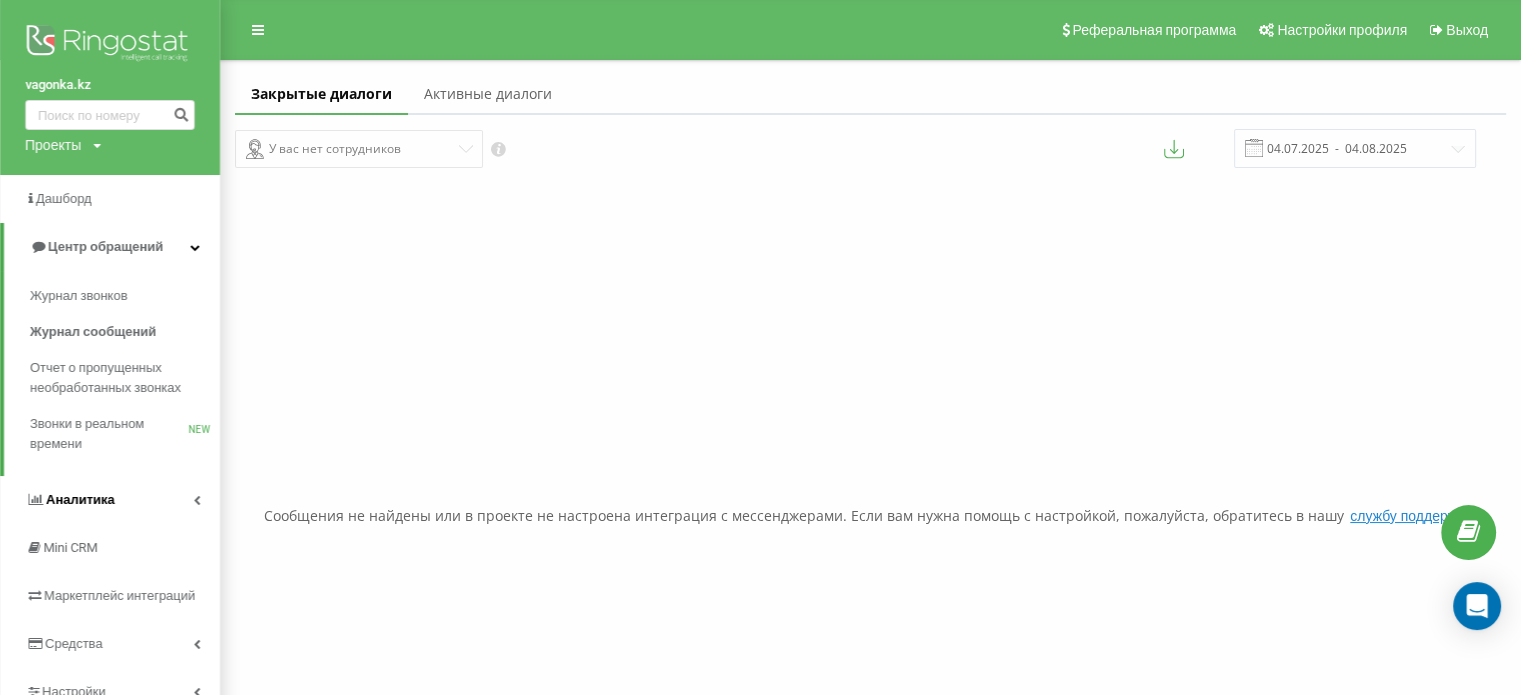 click on "Аналитика" at bounding box center (110, 500) 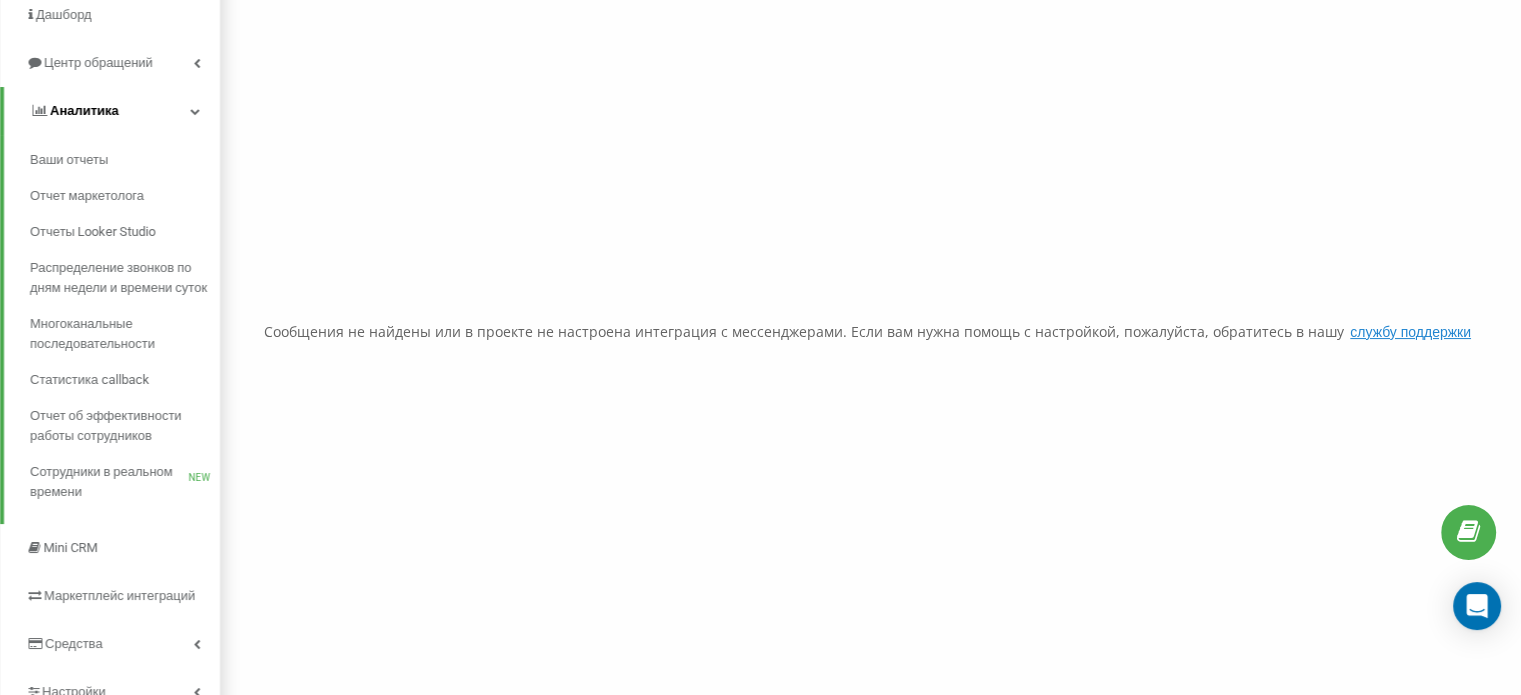 scroll, scrollTop: 200, scrollLeft: 0, axis: vertical 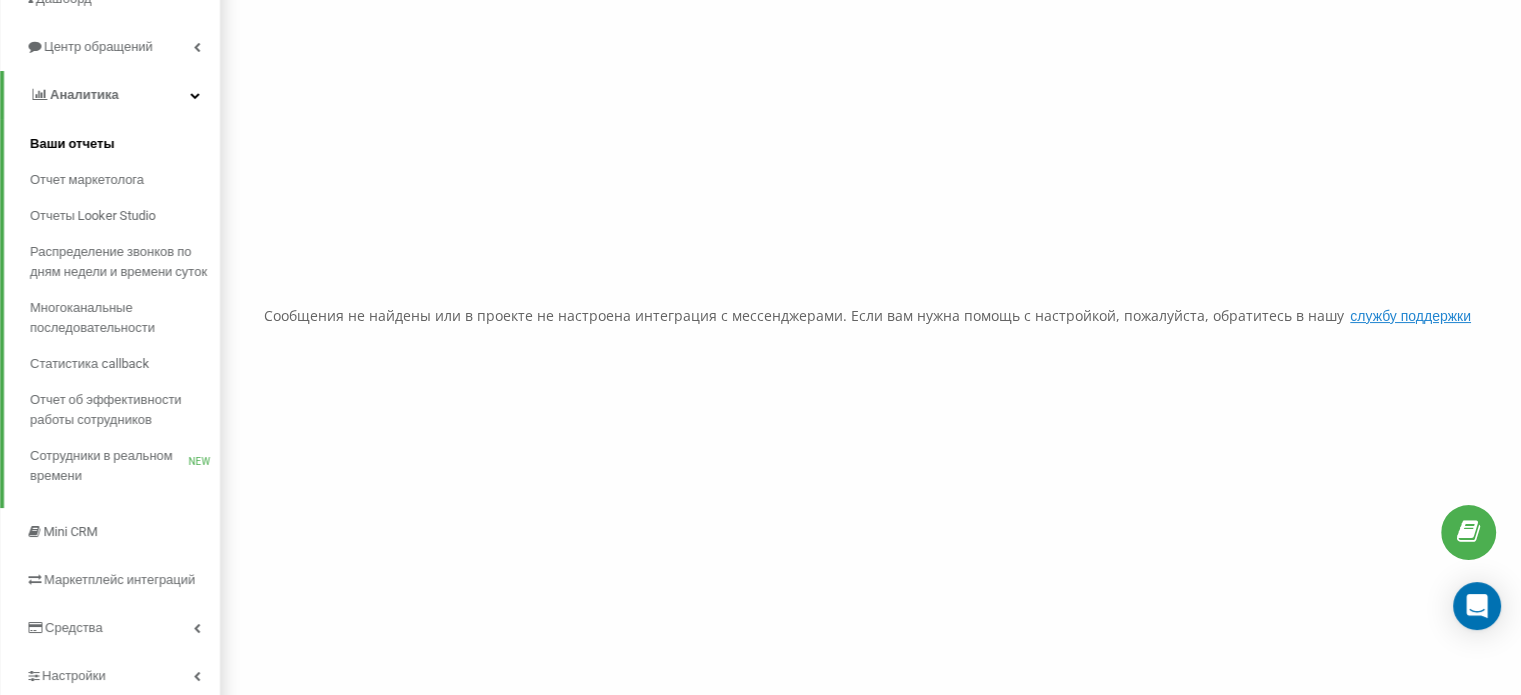 click on "Ваши отчеты" at bounding box center (72, 144) 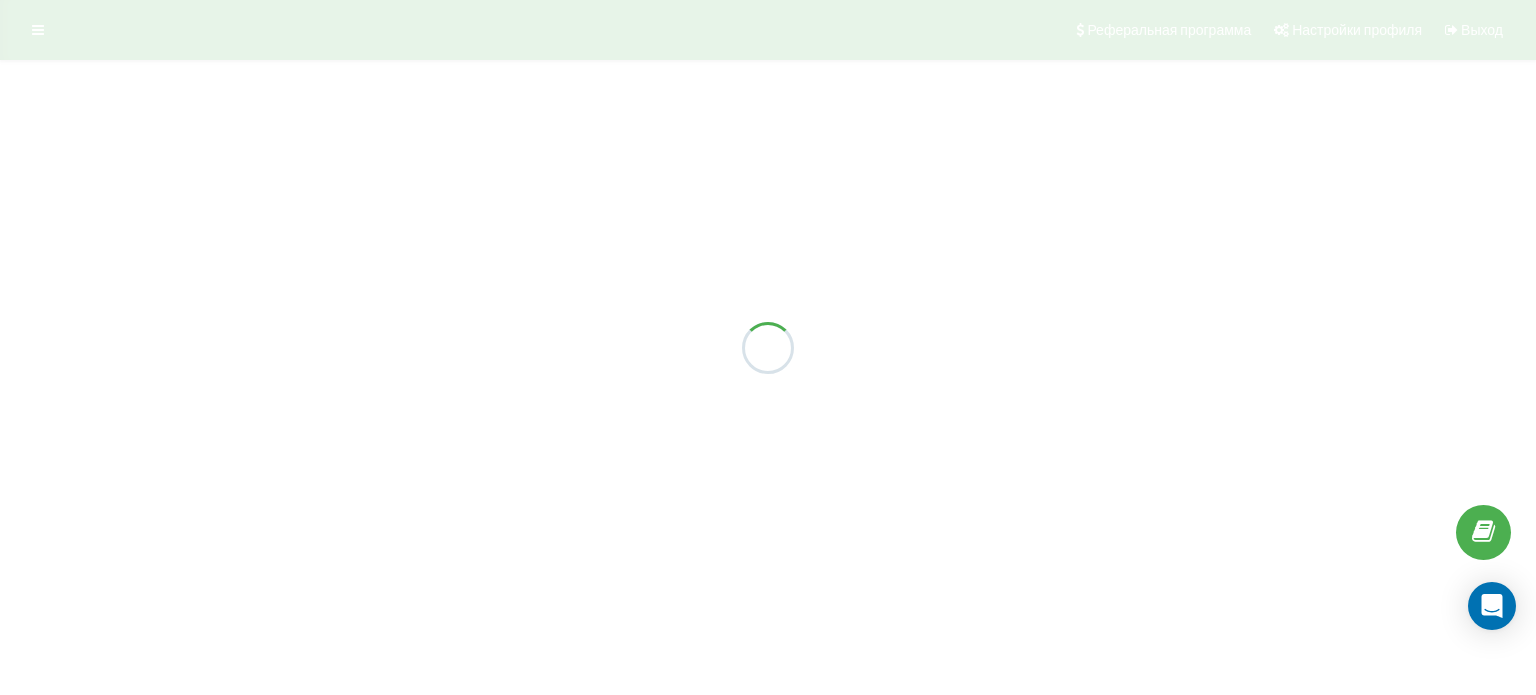 scroll, scrollTop: 0, scrollLeft: 0, axis: both 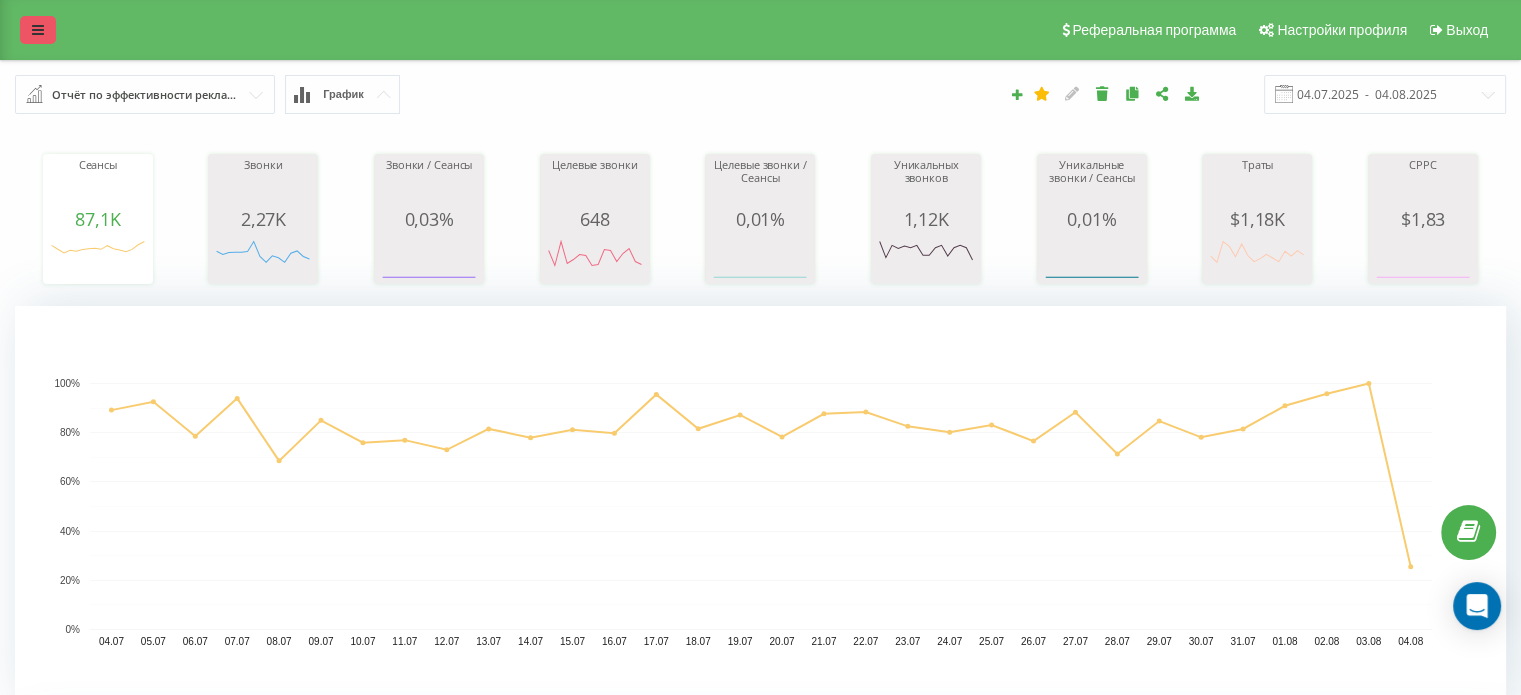 click at bounding box center (38, 30) 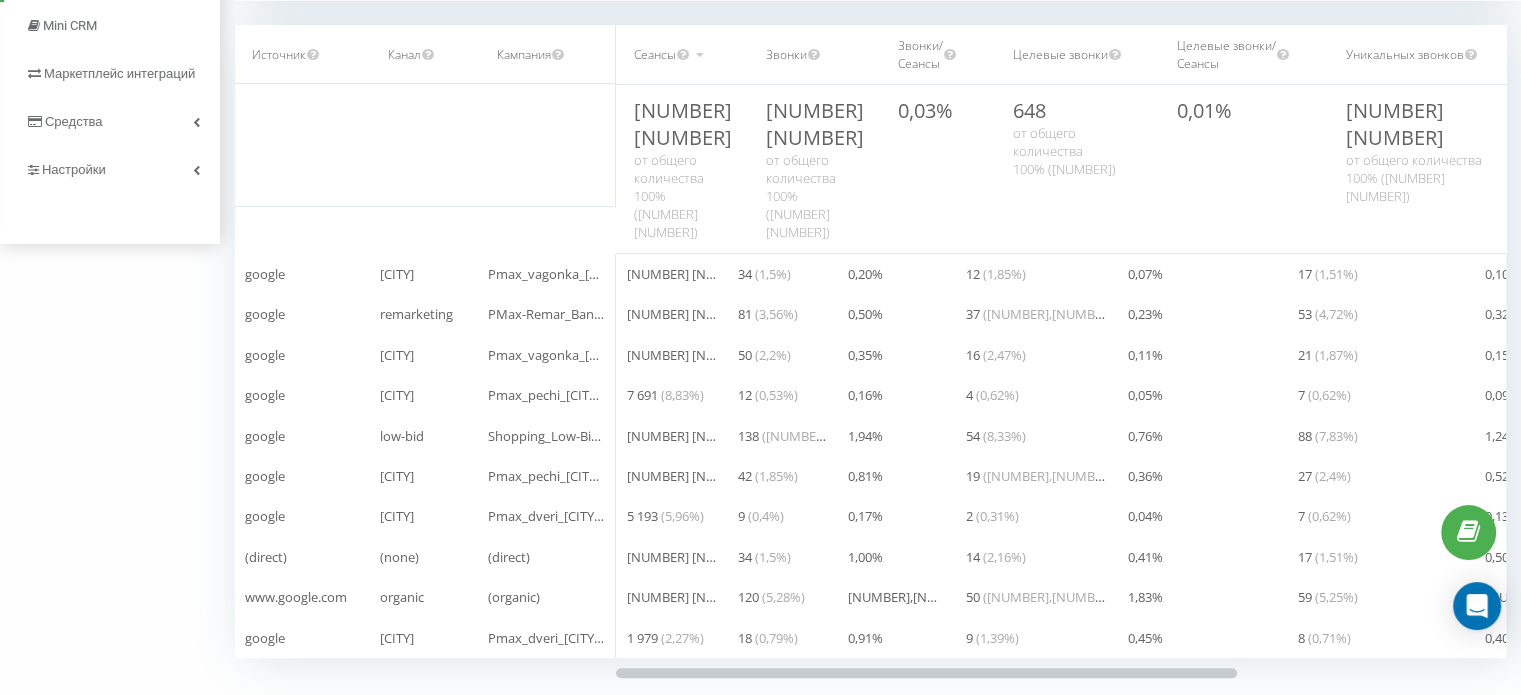 click at bounding box center (422, 713) 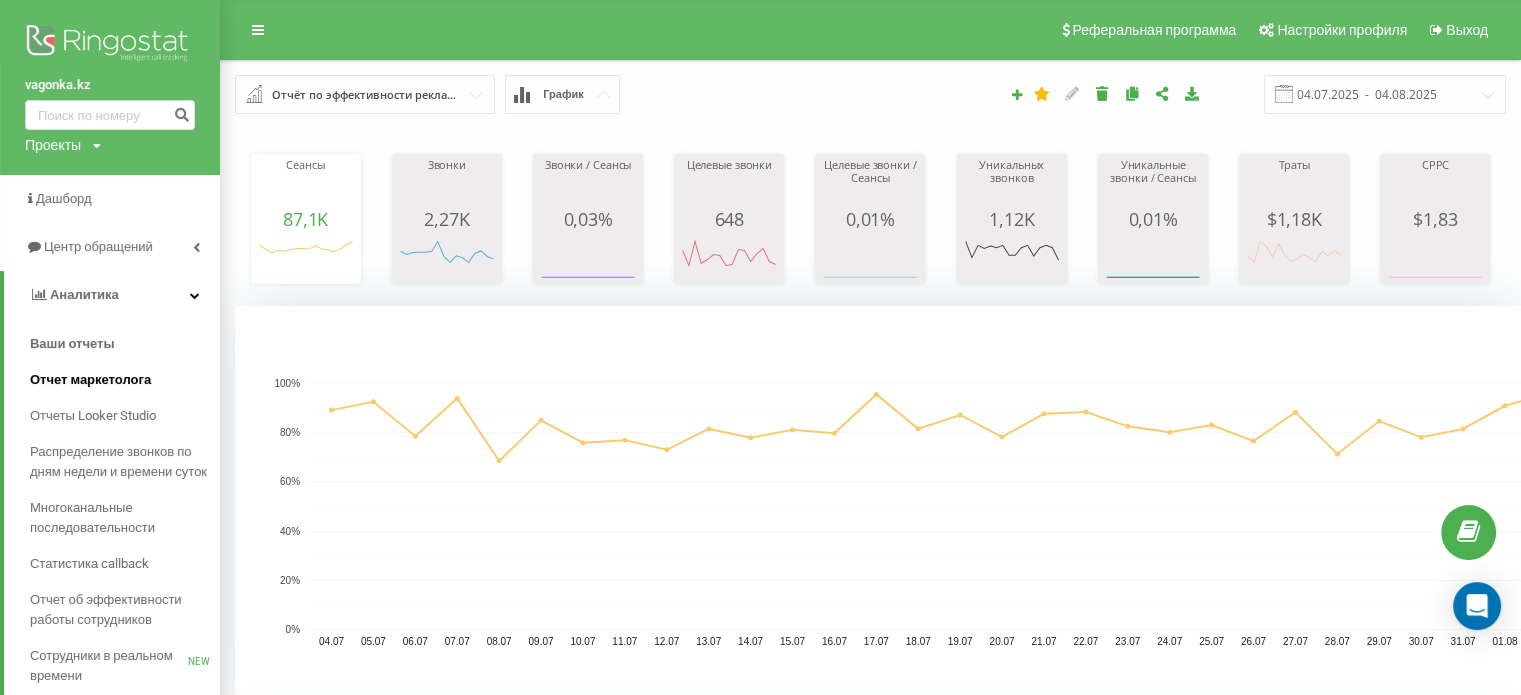 click on "Отчет маркетолога" at bounding box center (125, 380) 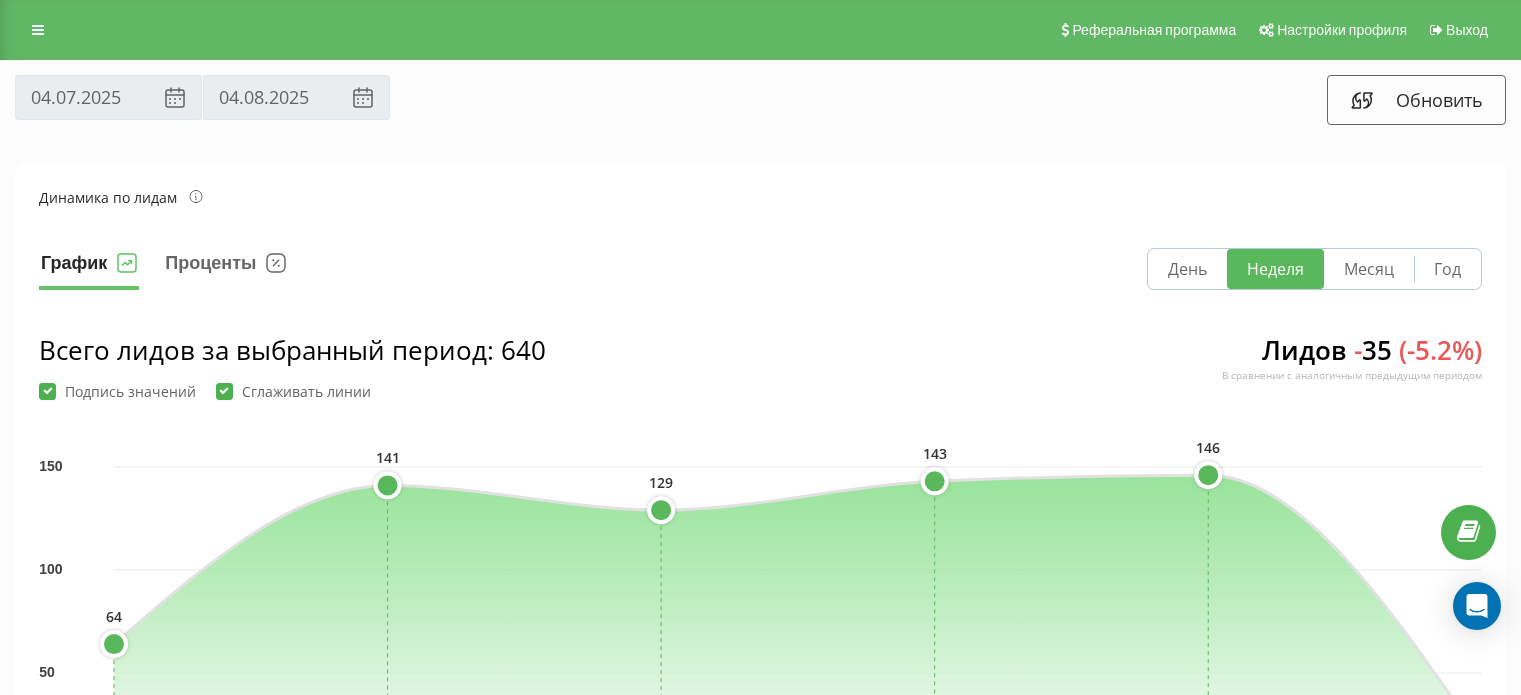 scroll, scrollTop: 0, scrollLeft: 0, axis: both 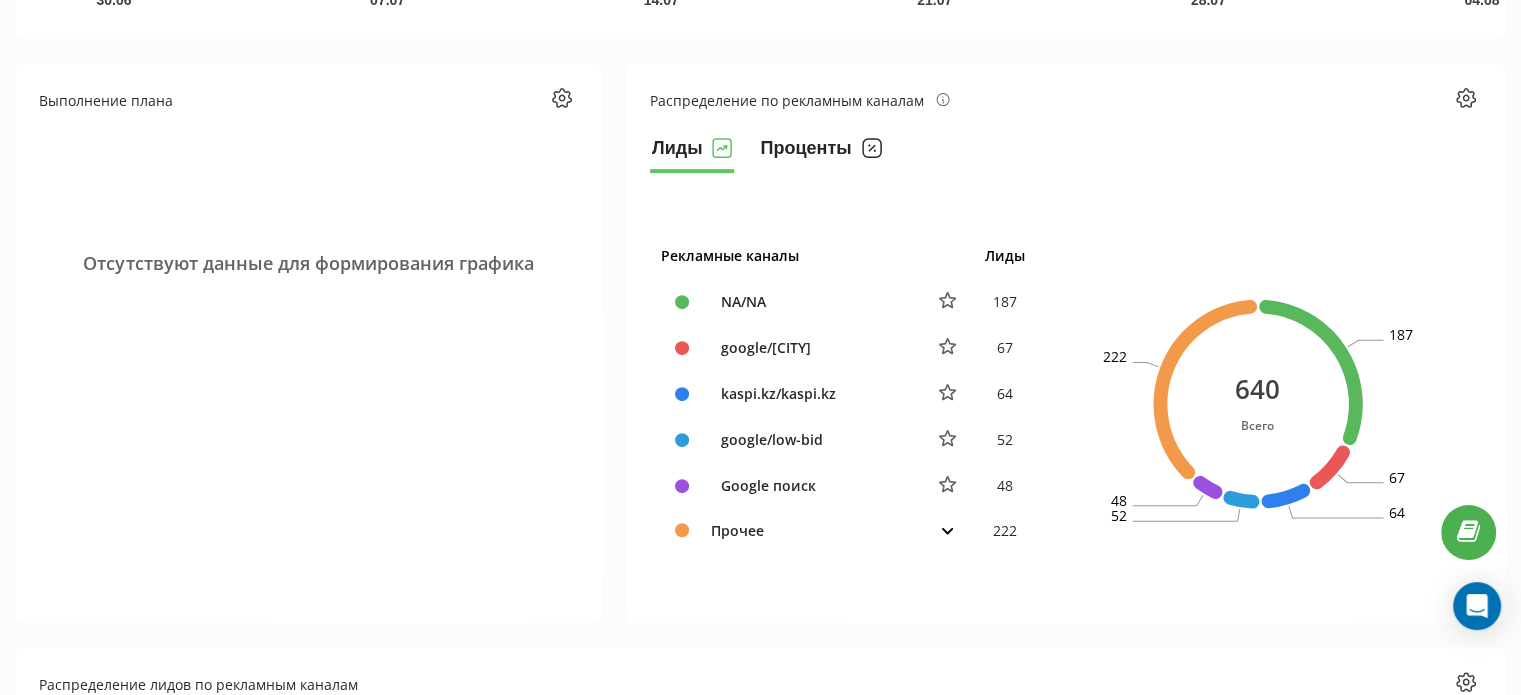 click on "Проценты" at bounding box center (820, 153) 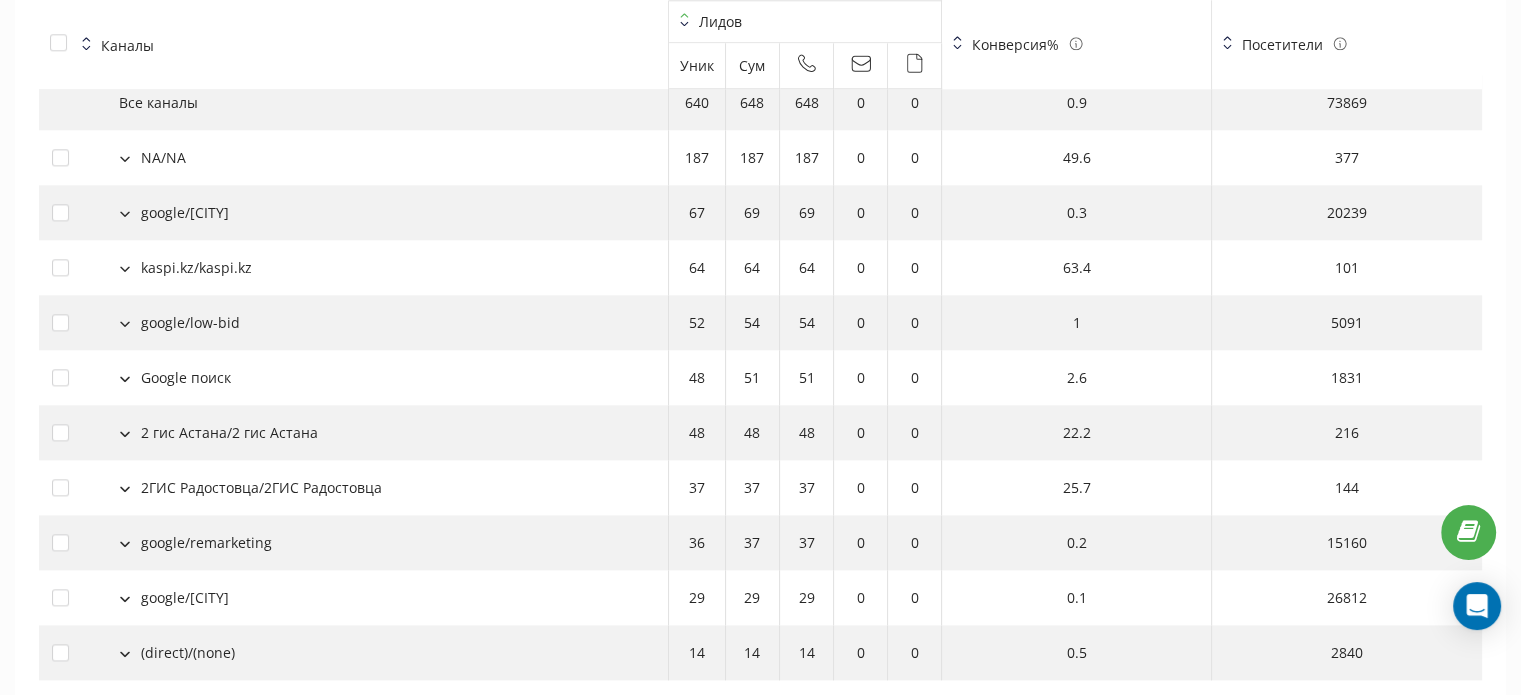 scroll, scrollTop: 2260, scrollLeft: 0, axis: vertical 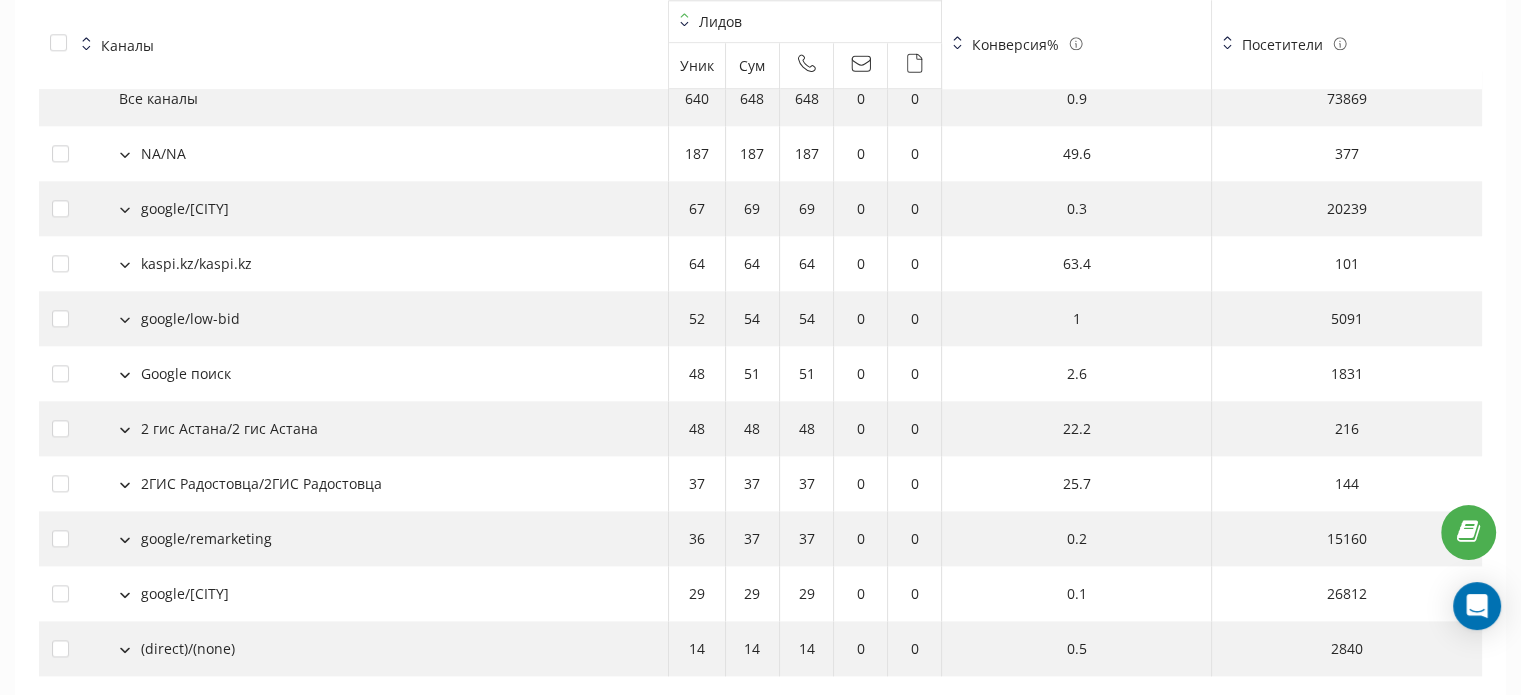 type 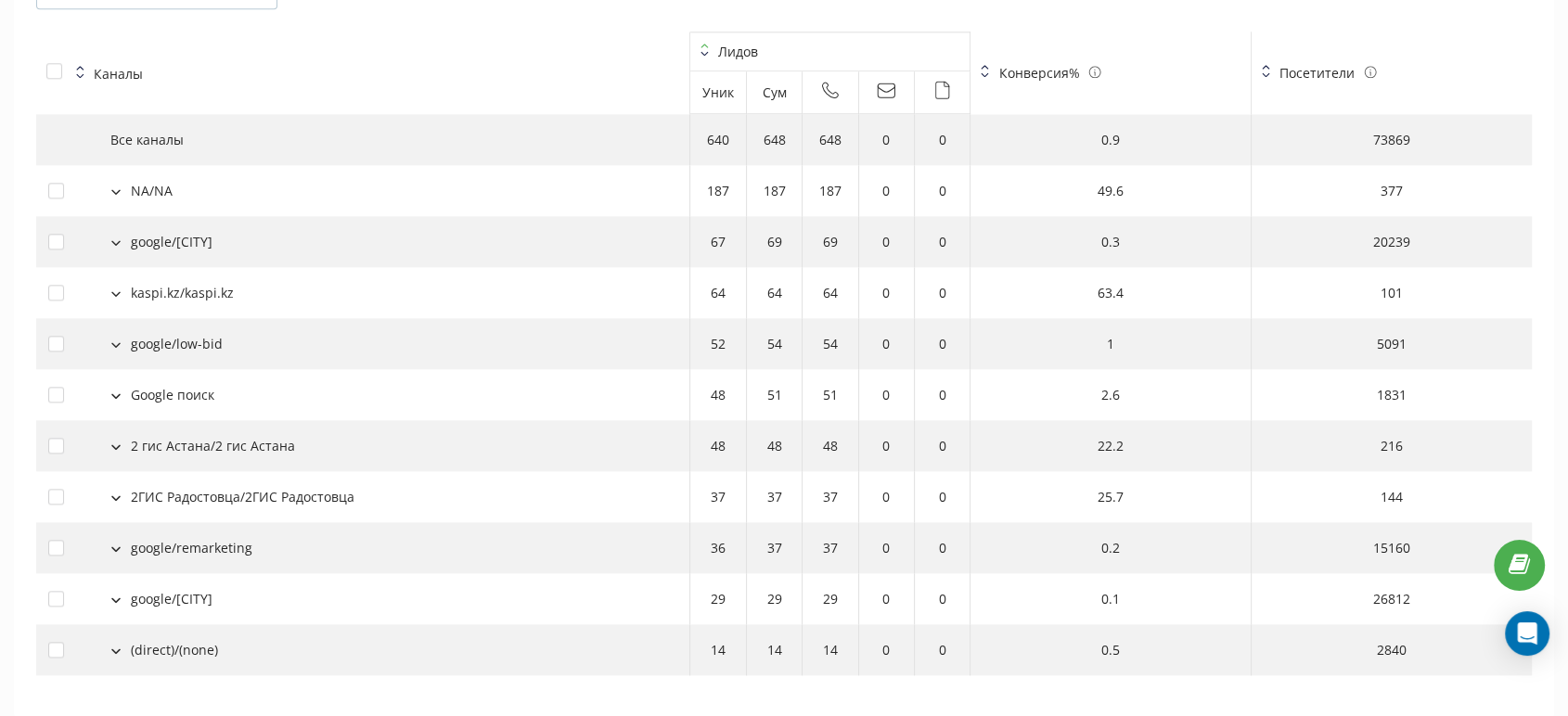 scroll, scrollTop: 2055, scrollLeft: 0, axis: vertical 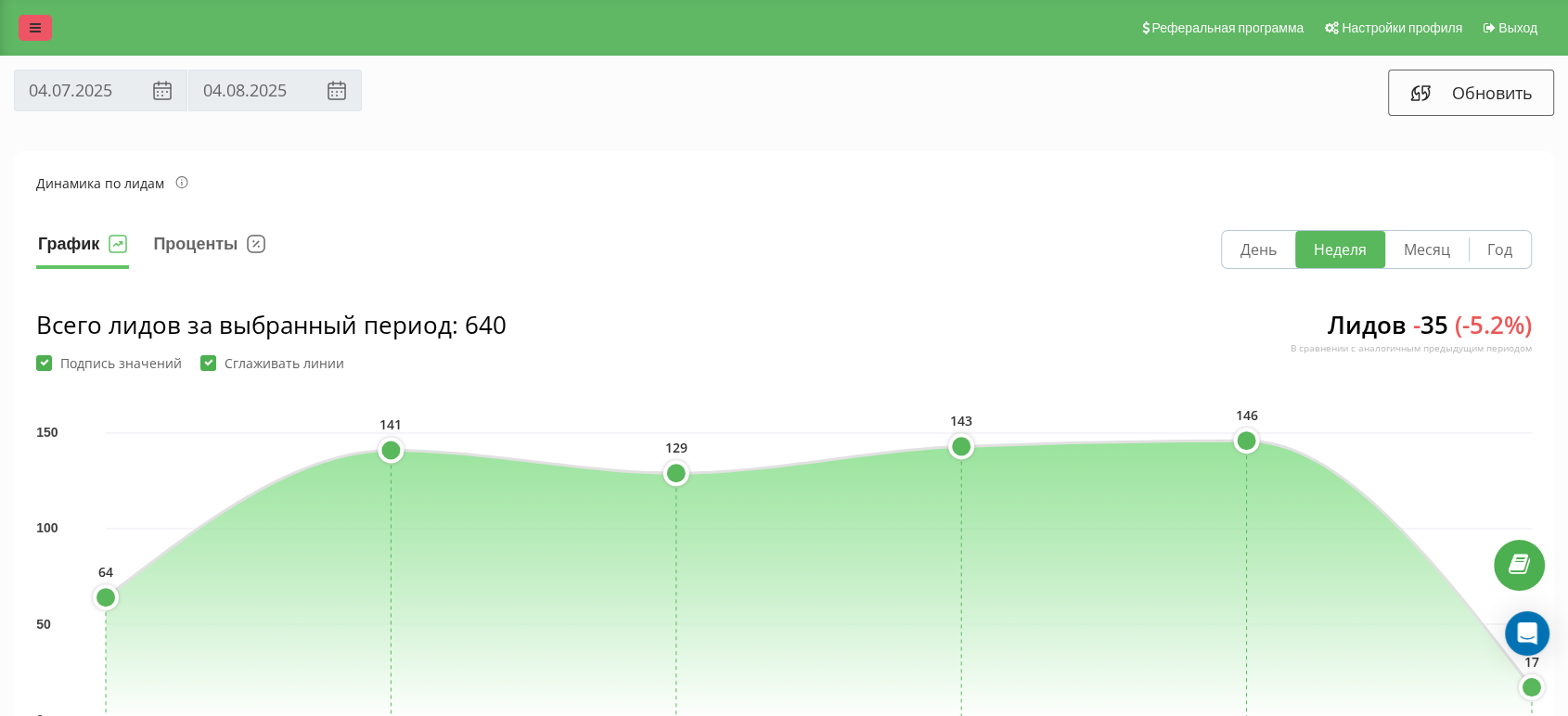 click at bounding box center (35, 28) 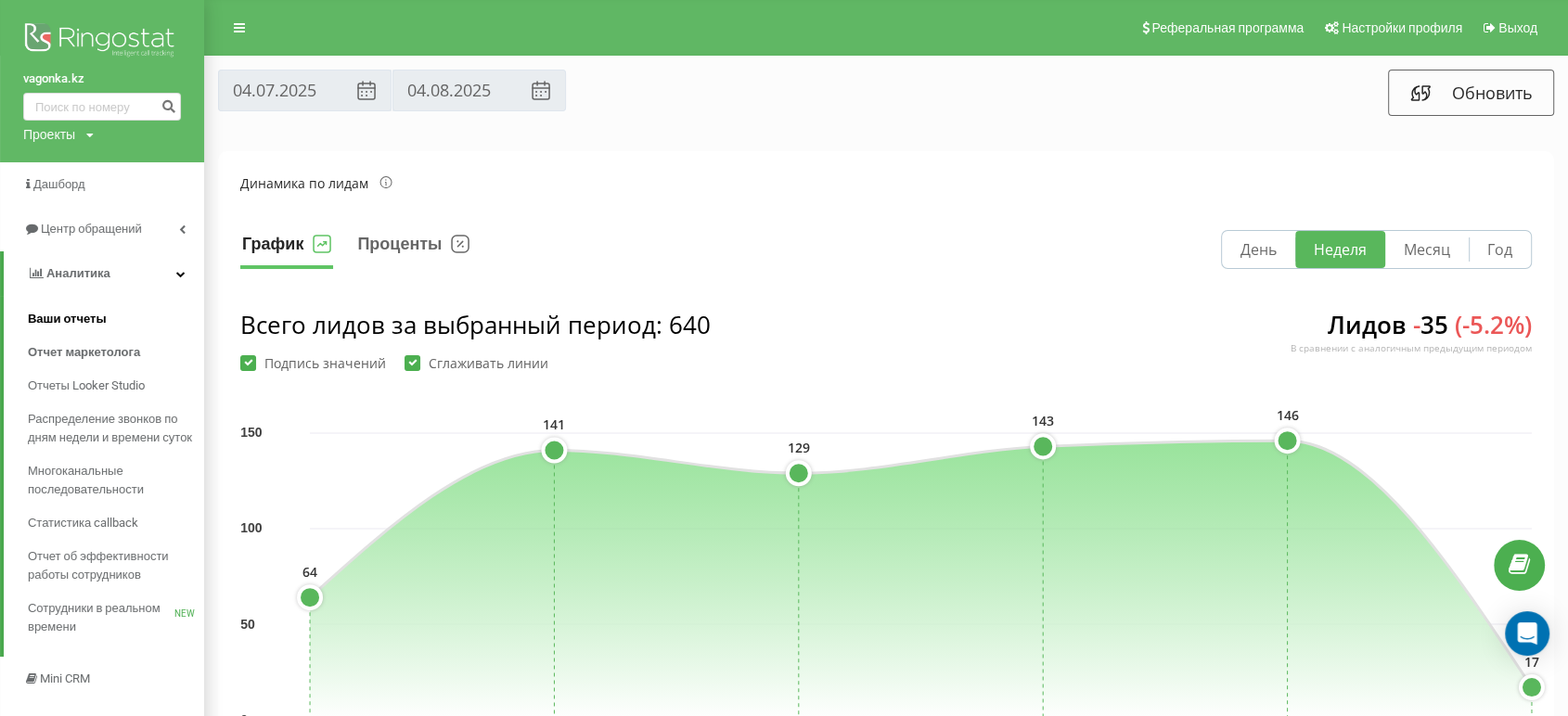 click on "Ваши отчеты" at bounding box center (116, 319) 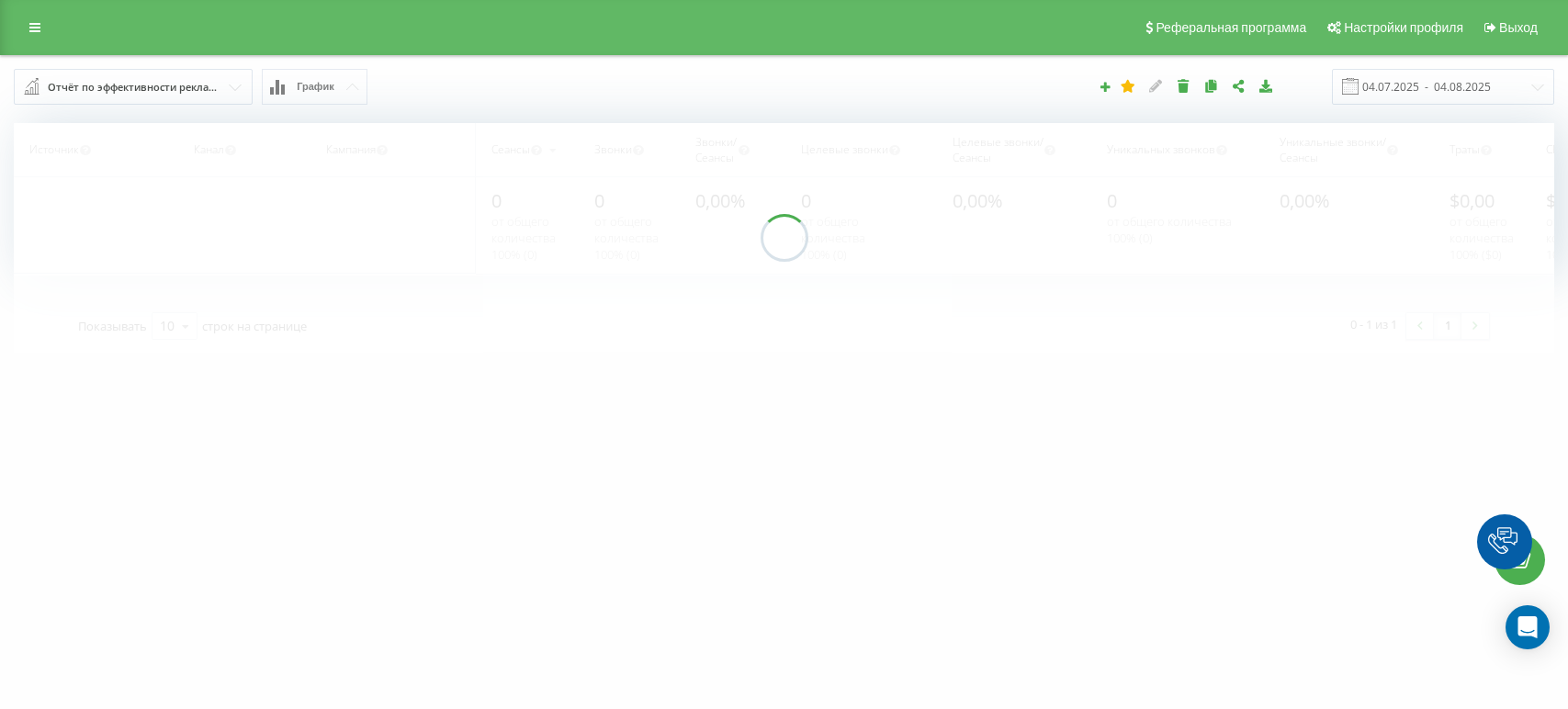 scroll, scrollTop: 0, scrollLeft: 0, axis: both 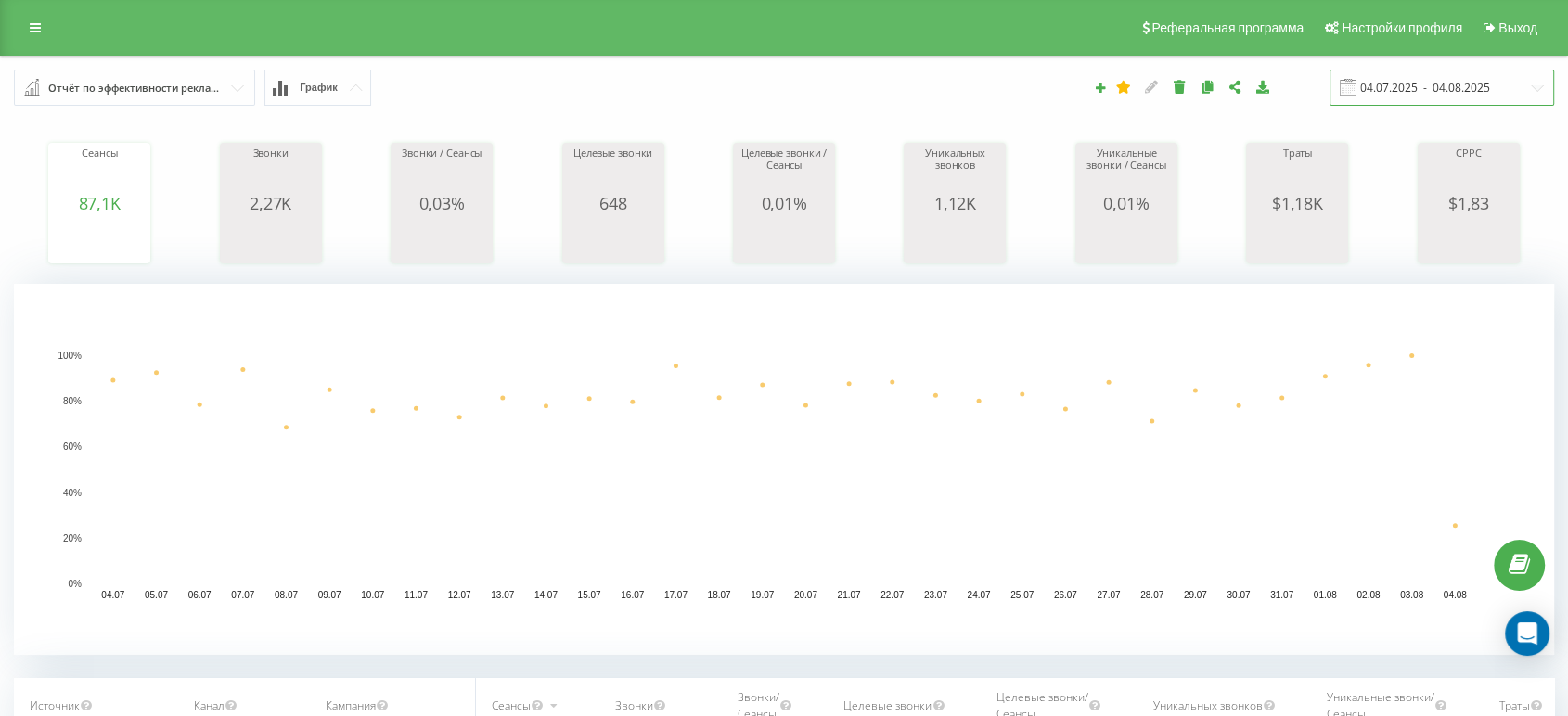 click on "04.07.2025  -  04.08.2025" at bounding box center [1442, 87] 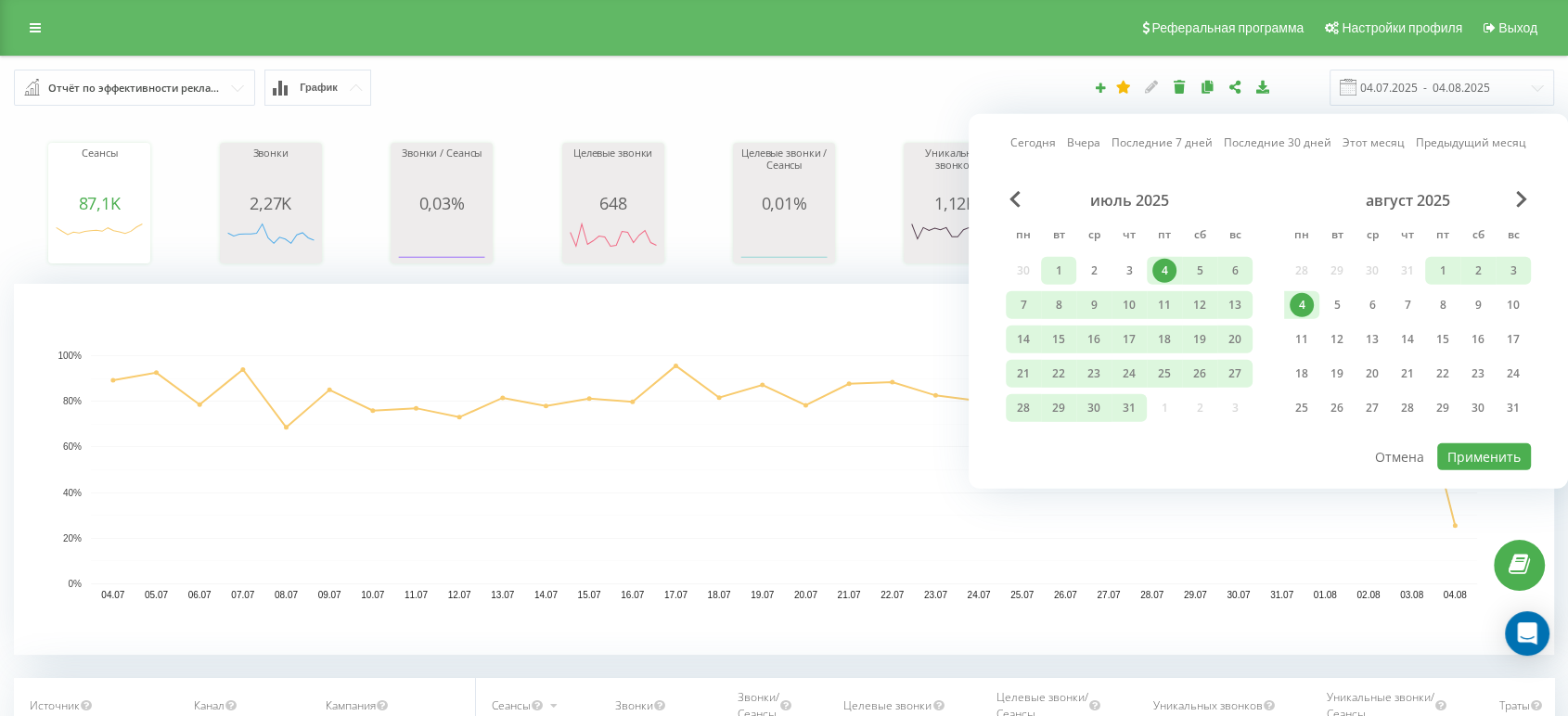 click on "1" at bounding box center [1059, 271] 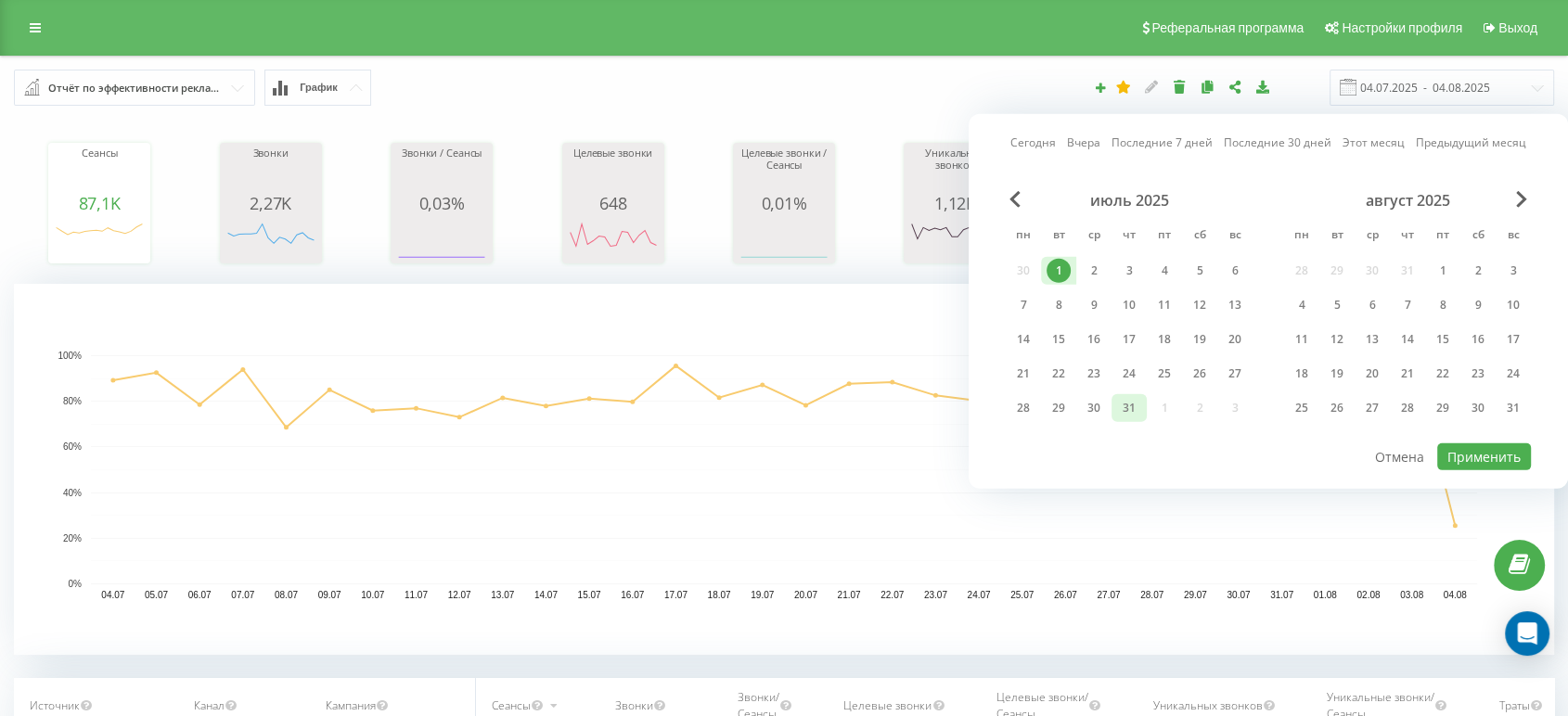 click on "31" at bounding box center (1129, 408) 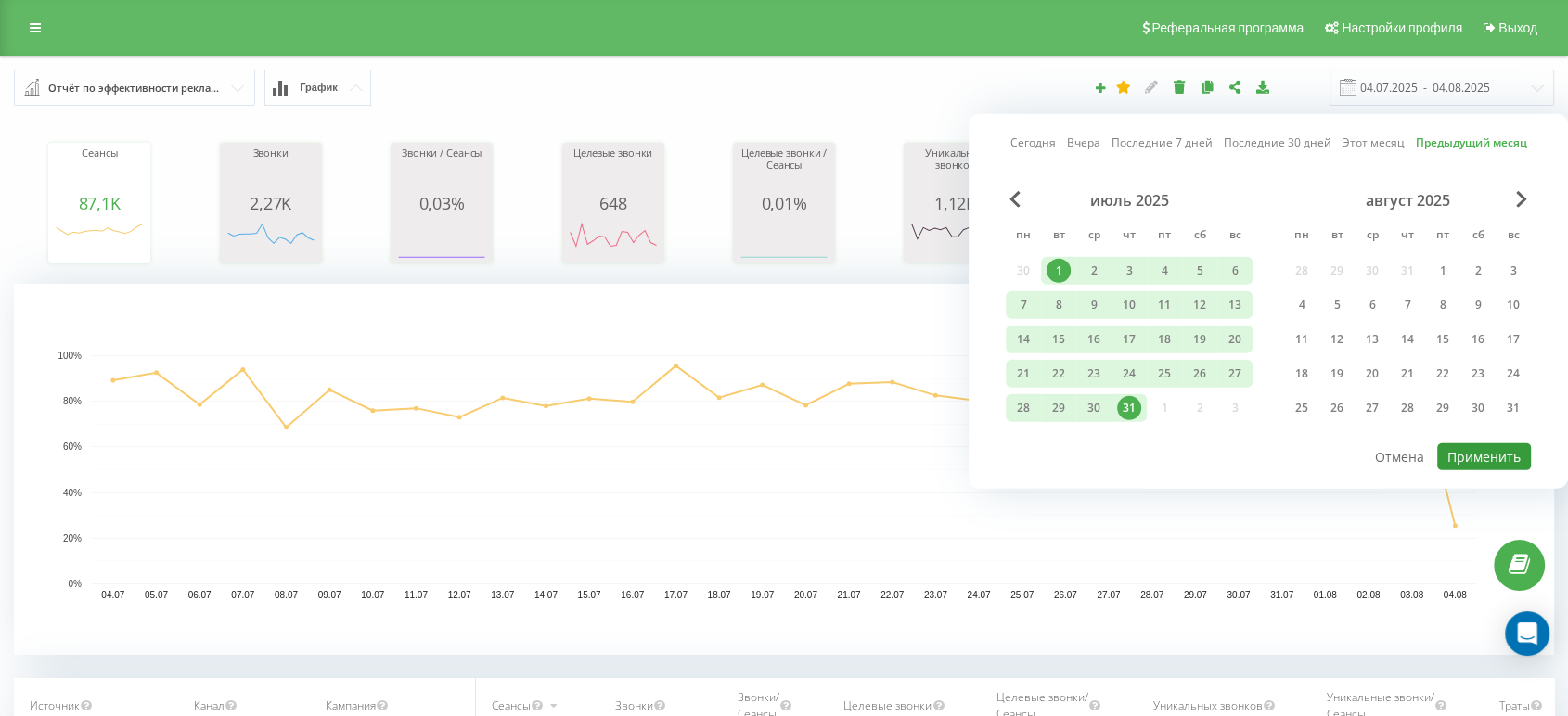 click on "Применить" at bounding box center (1484, 456) 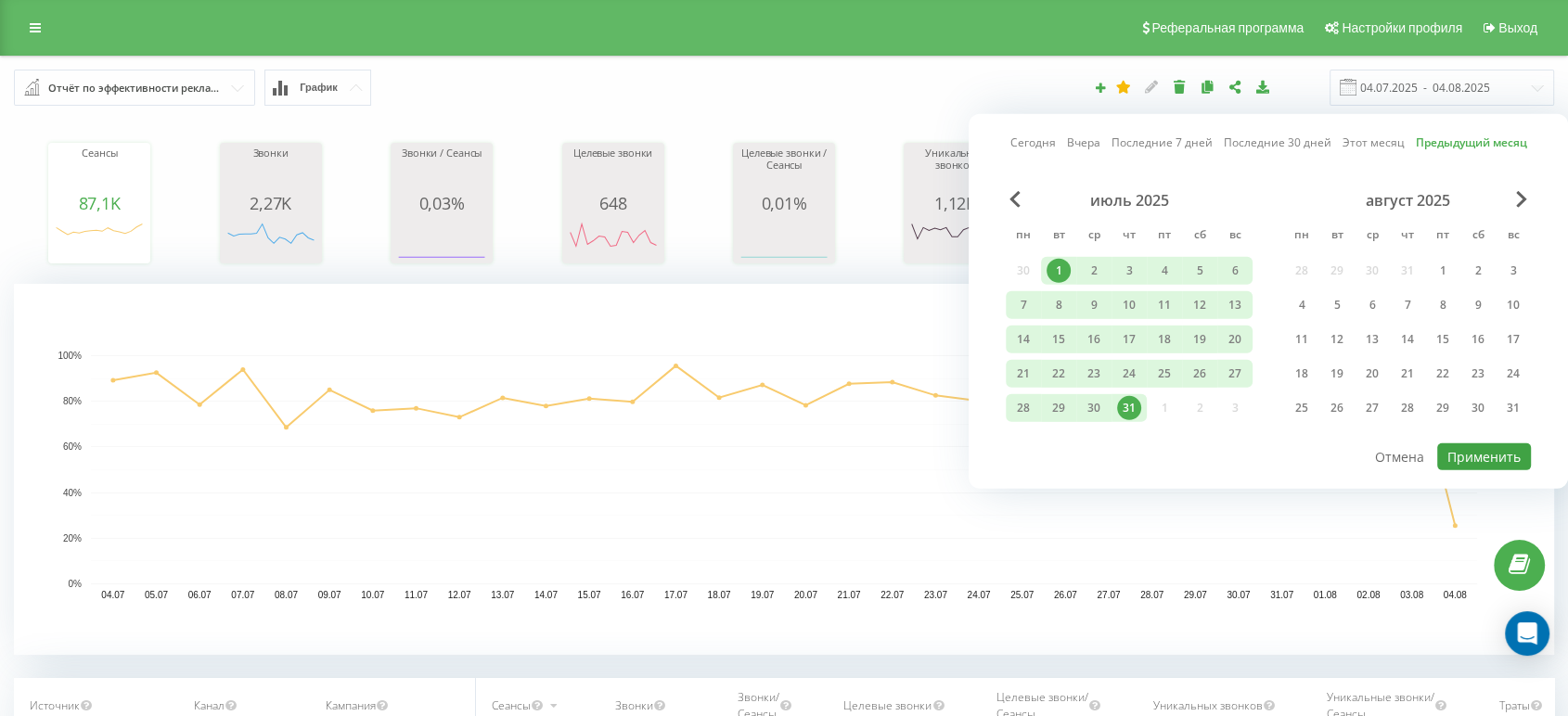 type on "01.07.2025  -  31.07.2025" 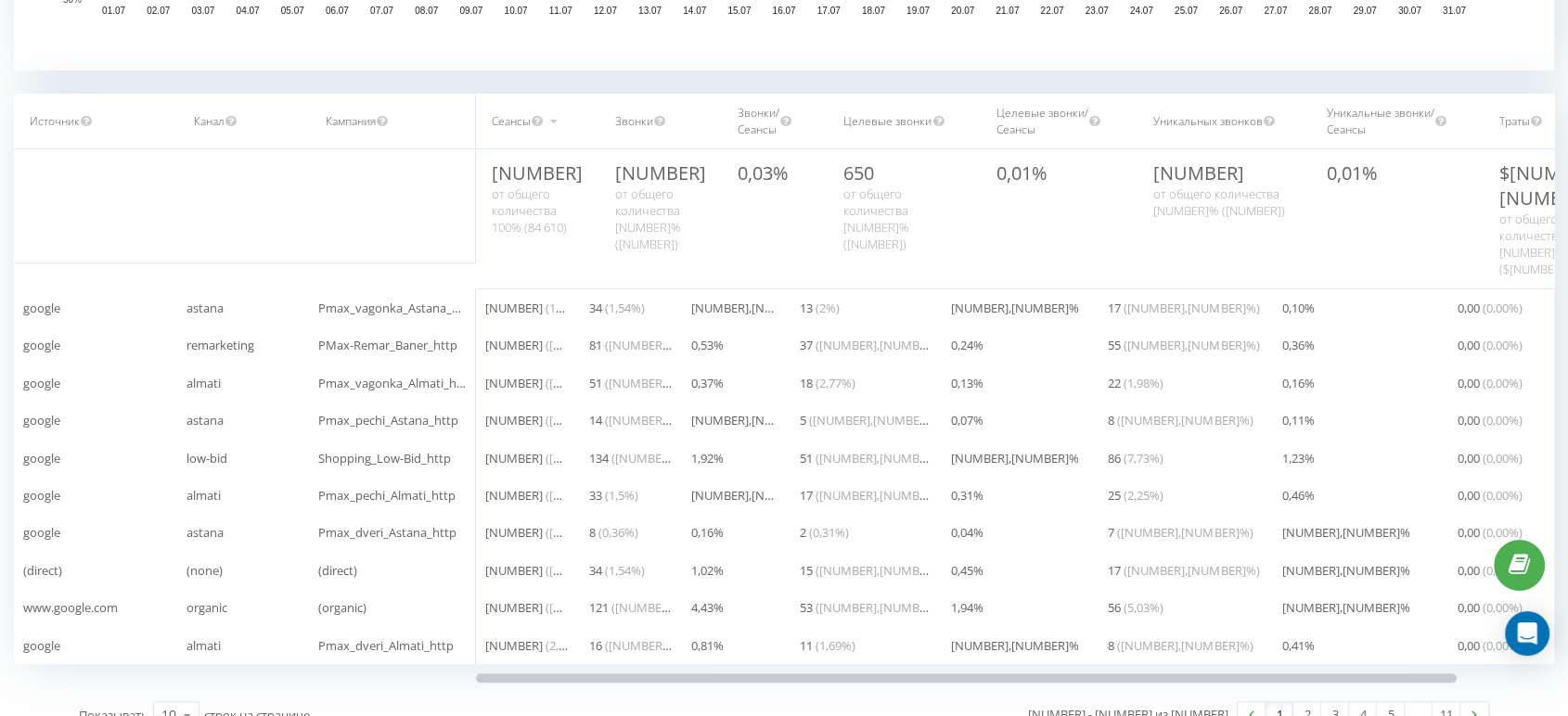 click at bounding box center (392, 207) 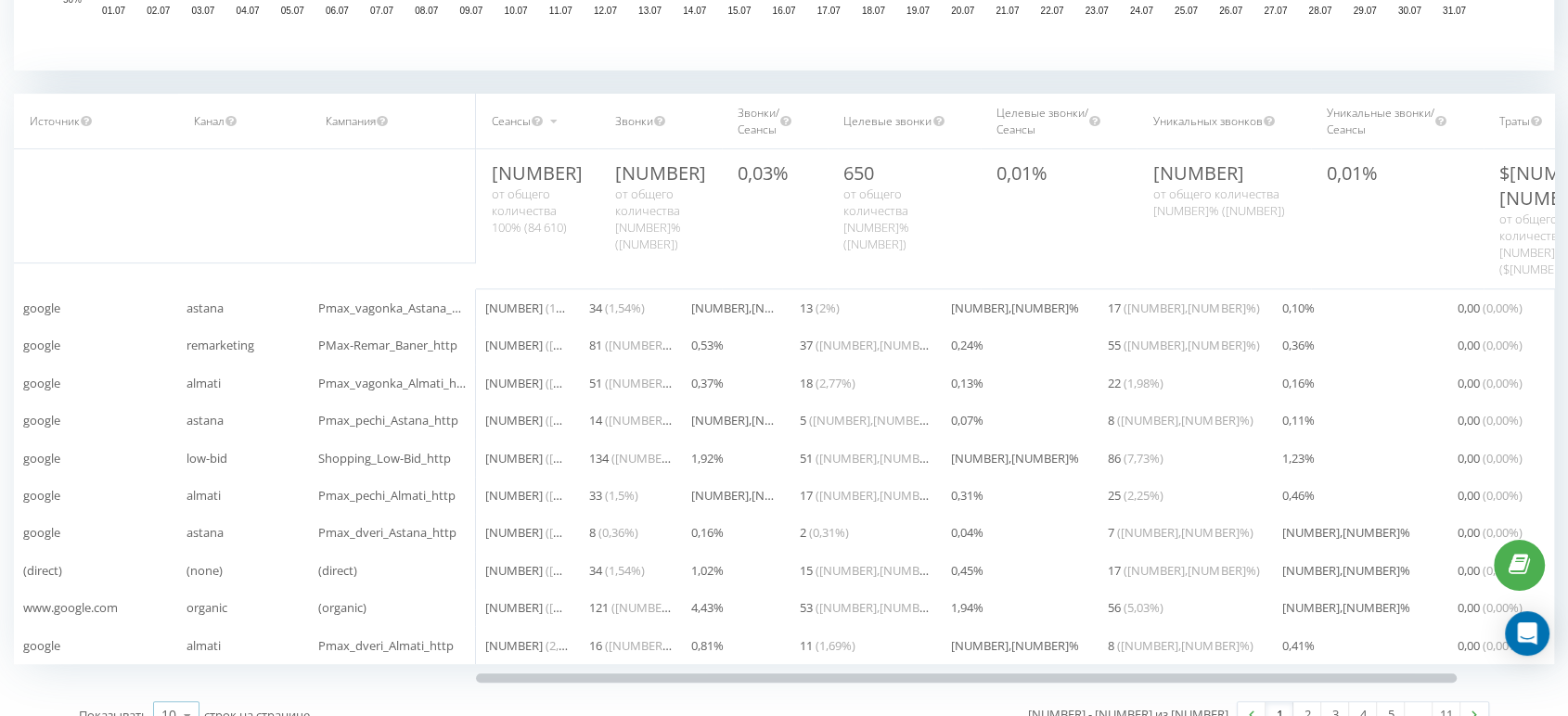 click at bounding box center (187, 715) 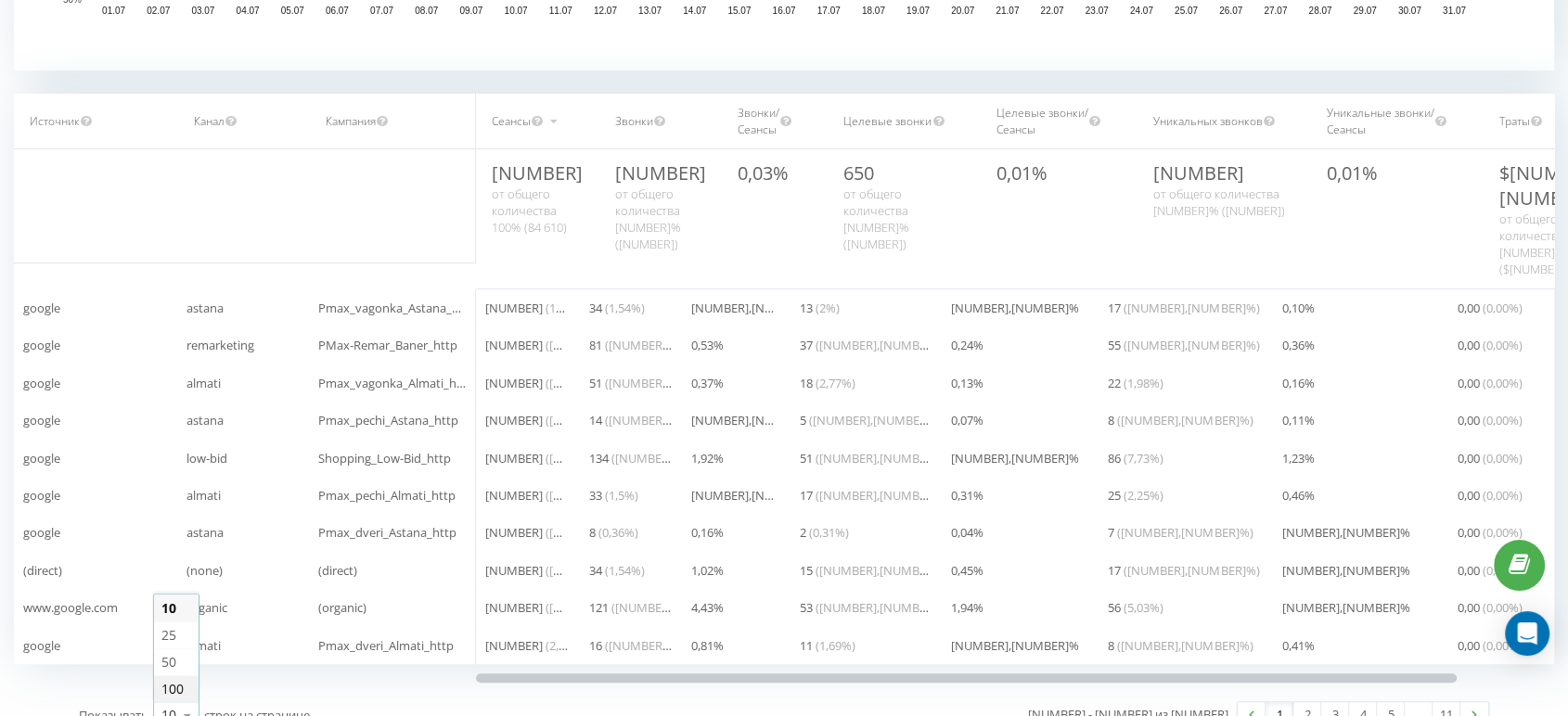 click on "100" at bounding box center (176, 688) 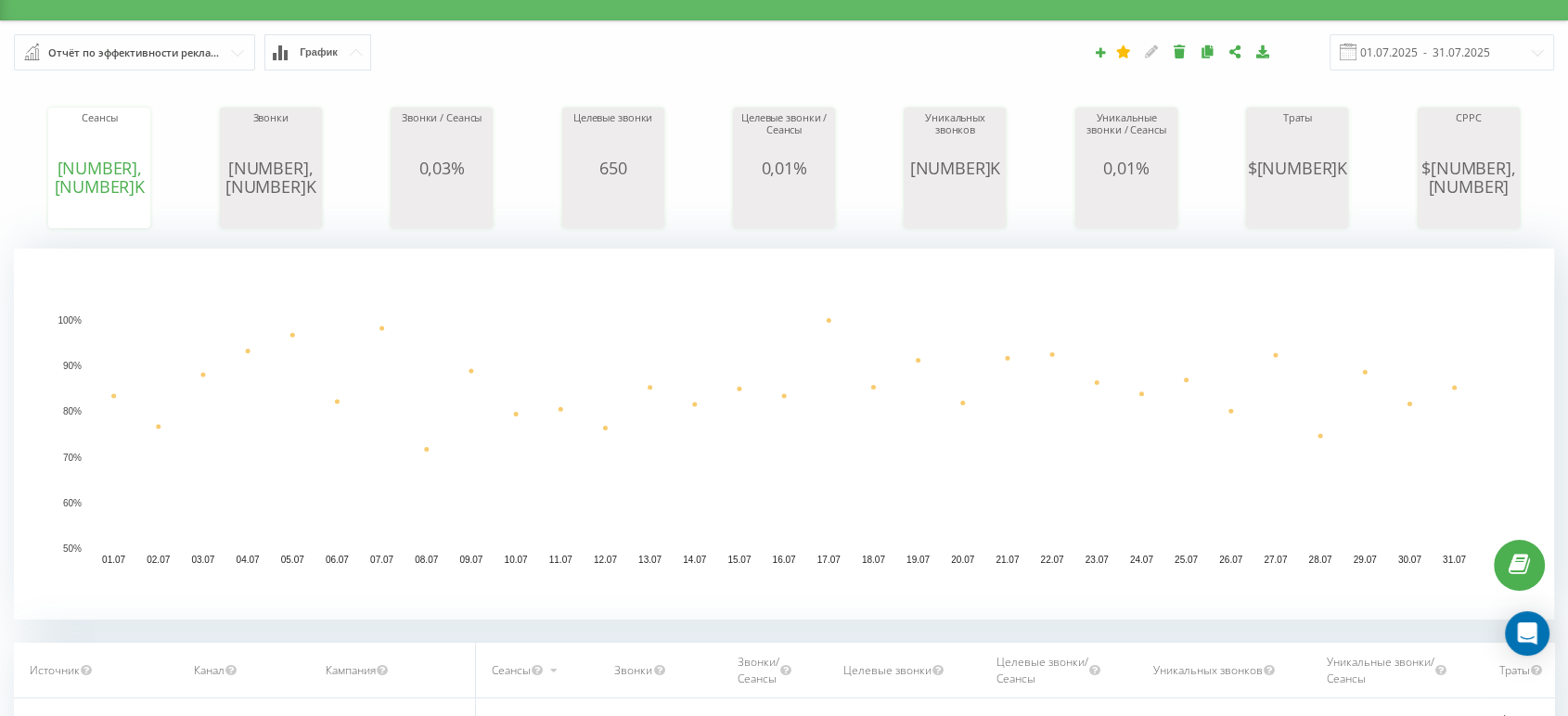 scroll, scrollTop: 0, scrollLeft: 0, axis: both 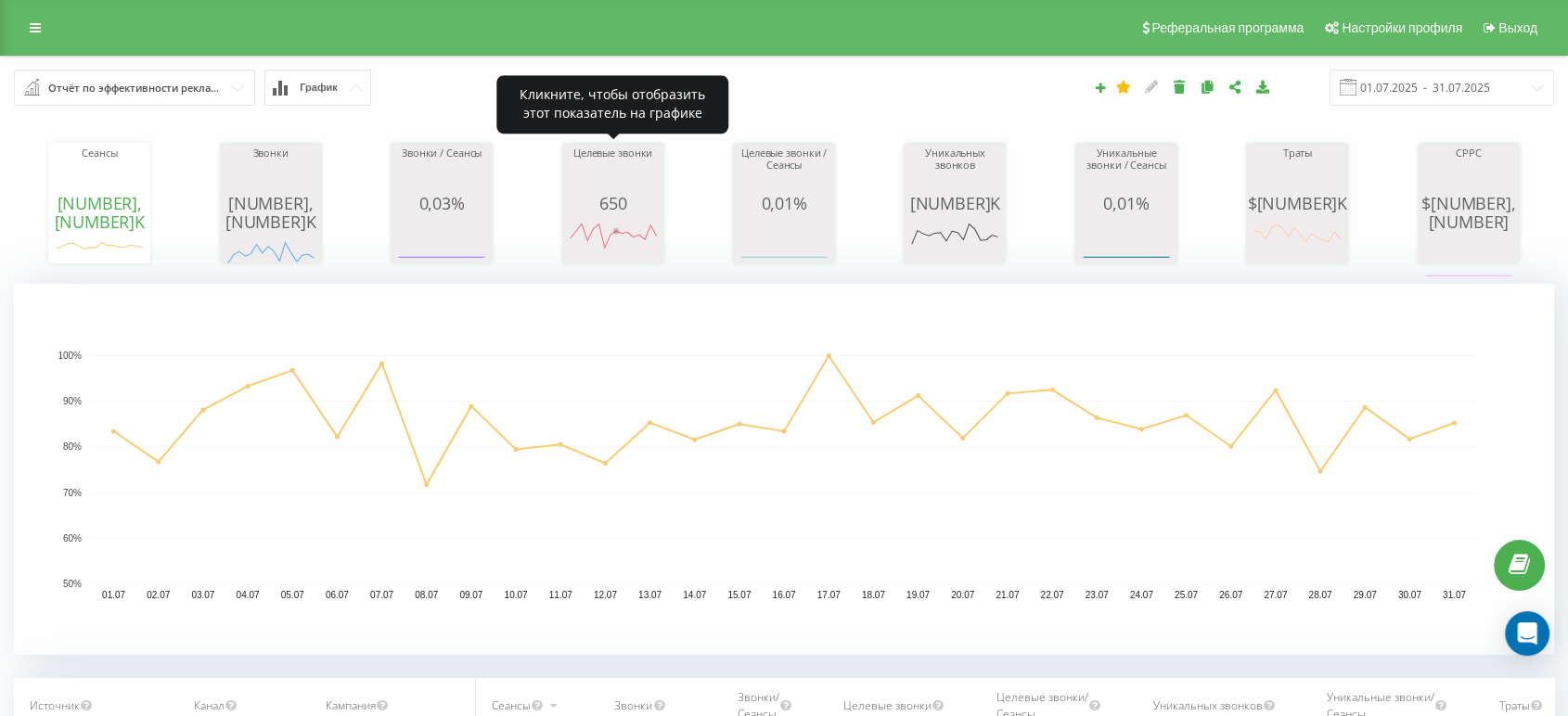 click 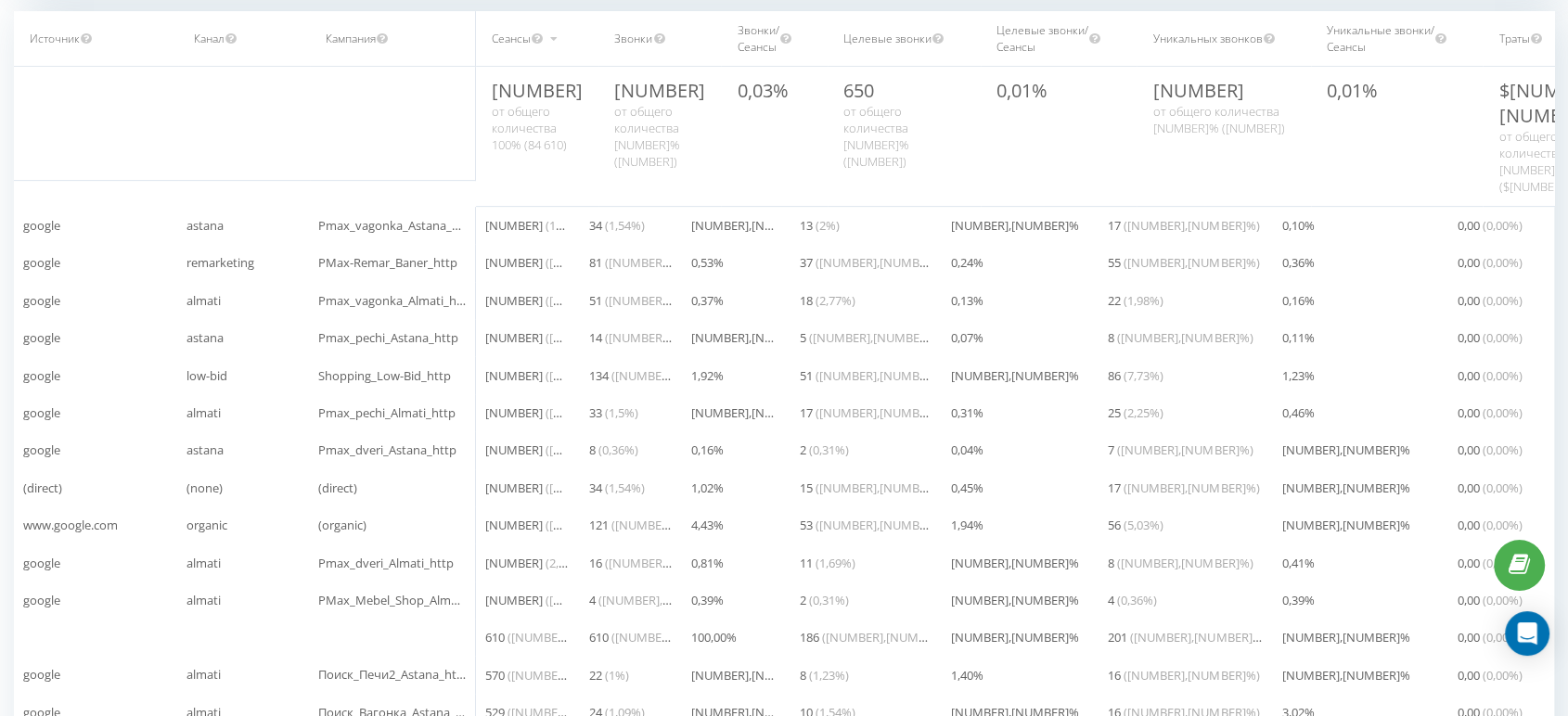 scroll, scrollTop: 666, scrollLeft: 0, axis: vertical 